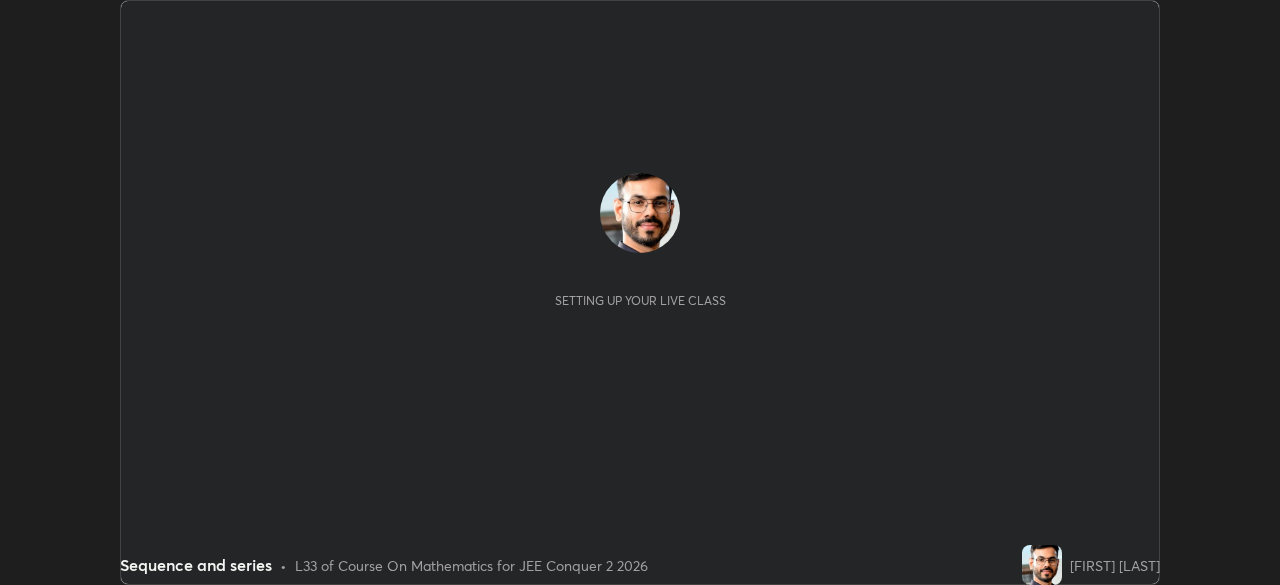 scroll, scrollTop: 0, scrollLeft: 0, axis: both 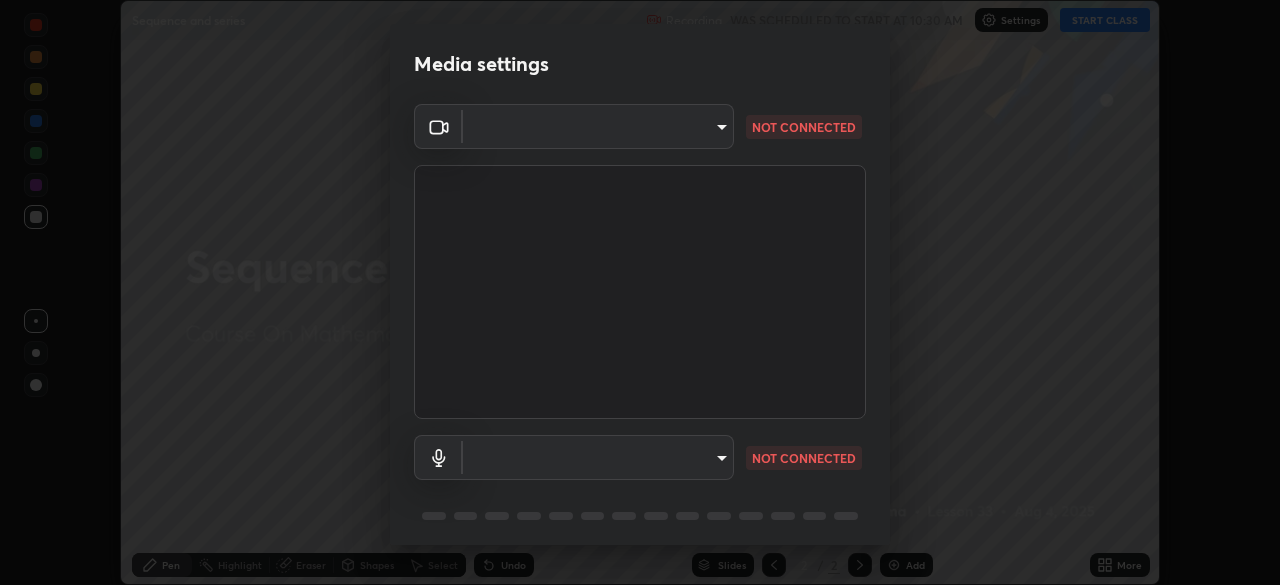 type on "[HASH]" 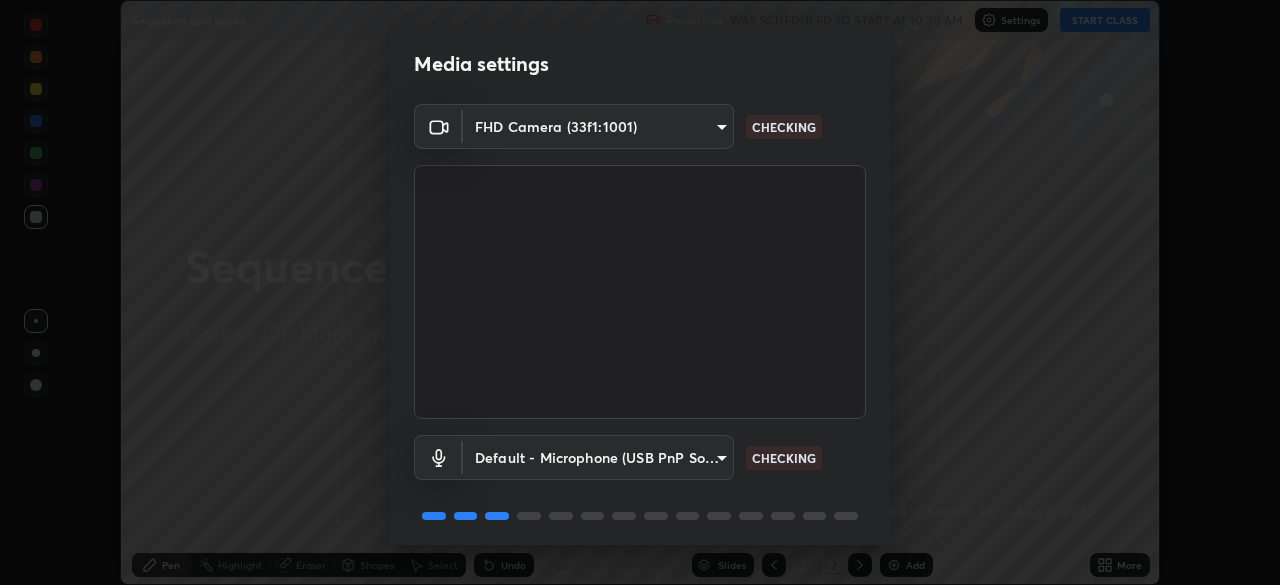click on "Erase all Sequence and series Recording WAS SCHEDULED TO START AT  10:30 AM Settings START CLASS Setting up your live class Sequence and series • L33 of Course On Mathematics for JEE Conquer 2 2026 [FIRST] [LAST] Pen Highlight Eraser Shapes Select Undo Slides 2 / 2 Add More No doubts shared Encourage your learners to ask a doubt for better clarity Report an issue Reason for reporting Buffering Chat not working Audio - Video sync issue Educator video quality low ​ Attach an image Report Media settings FHD Camera (33f1:1001) [HASH] CHECKING Default - Microphone (USB PnP Sound Device) default CHECKING 1 / 5 Next" at bounding box center (640, 292) 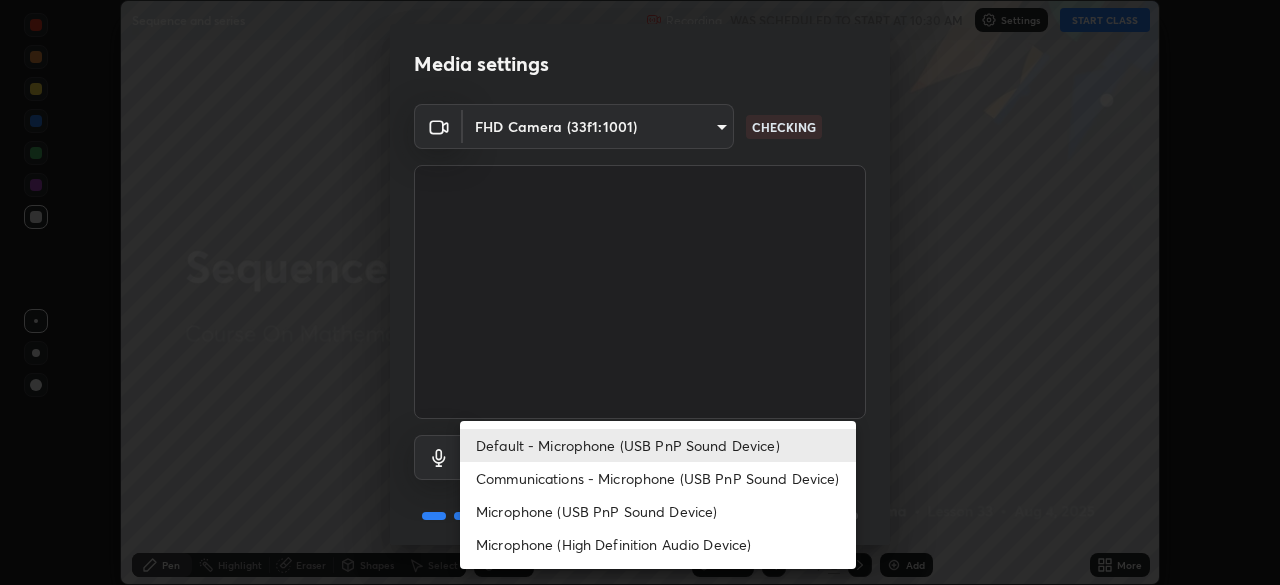 click on "Communications - Microphone (USB PnP Sound Device)" at bounding box center (658, 478) 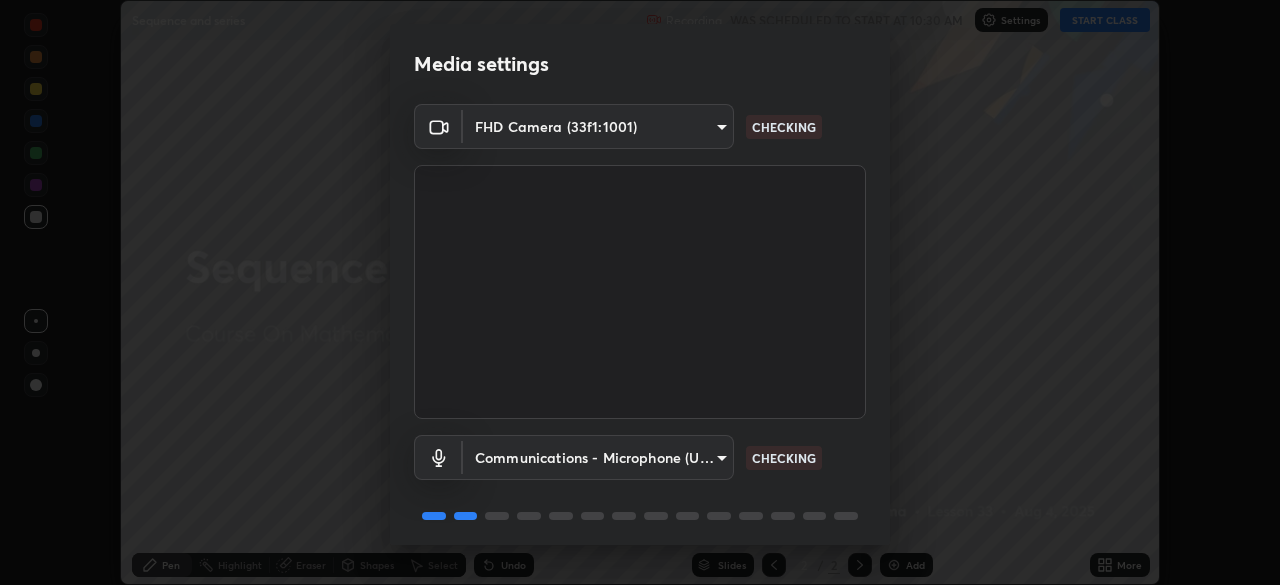 click on "Erase all Sequence and series Recording WAS SCHEDULED TO START AT  10:30 AM Settings START CLASS Setting up your live class Sequence and series • L33 of Course On Mathematics for JEE Conquer 2 2026 [FIRST] [LAST] Pen Highlight Eraser Shapes Select Undo Slides 2 / 2 Add More No doubts shared Encourage your learners to ask a doubt for better clarity Report an issue Reason for reporting Buffering Chat not working Audio - Video sync issue Educator video quality low ​ Attach an image Report Media settings FHD Camera (33f1:1001) [HASH] CHECKING Communications - Microphone (USB PnP Sound Device) communications CHECKING 1 / 5 Next" at bounding box center [640, 292] 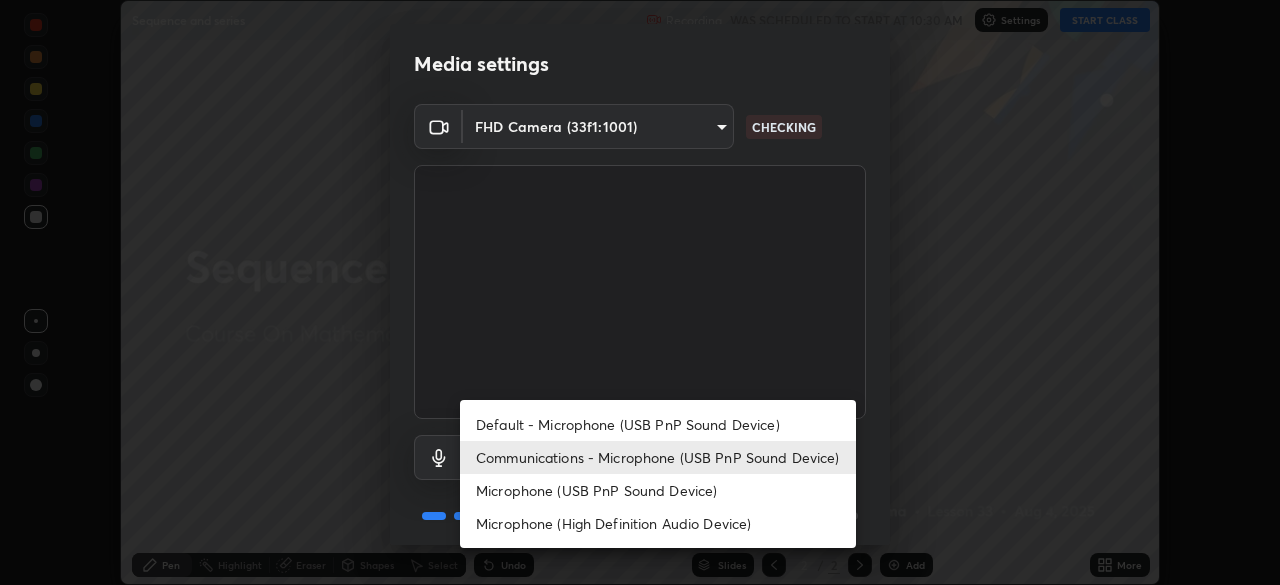 click on "Default - Microphone (USB PnP Sound Device)" at bounding box center [658, 424] 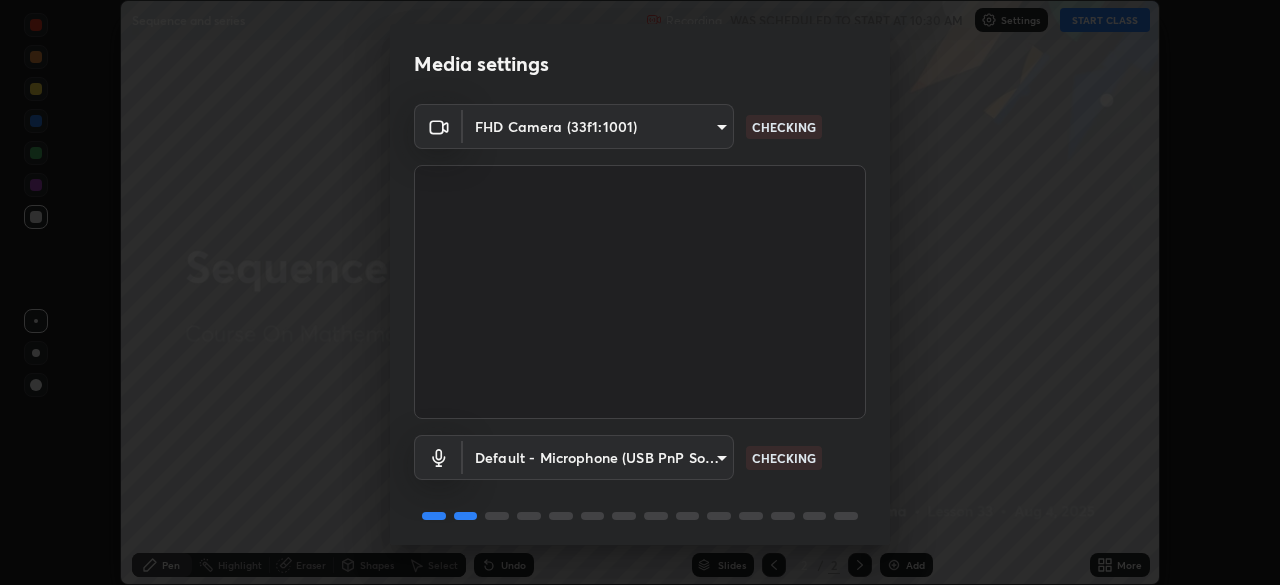 type on "default" 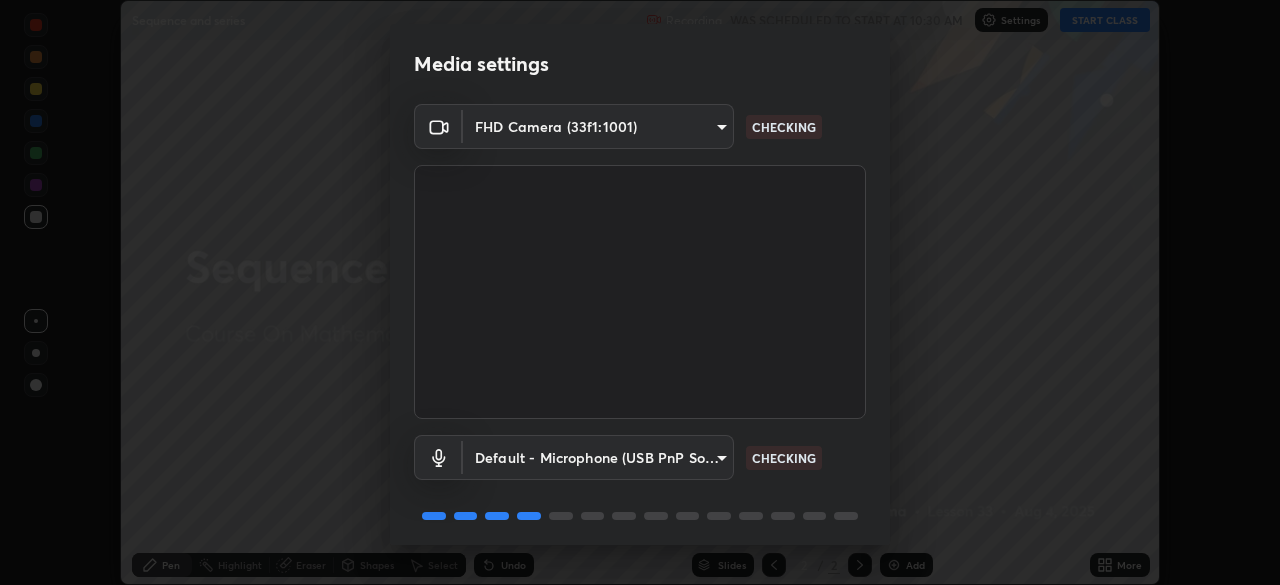scroll, scrollTop: 71, scrollLeft: 0, axis: vertical 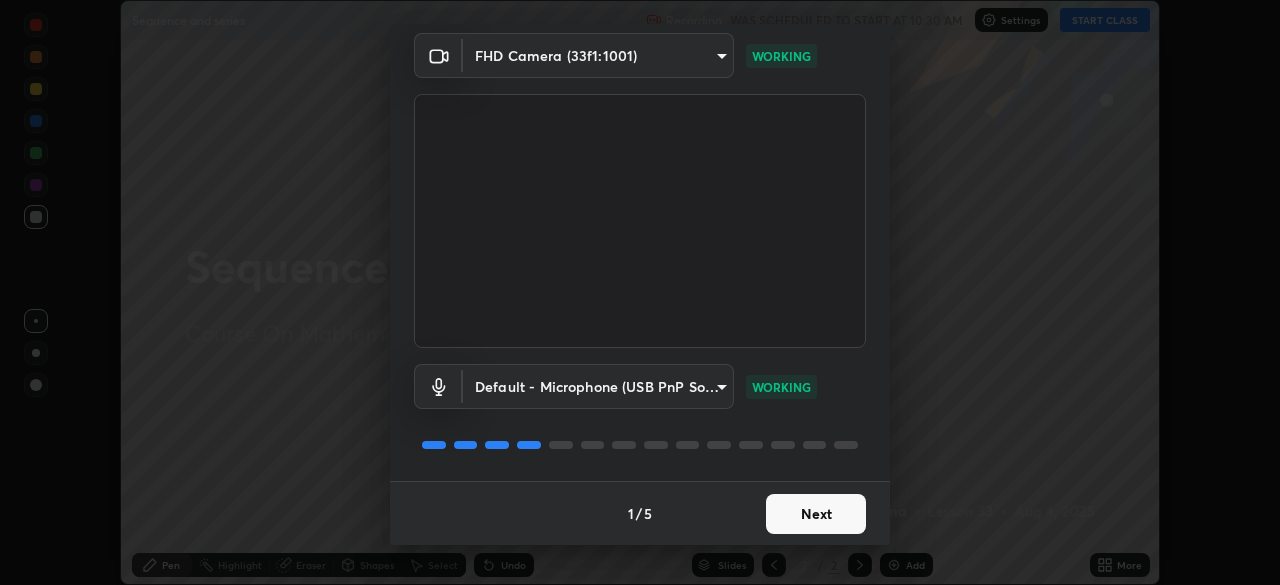 click on "Next" at bounding box center (816, 514) 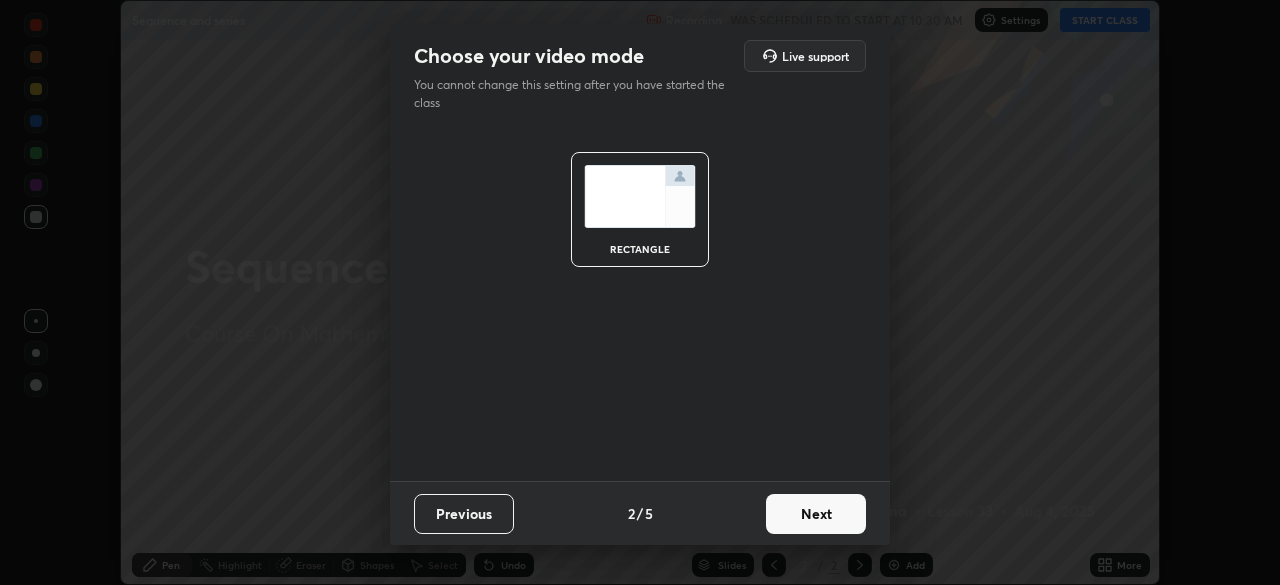 scroll, scrollTop: 0, scrollLeft: 0, axis: both 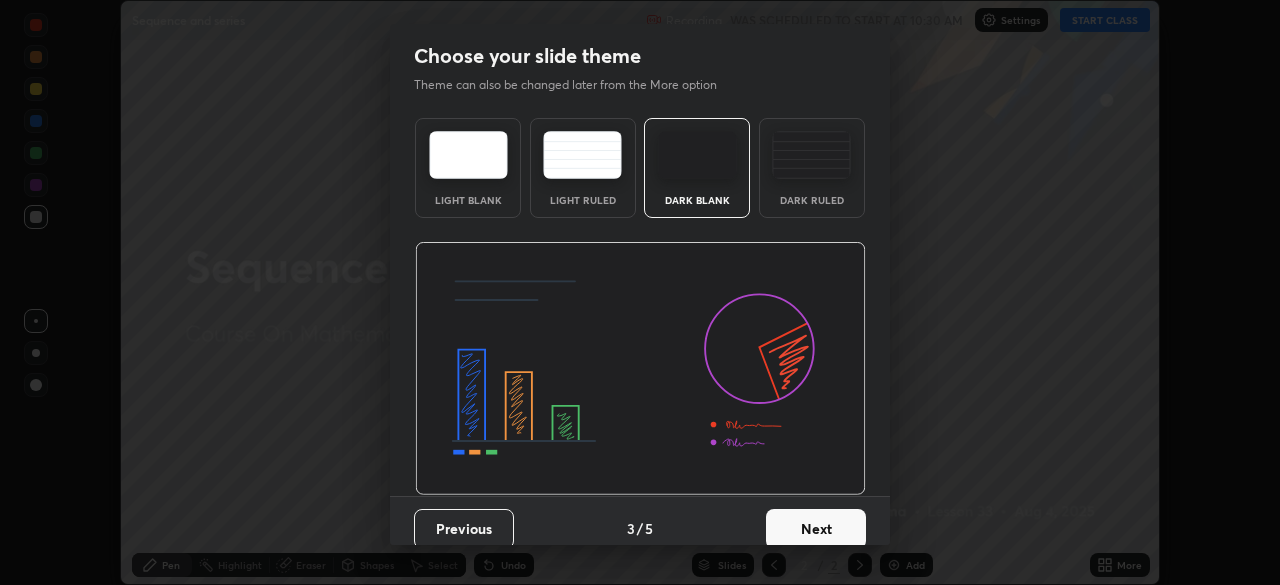 click on "Next" at bounding box center [816, 529] 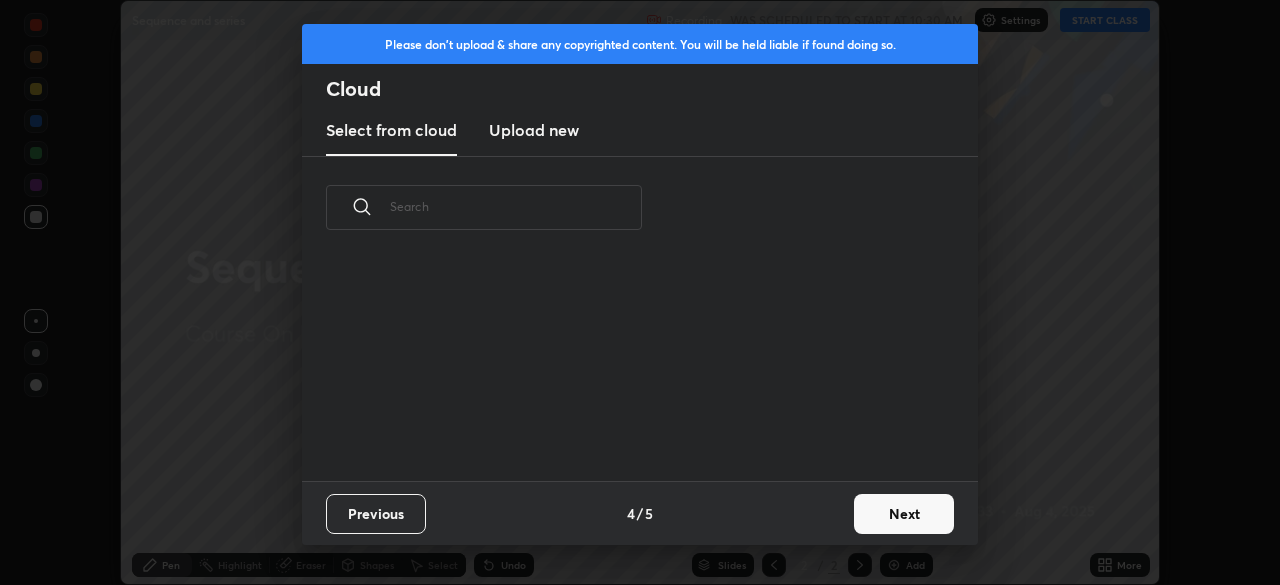 click on "Next" at bounding box center (904, 514) 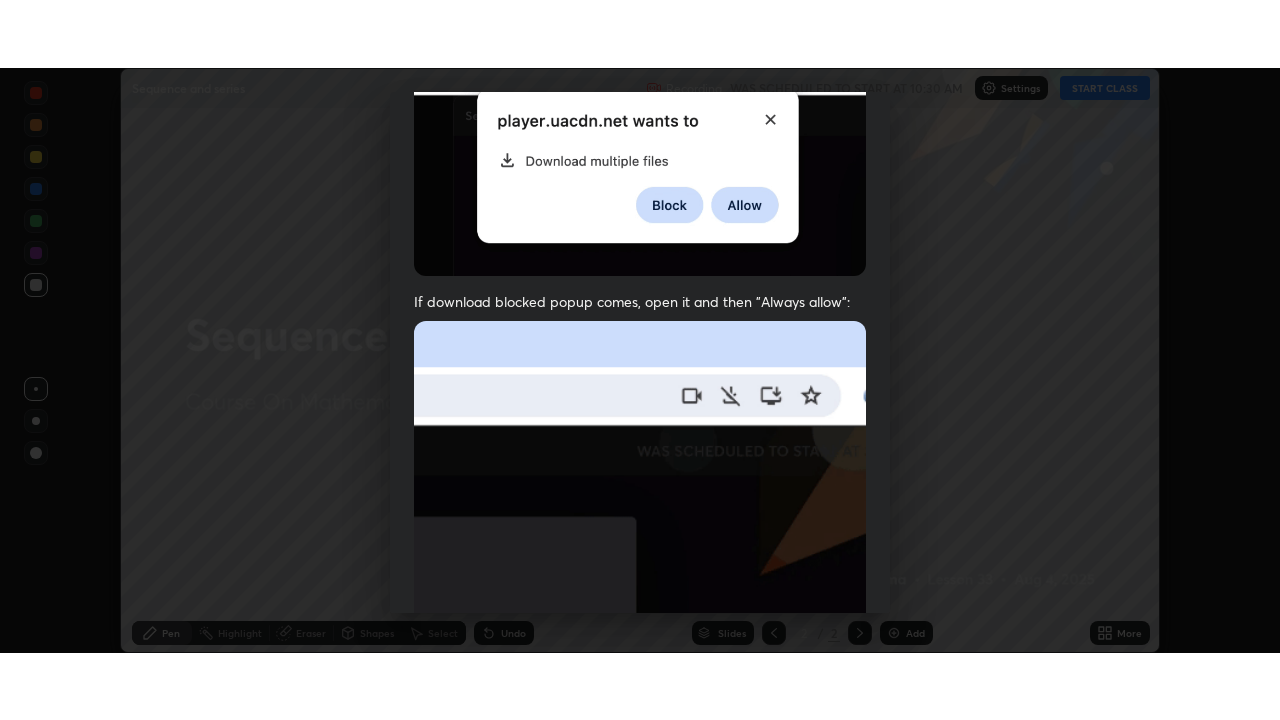 scroll, scrollTop: 479, scrollLeft: 0, axis: vertical 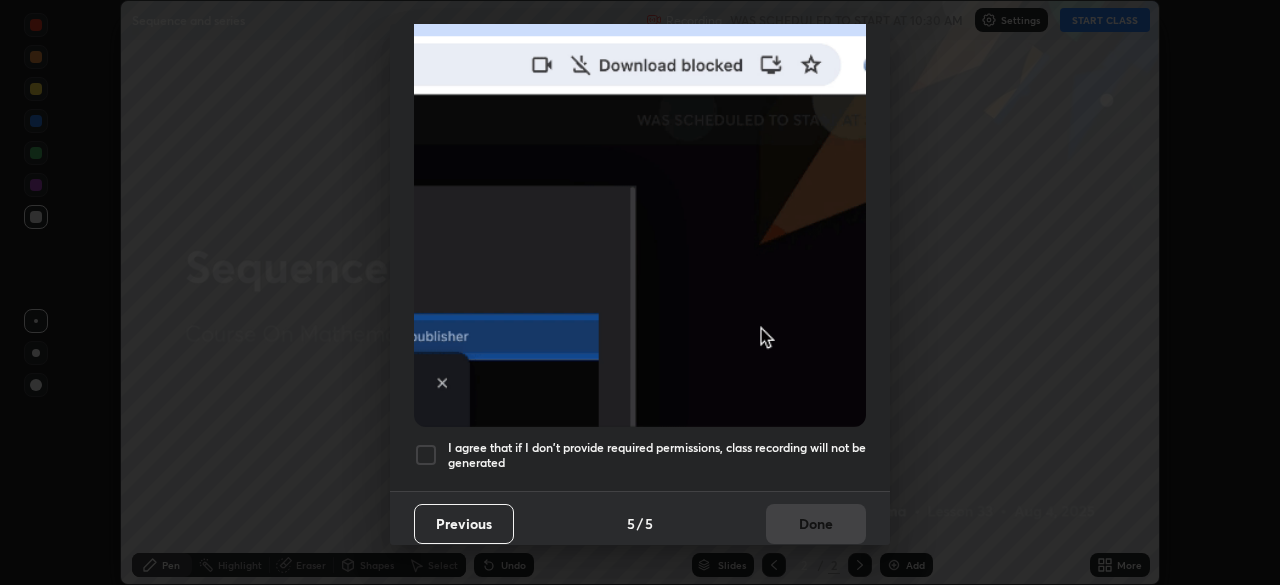 click on "I agree that if I don't provide required permissions, class recording will not be generated" at bounding box center [657, 455] 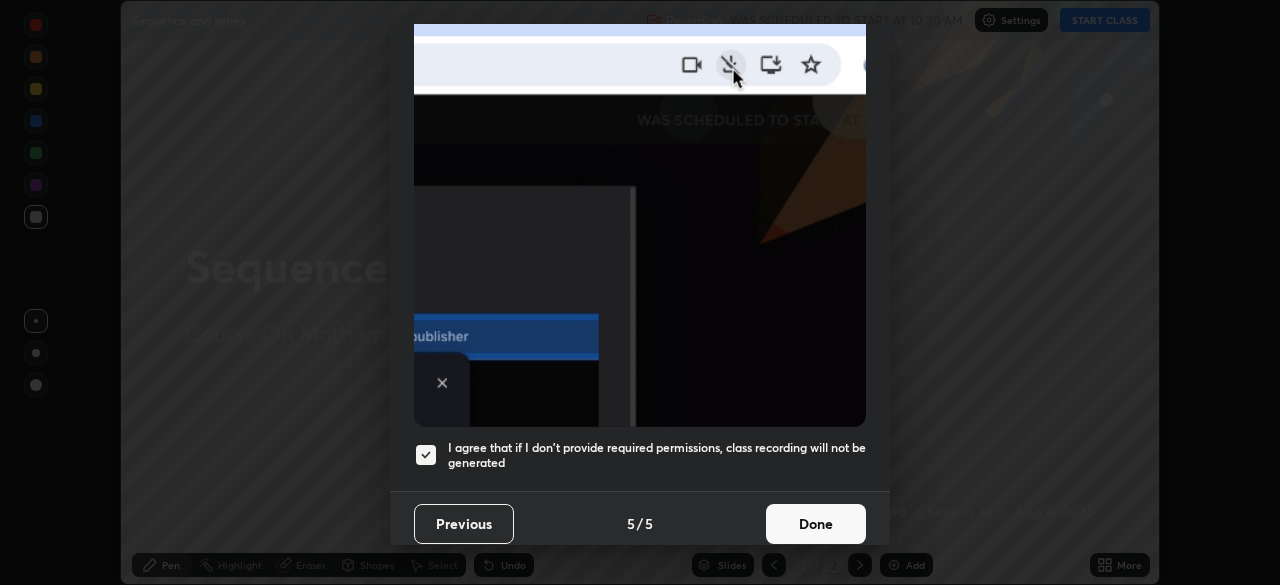 click on "Done" at bounding box center [816, 524] 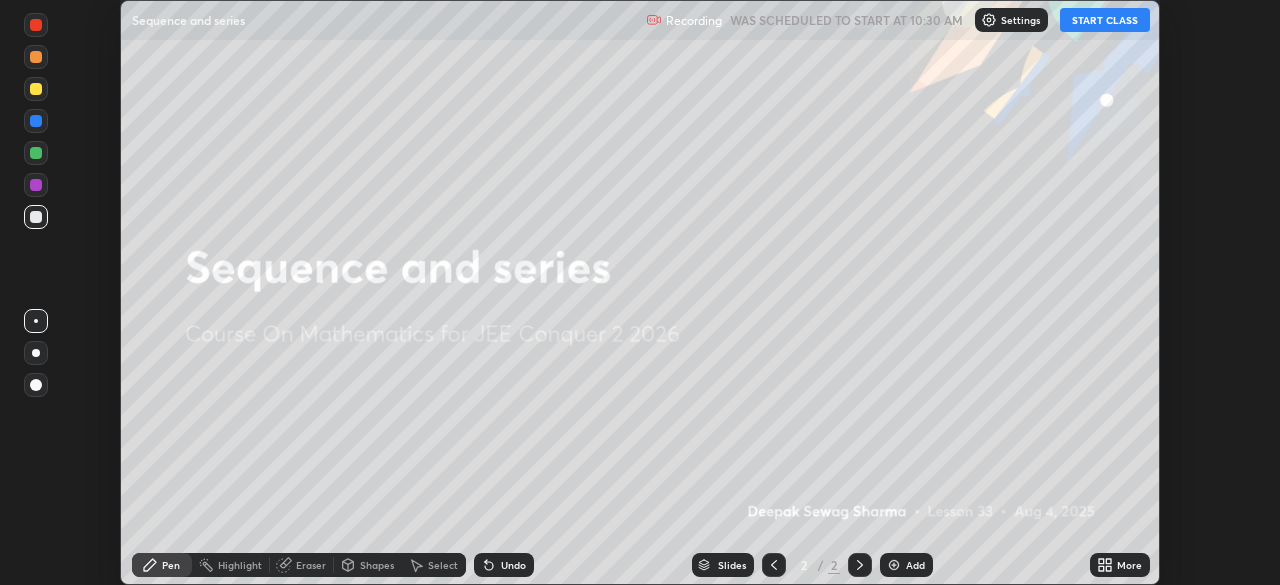 click 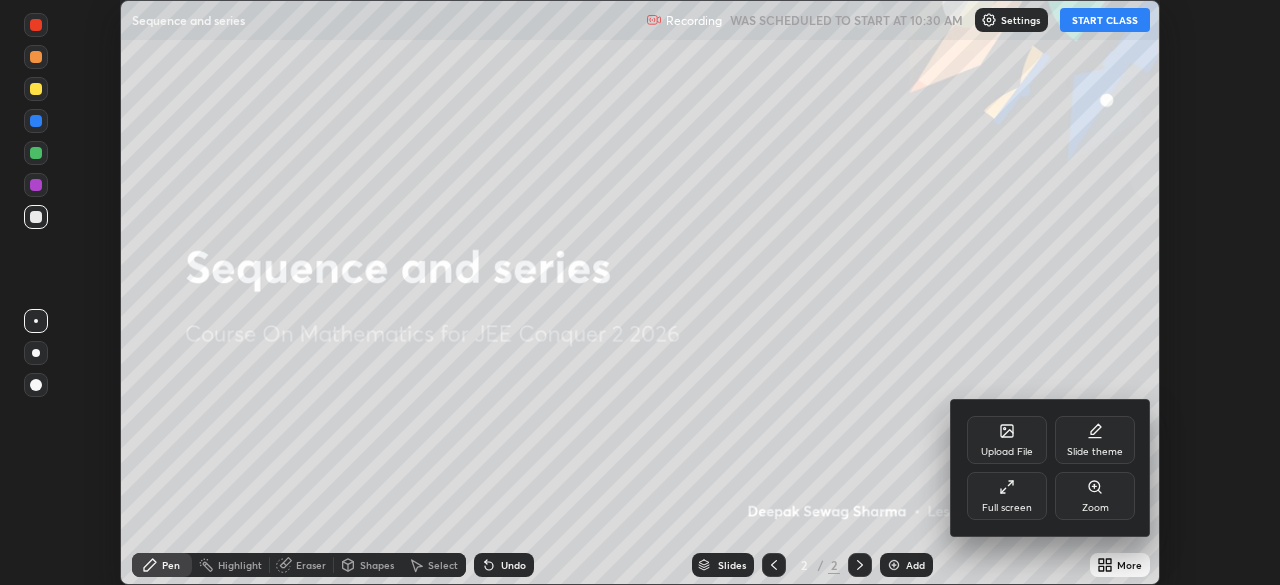 click on "Full screen" at bounding box center [1007, 496] 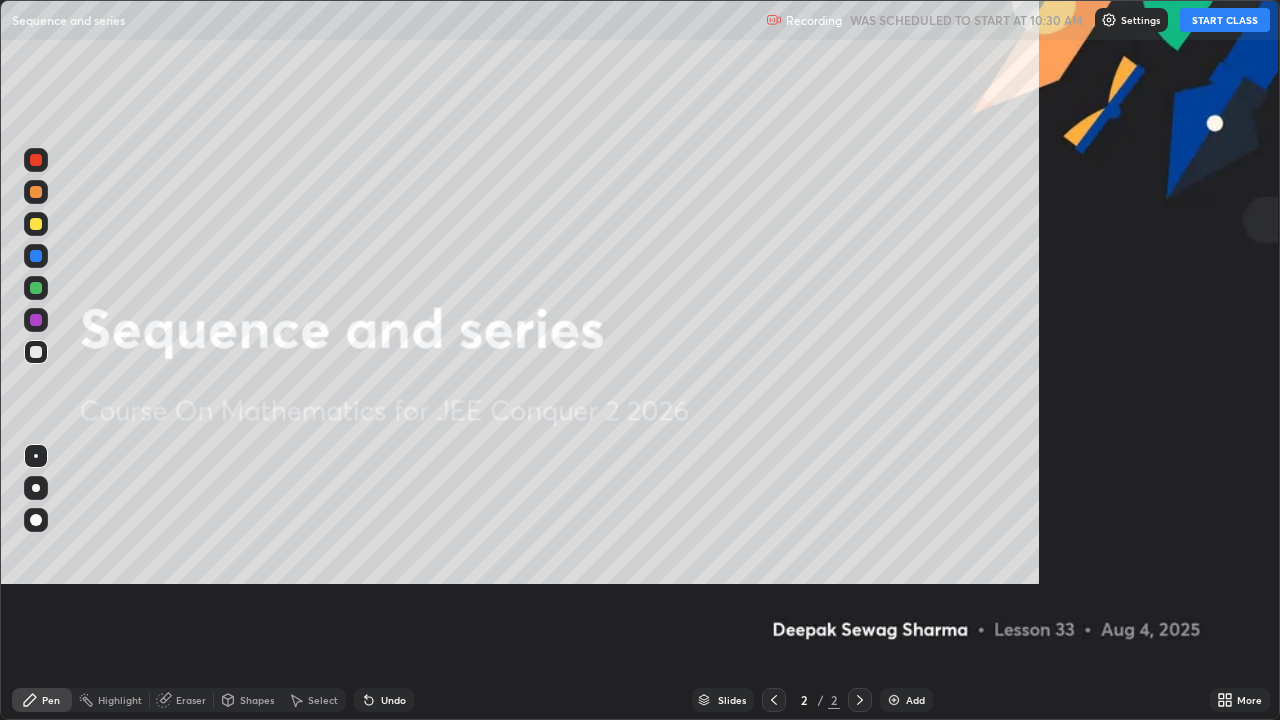 scroll, scrollTop: 99280, scrollLeft: 98720, axis: both 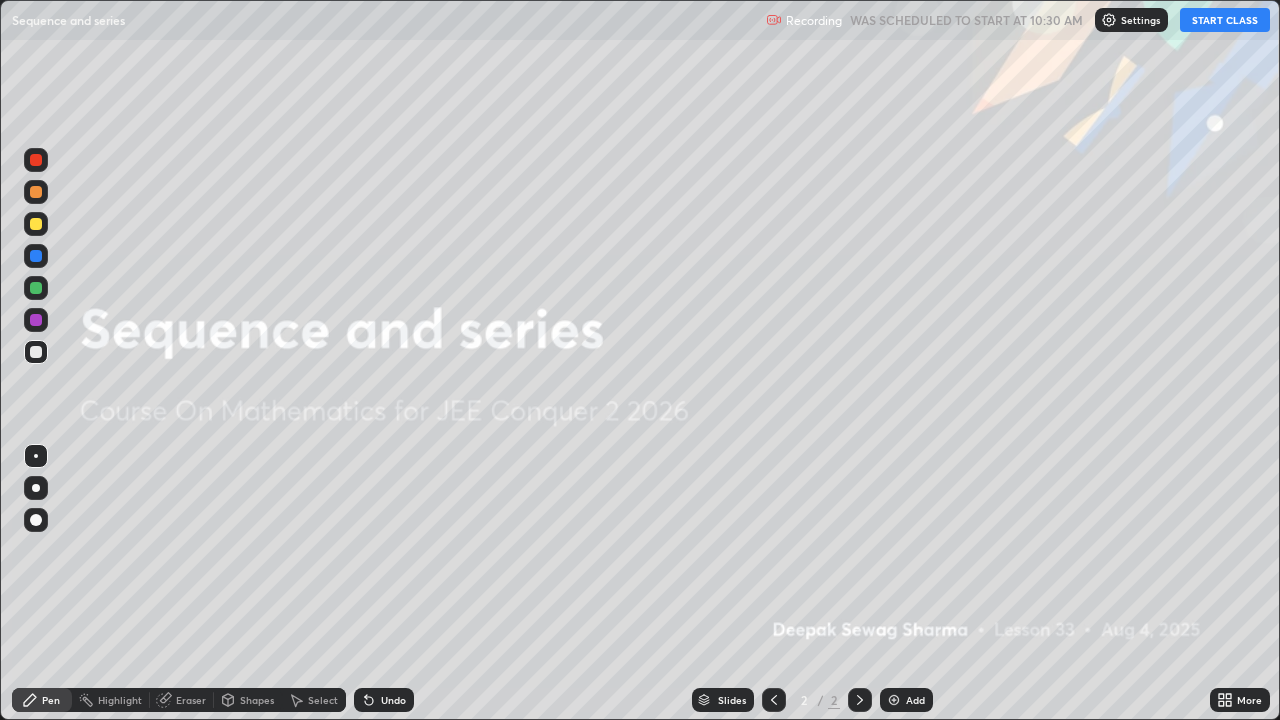 click on "START CLASS" at bounding box center (1225, 20) 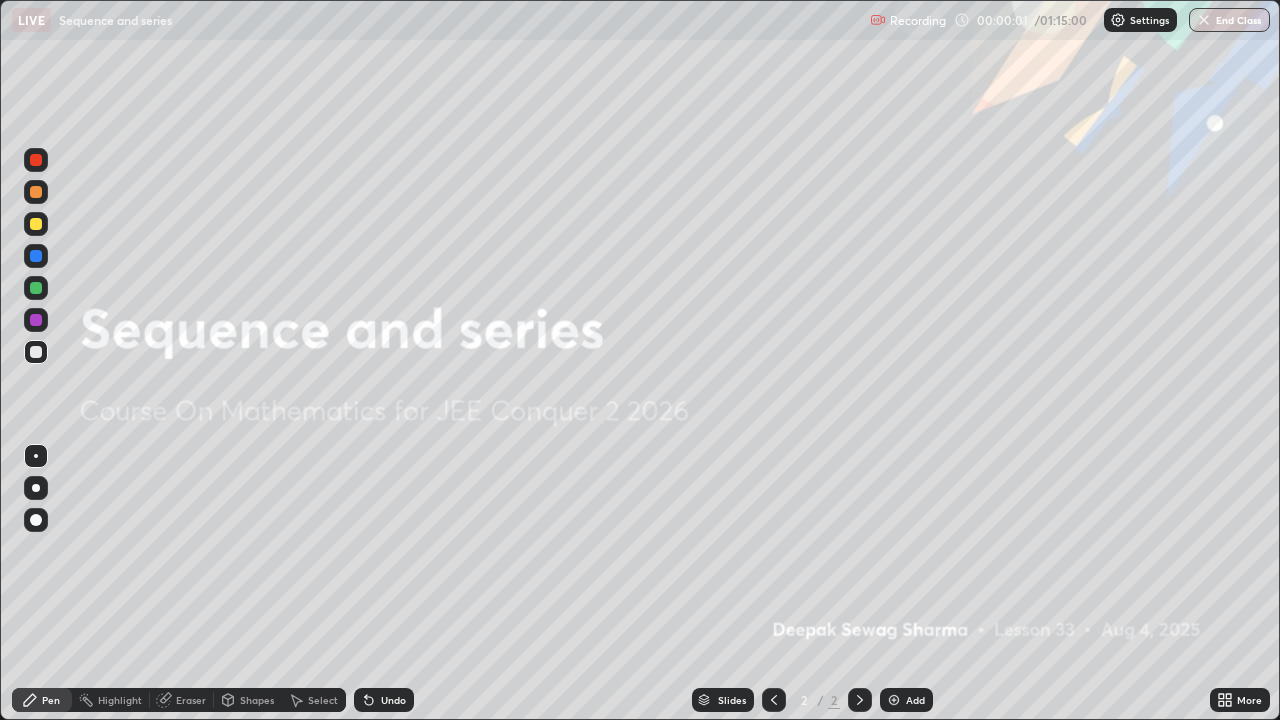 click at bounding box center (36, 488) 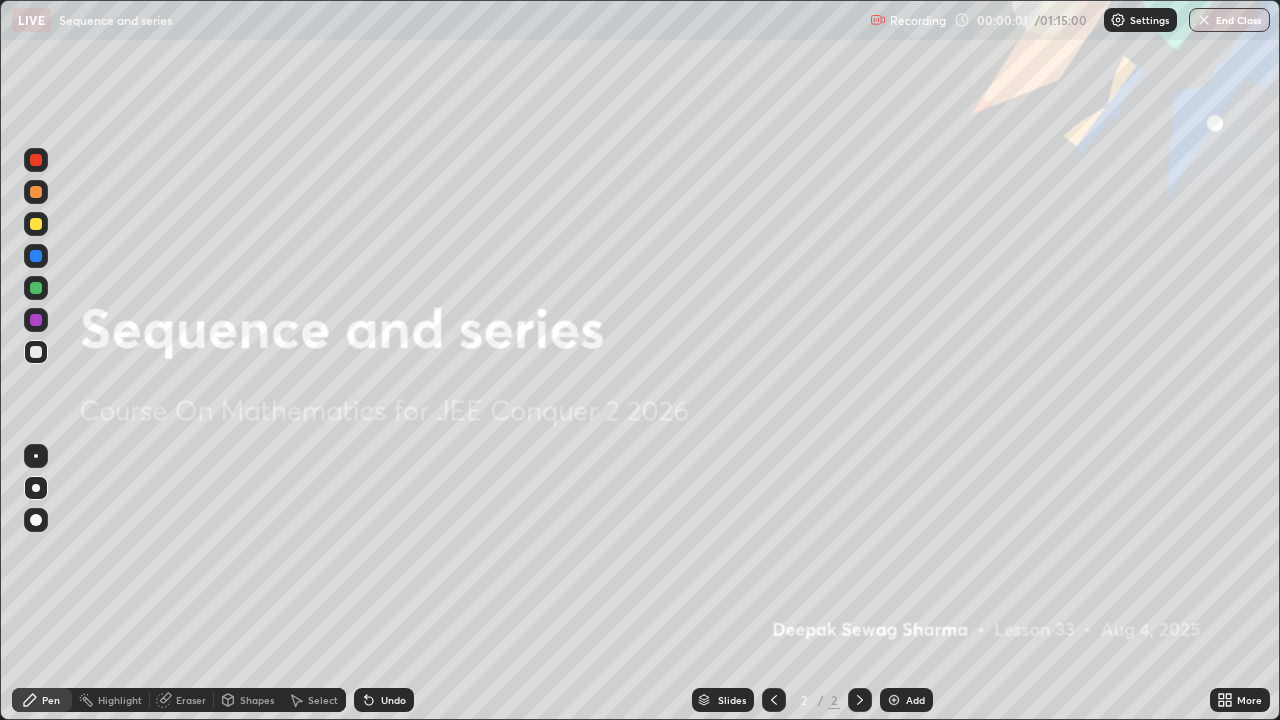 click at bounding box center [36, 288] 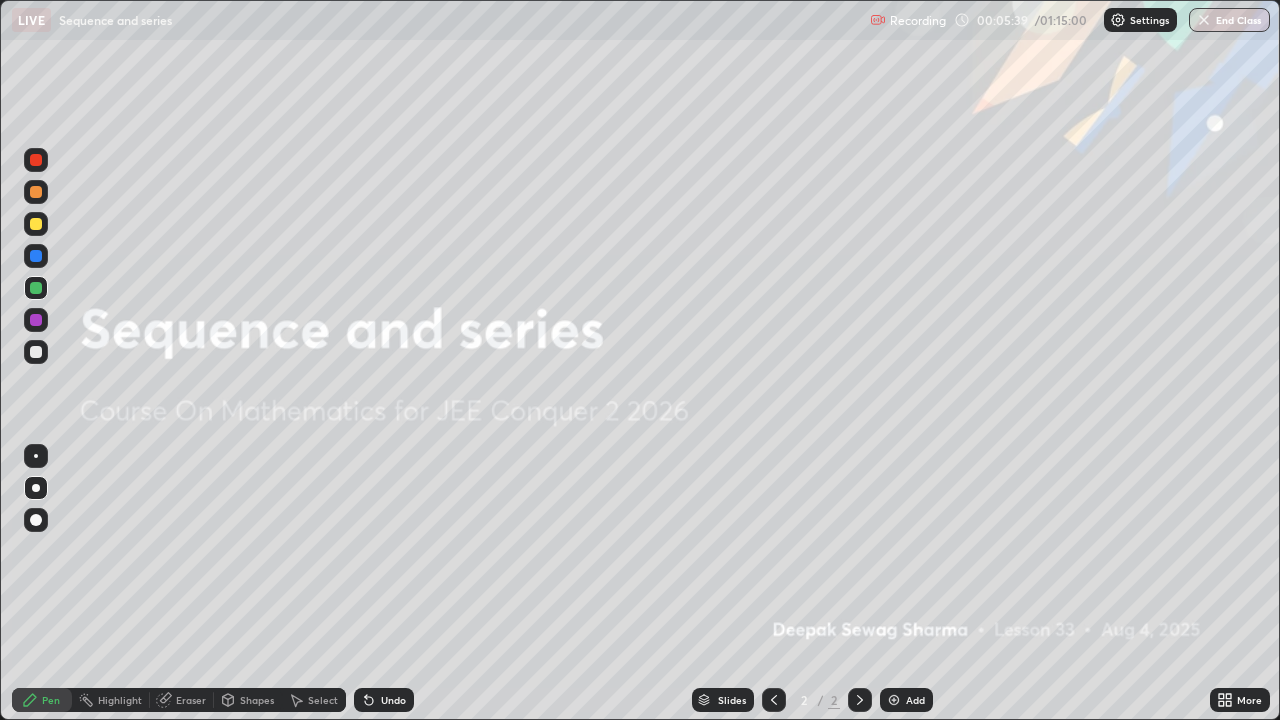 click 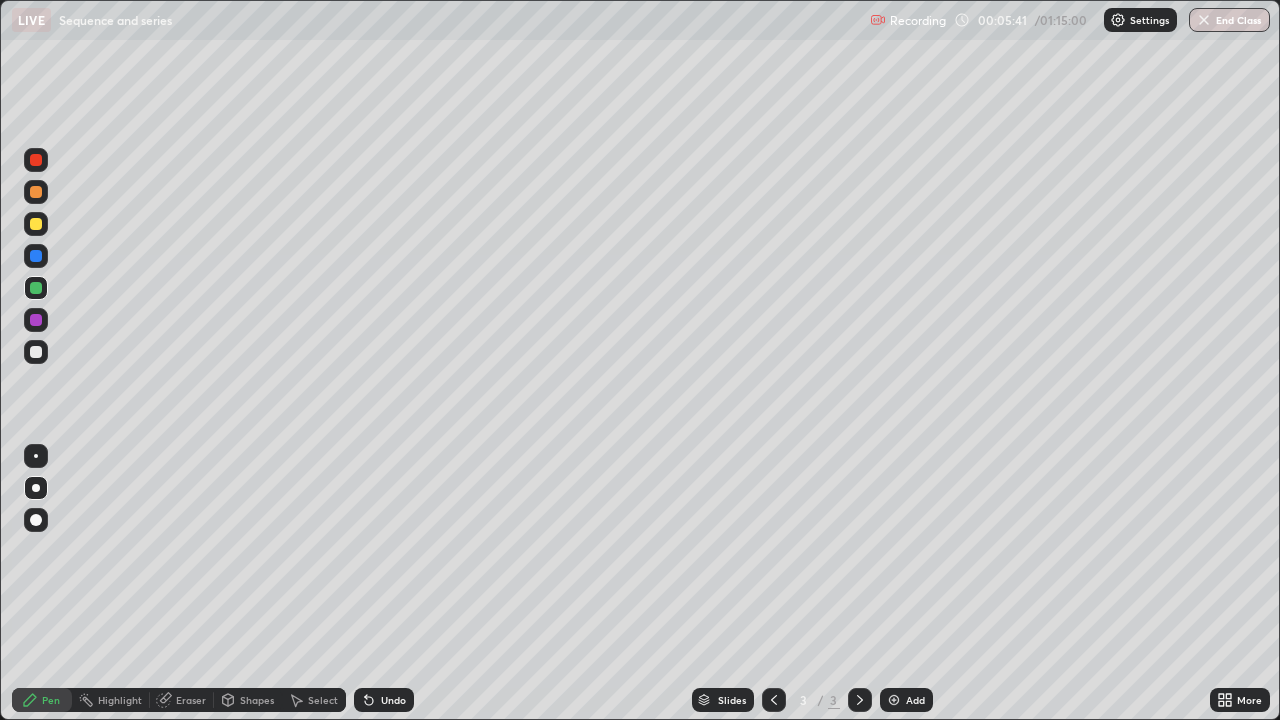 click at bounding box center (36, 288) 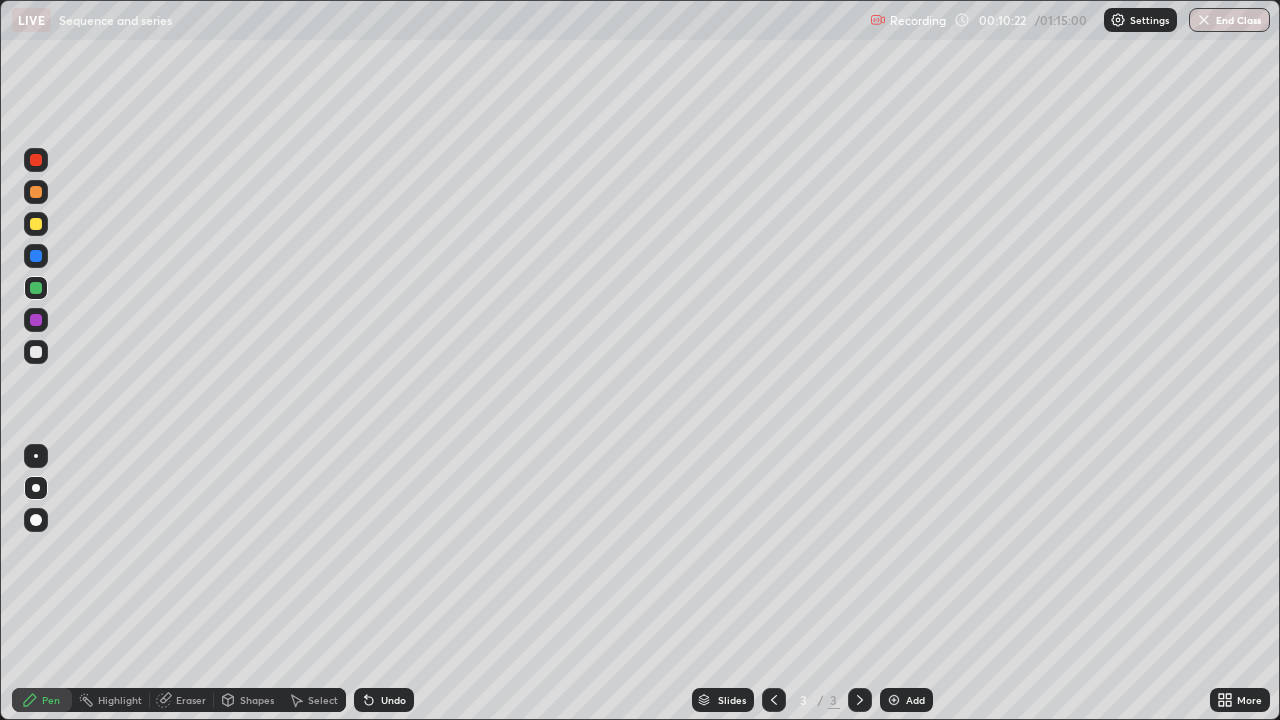 click at bounding box center (36, 224) 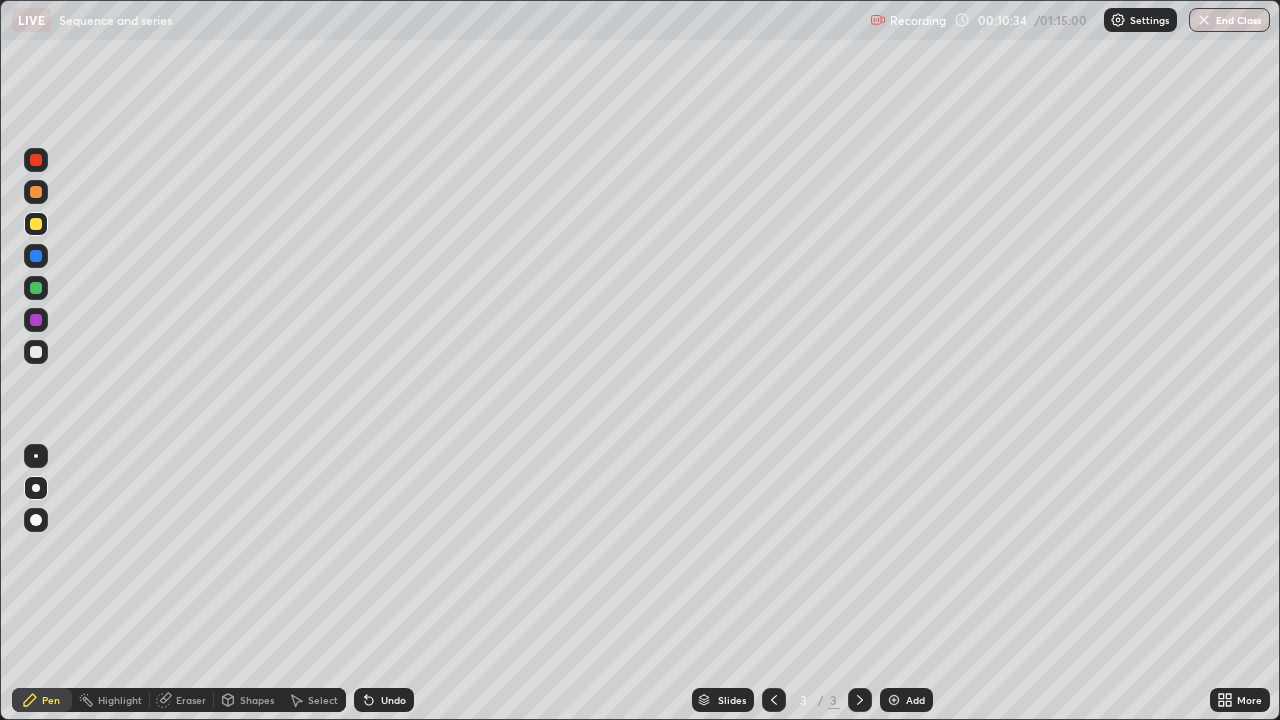 click at bounding box center (36, 256) 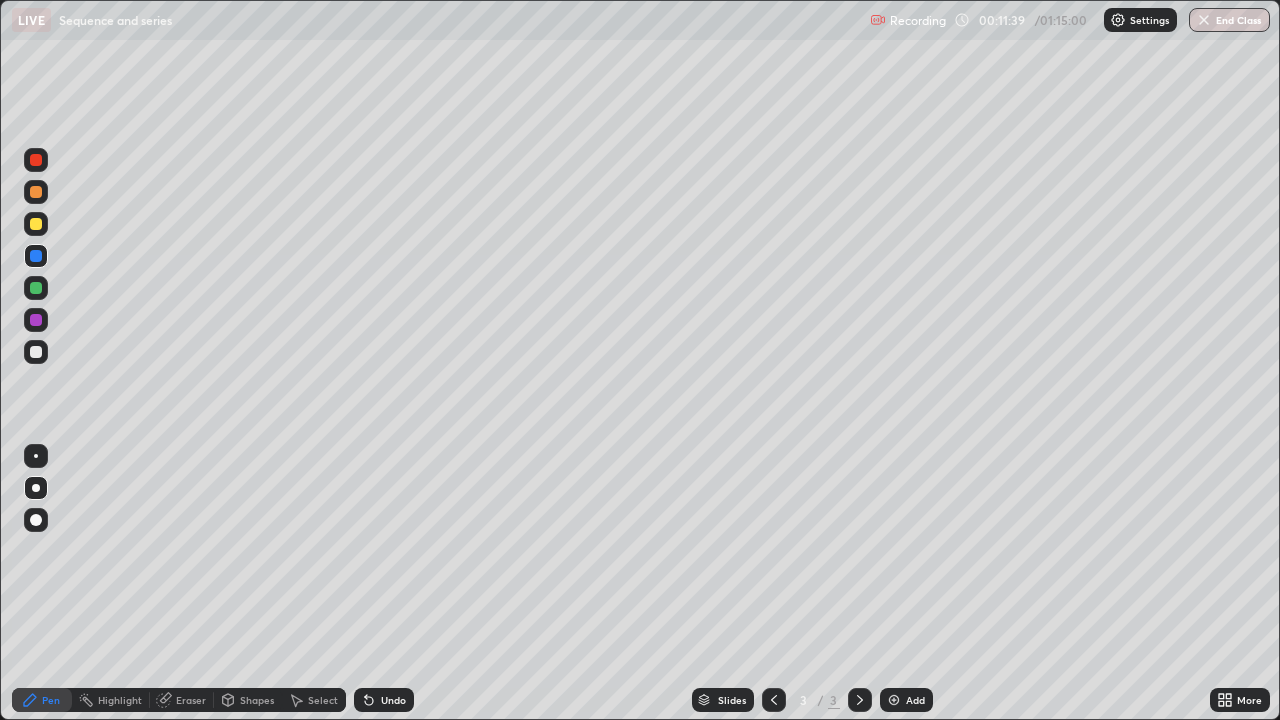 click at bounding box center (36, 352) 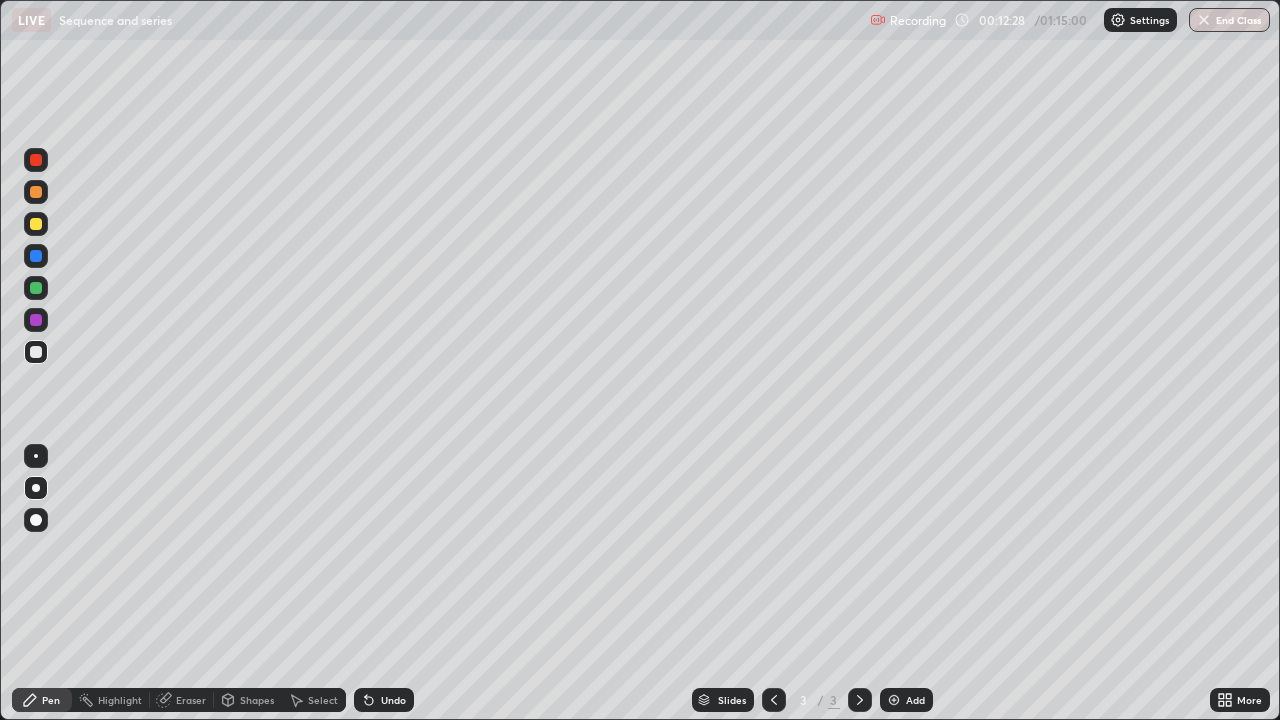click at bounding box center (36, 288) 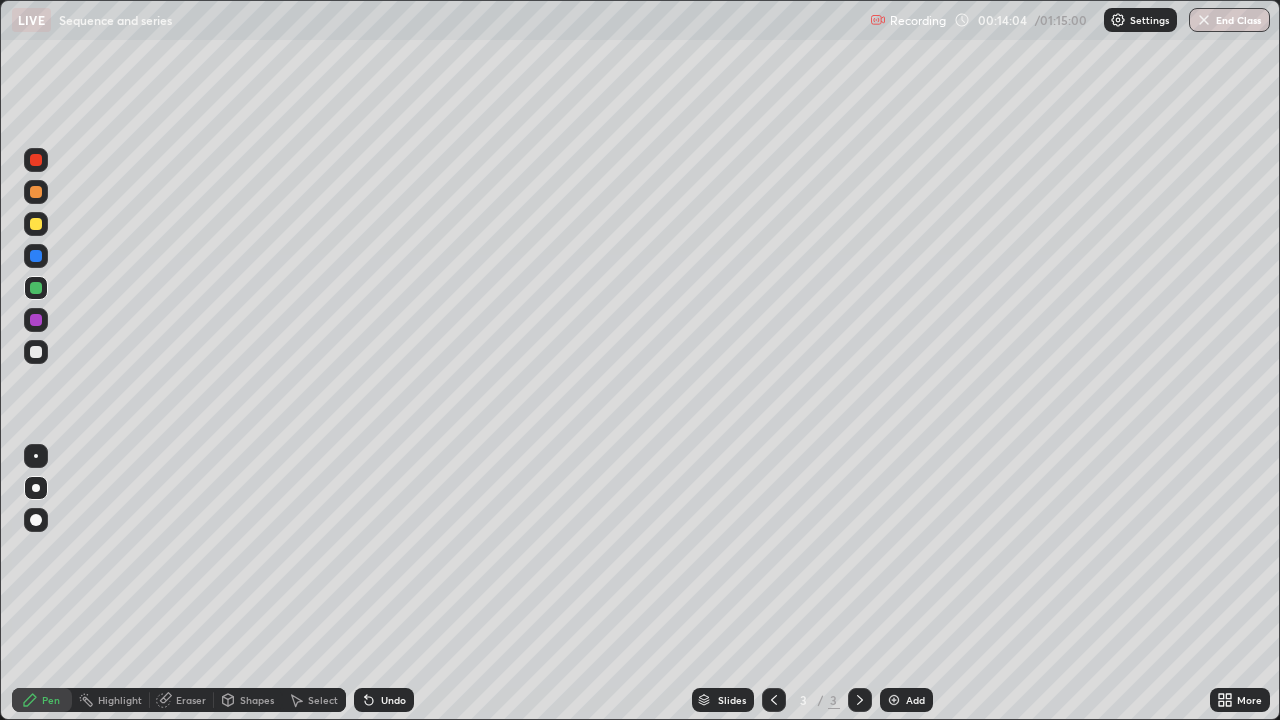 click 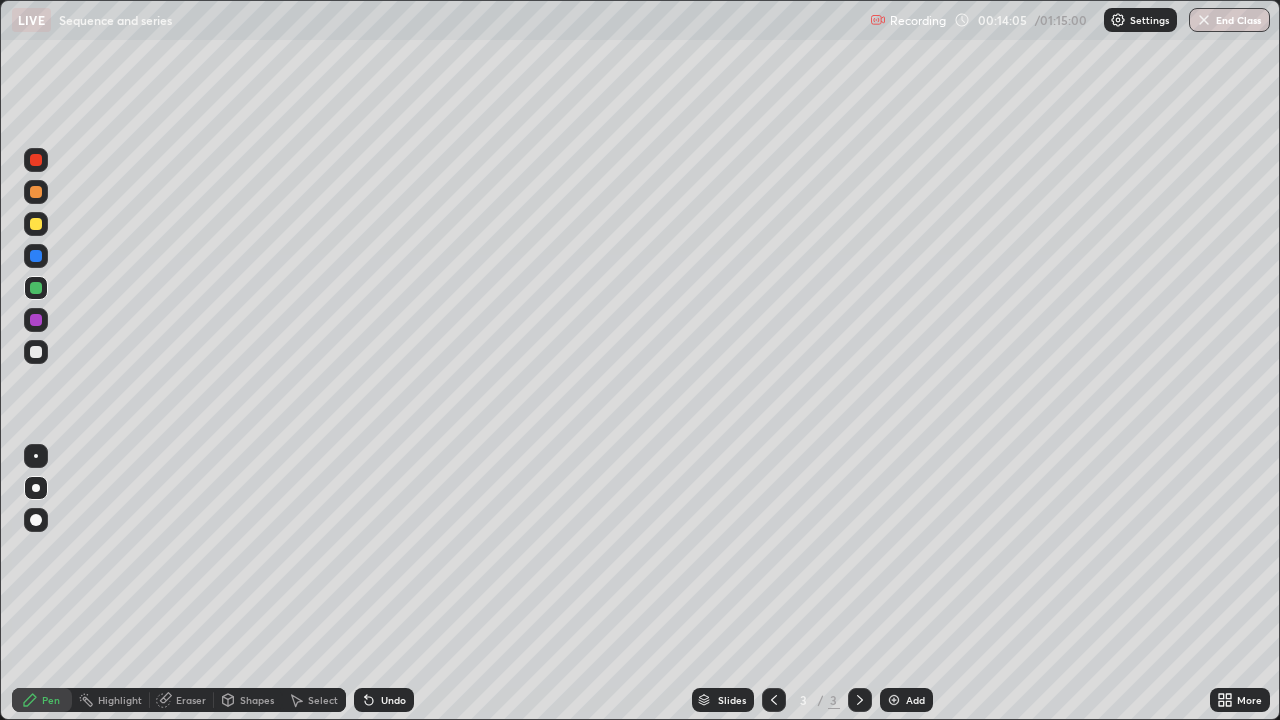 click at bounding box center (894, 700) 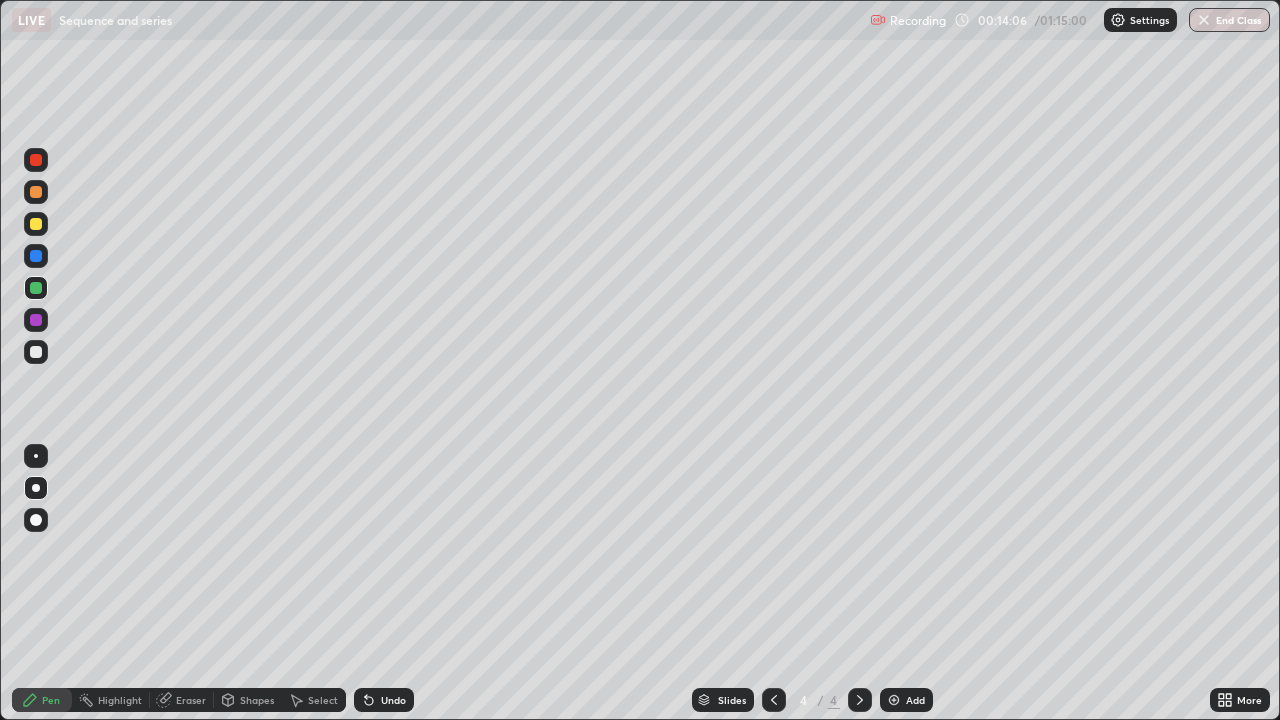 click at bounding box center (36, 256) 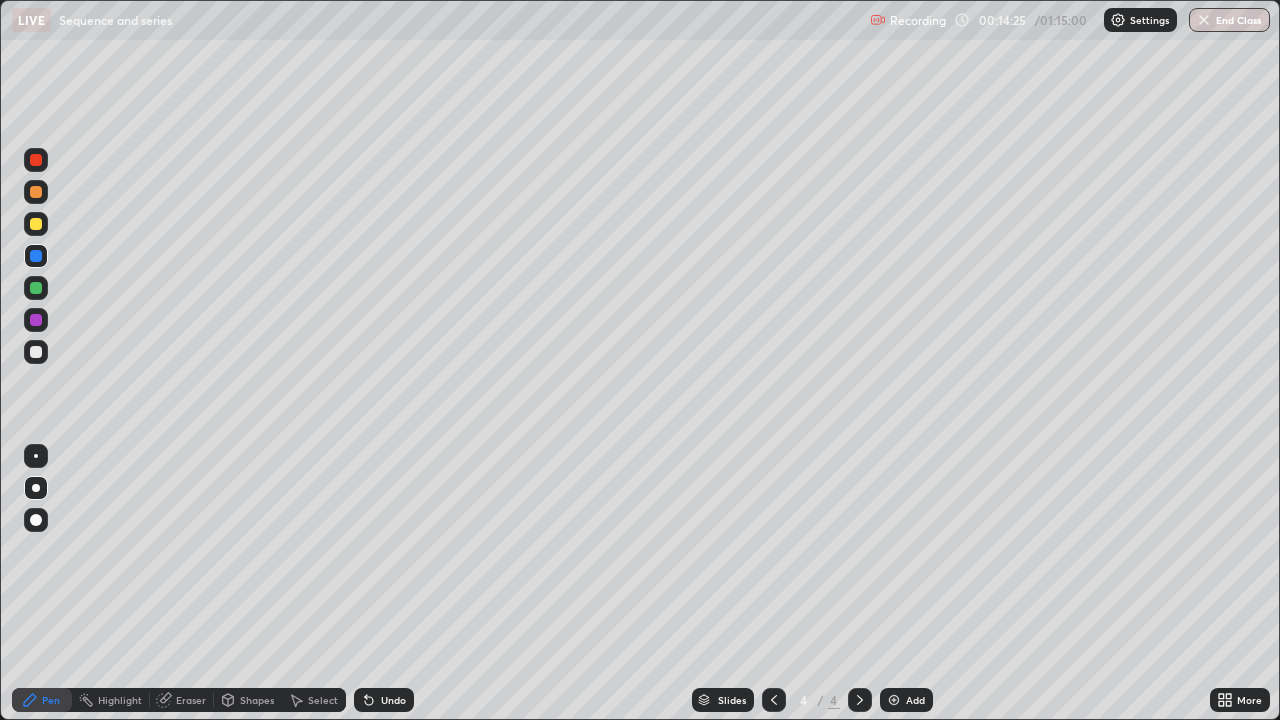 click at bounding box center (36, 352) 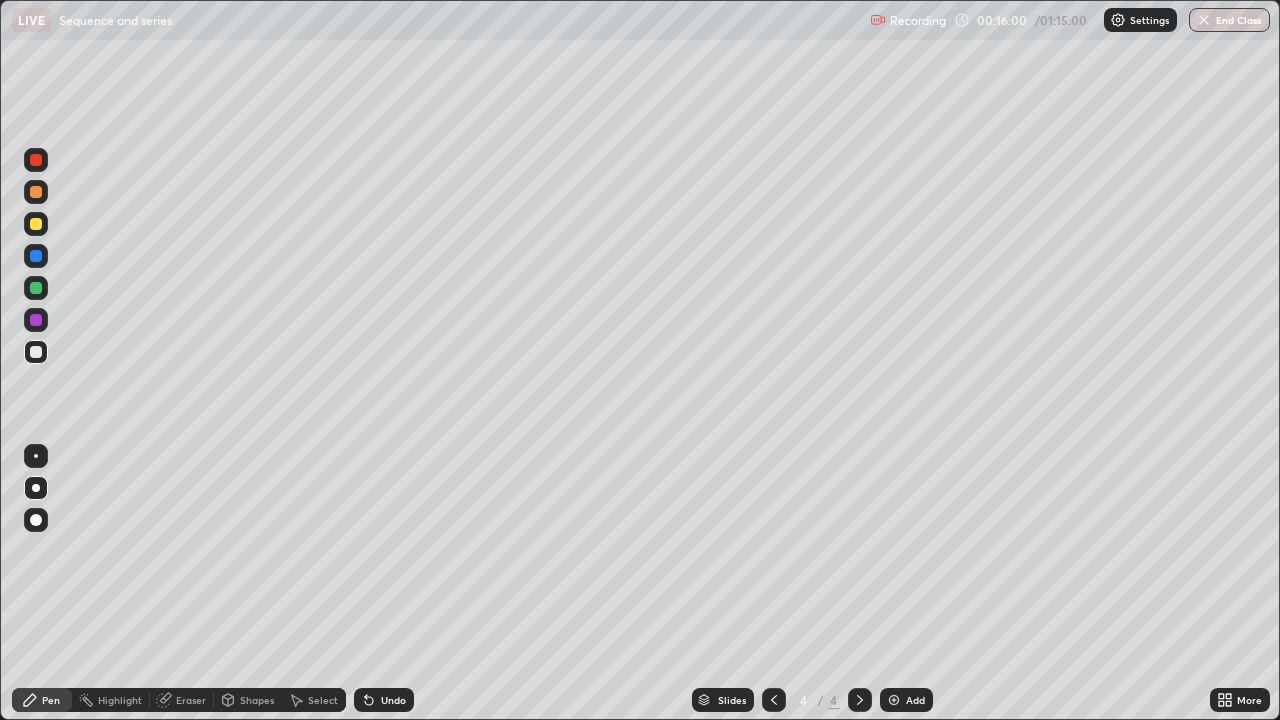 click at bounding box center [36, 224] 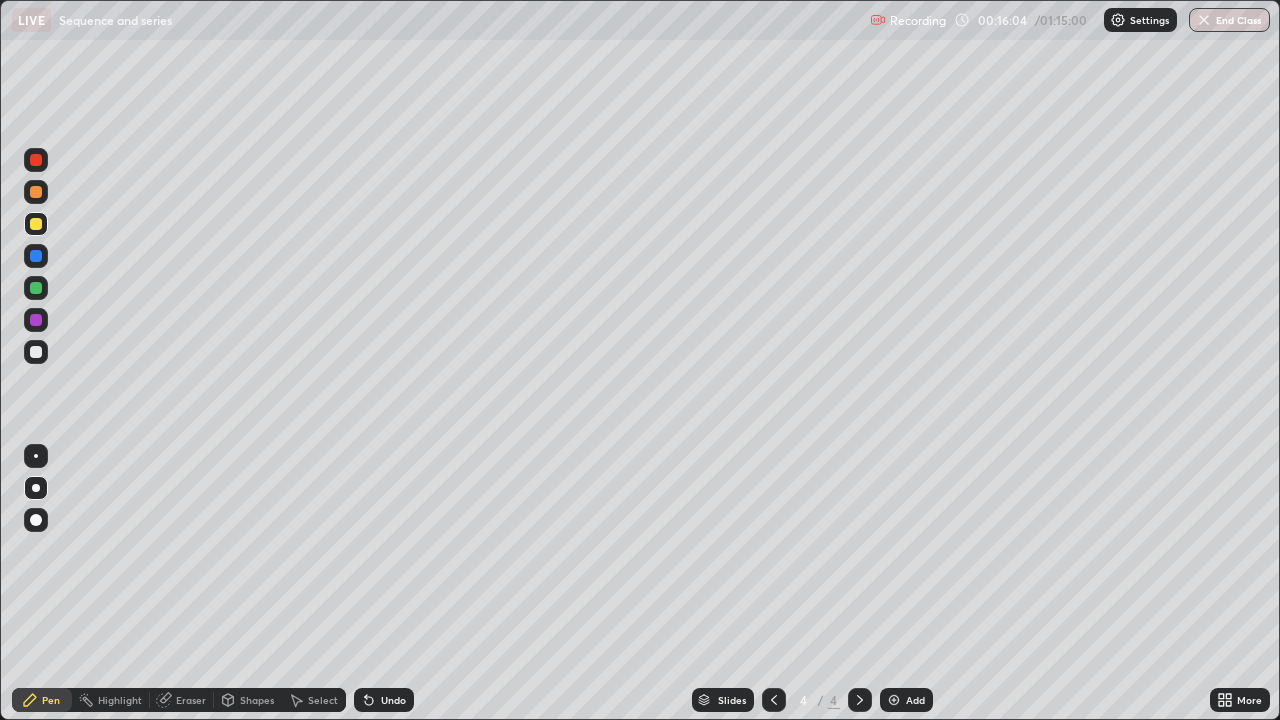click on "Undo" at bounding box center [393, 700] 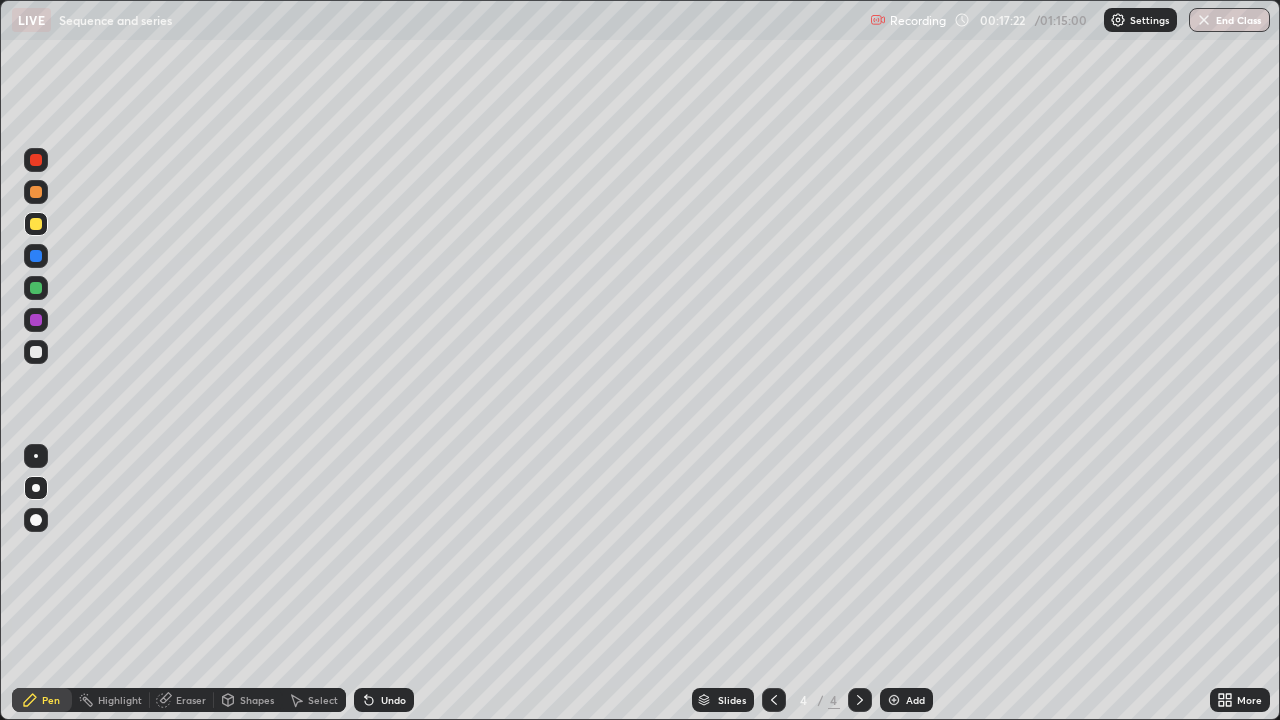 click 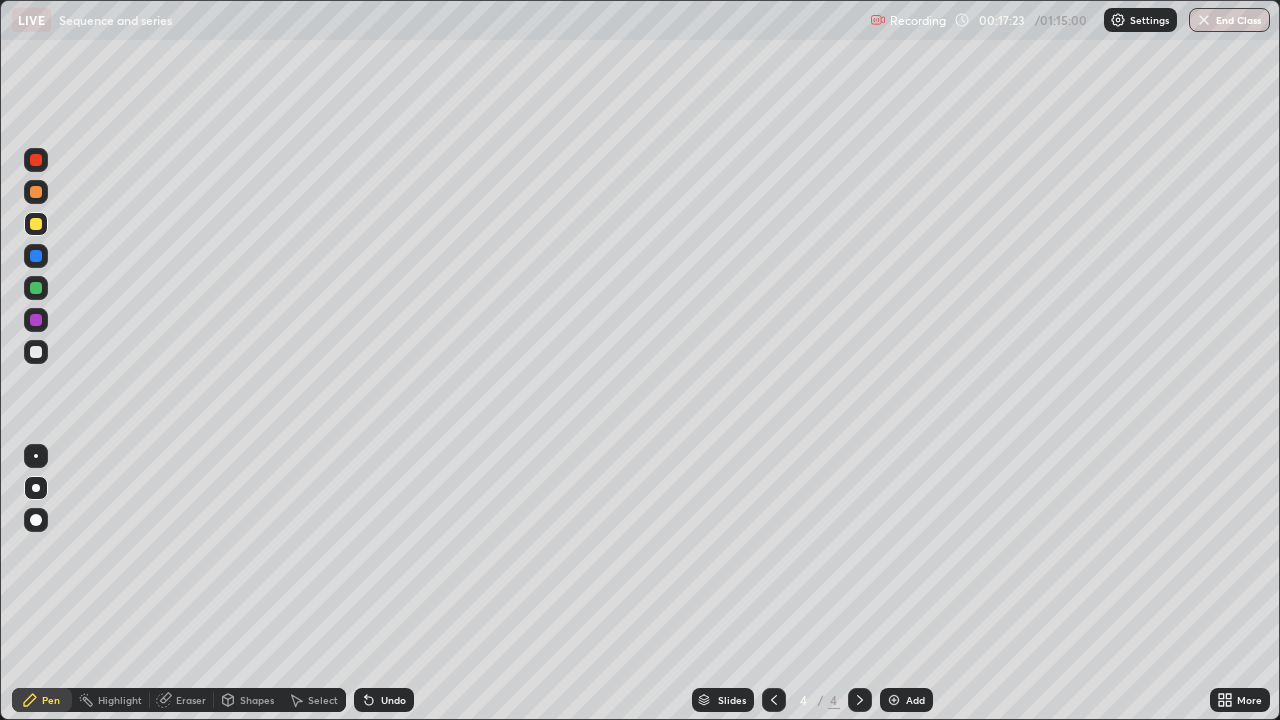 click at bounding box center (894, 700) 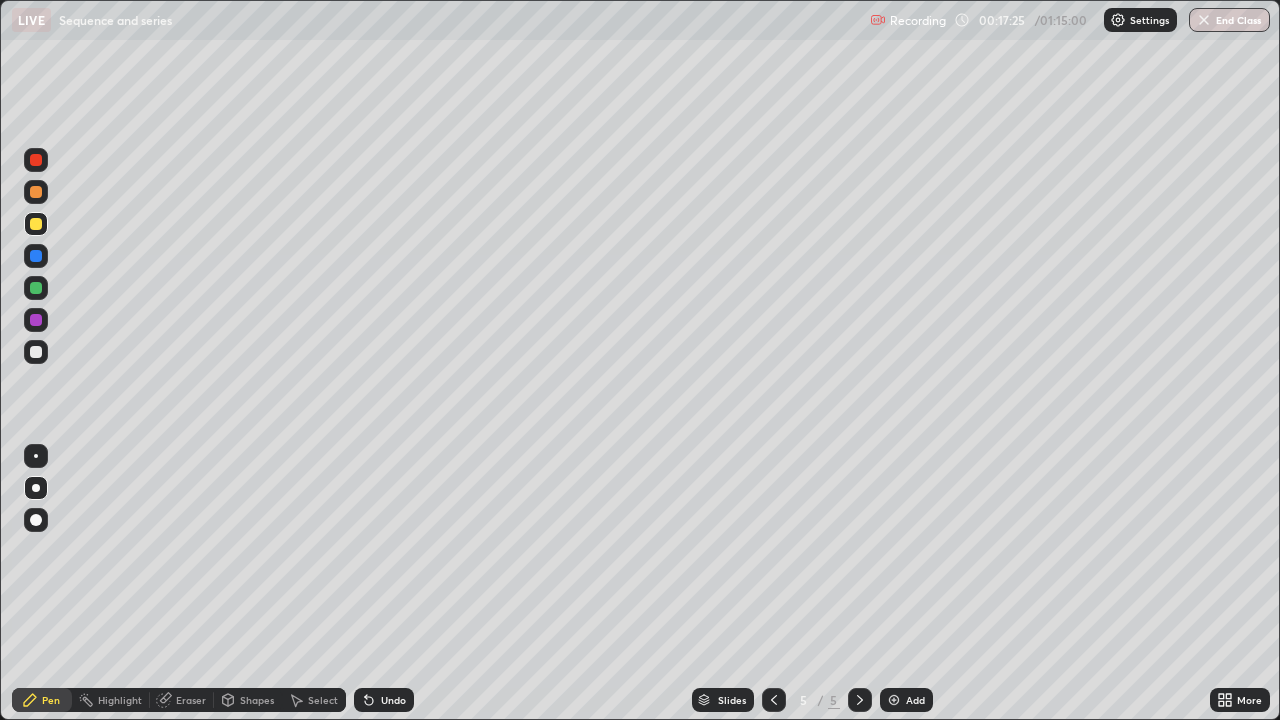 click at bounding box center [36, 352] 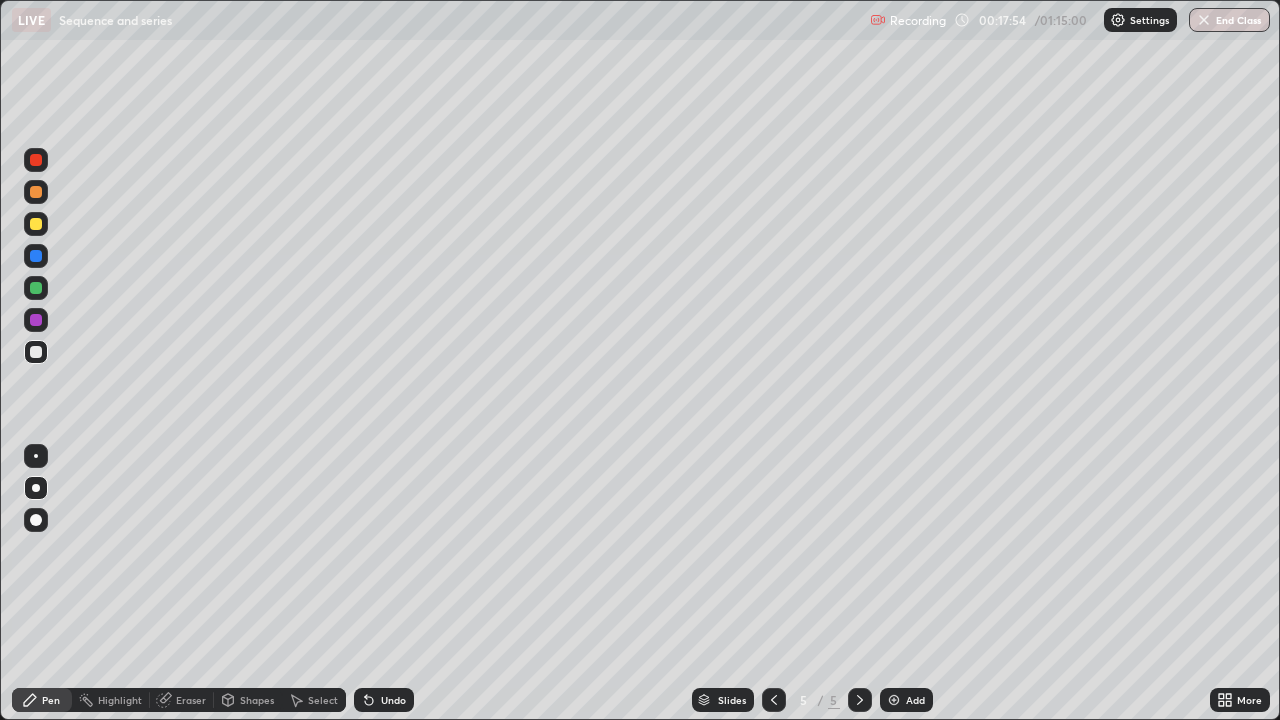 click at bounding box center [36, 256] 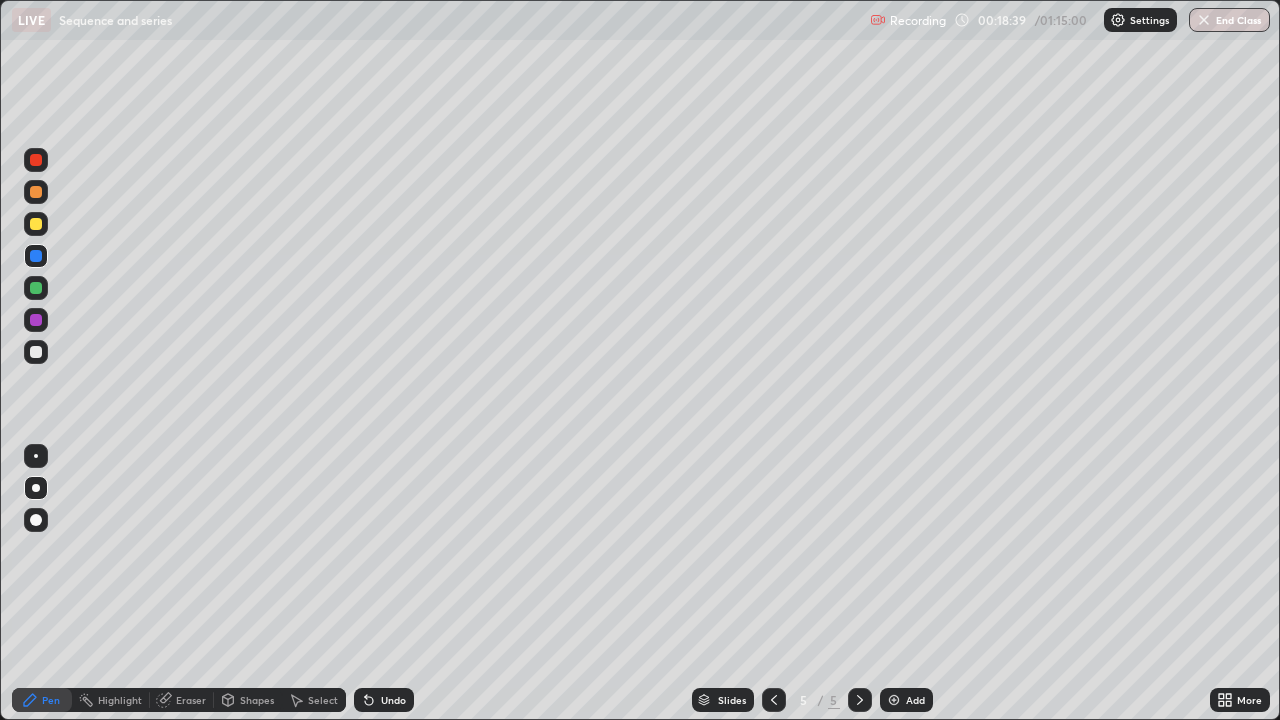 click on "Undo" at bounding box center [393, 700] 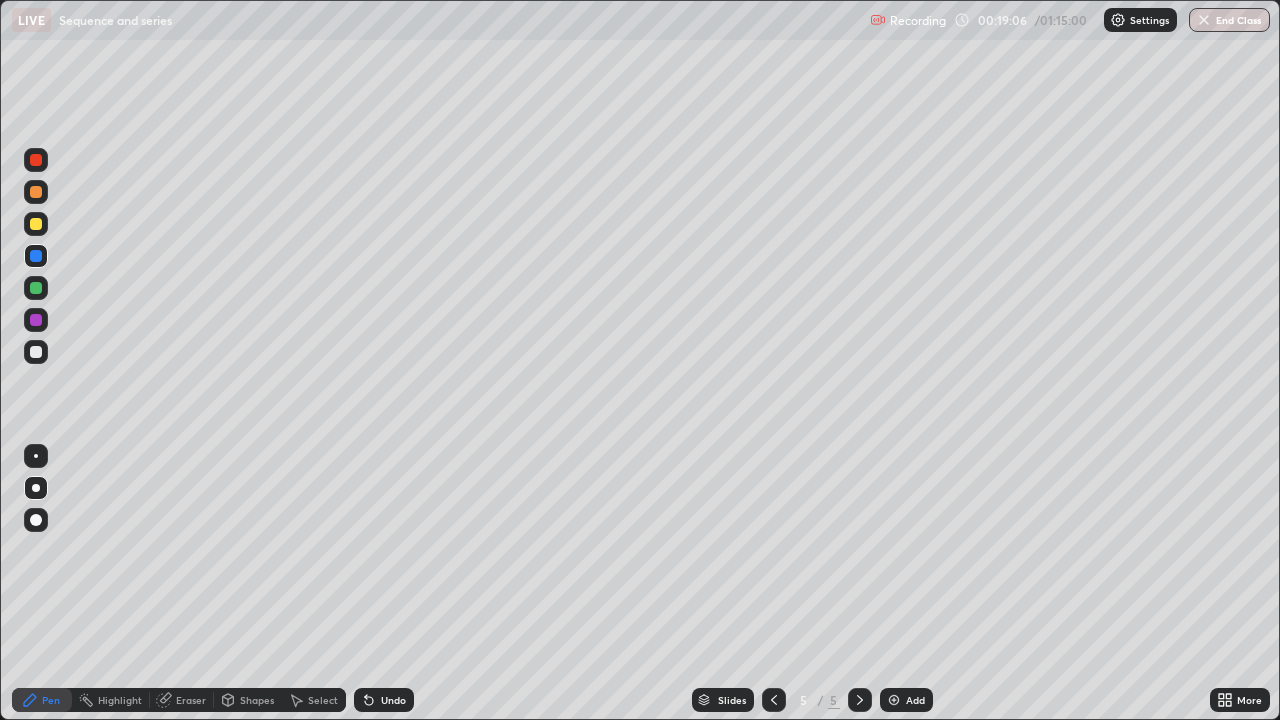 click on "Undo" at bounding box center [384, 700] 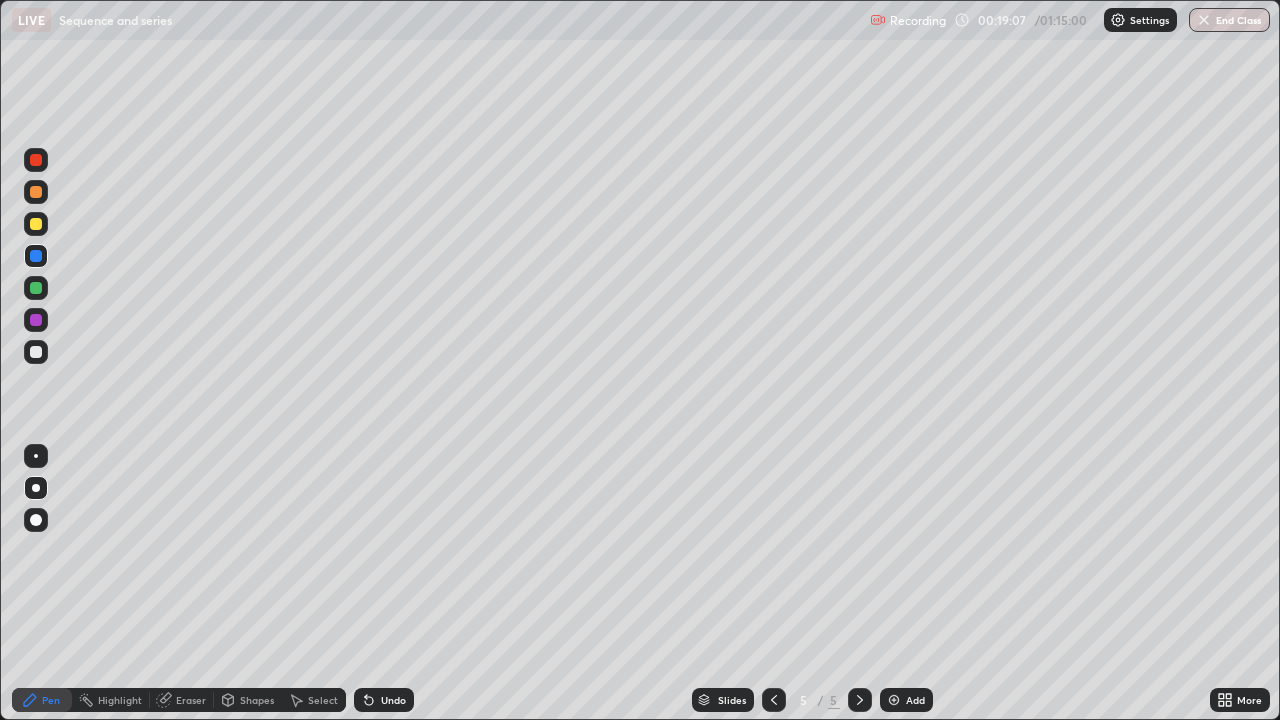 click on "Undo" at bounding box center (384, 700) 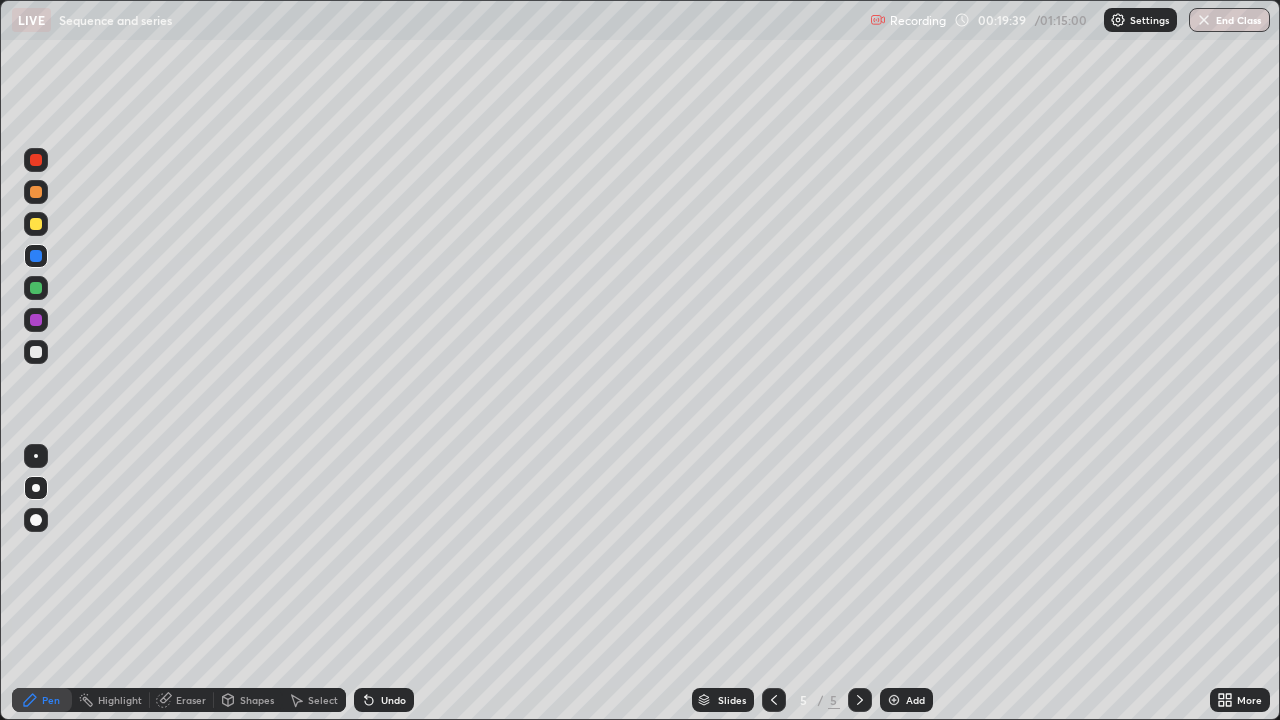 click at bounding box center (36, 224) 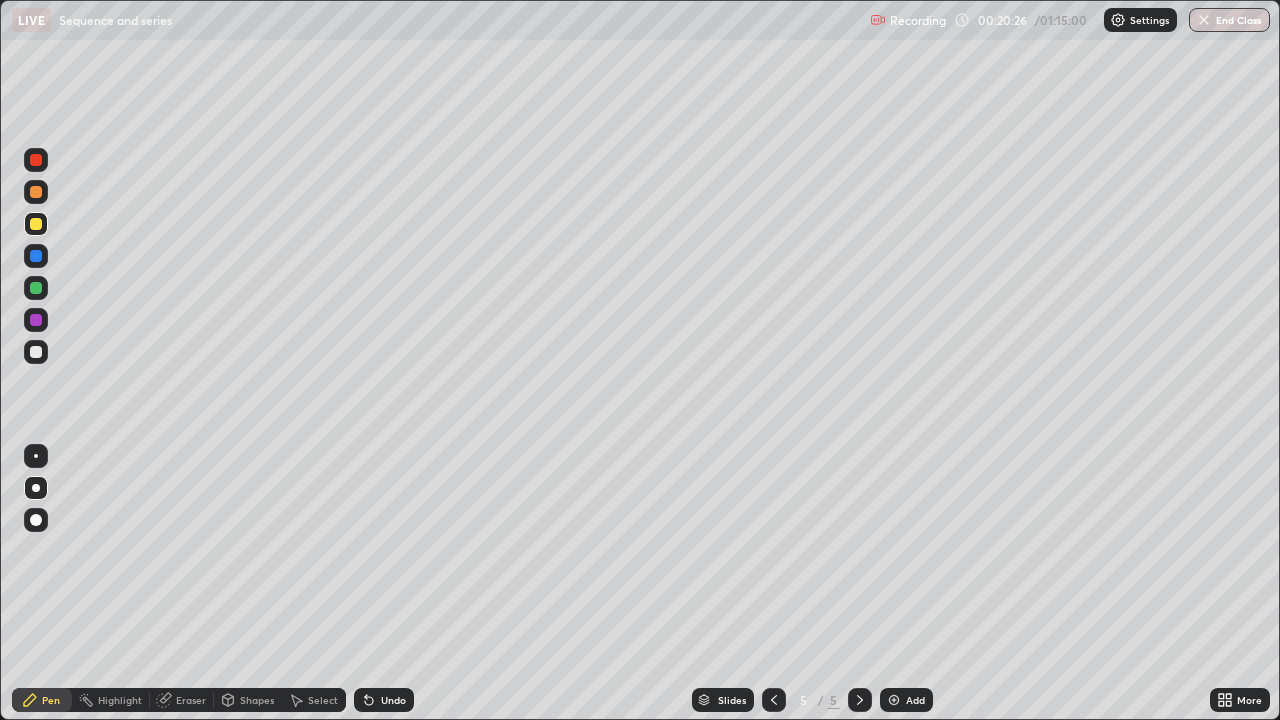 click at bounding box center [36, 288] 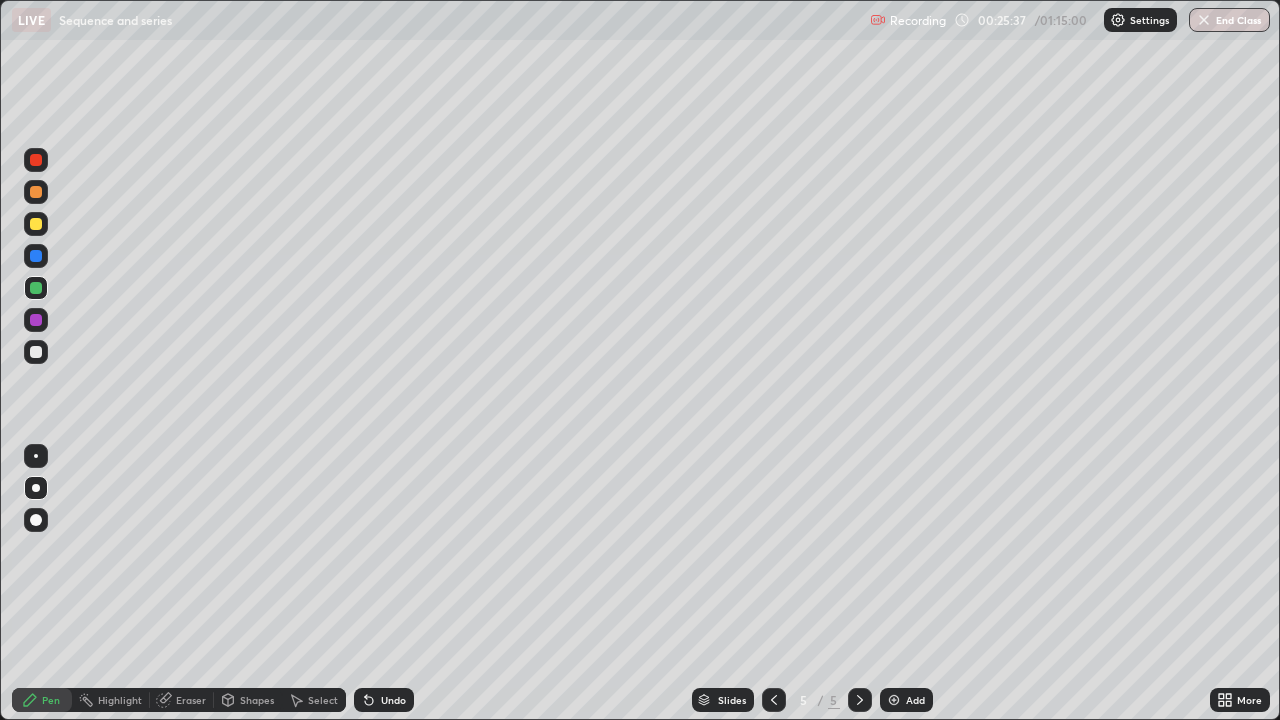 click 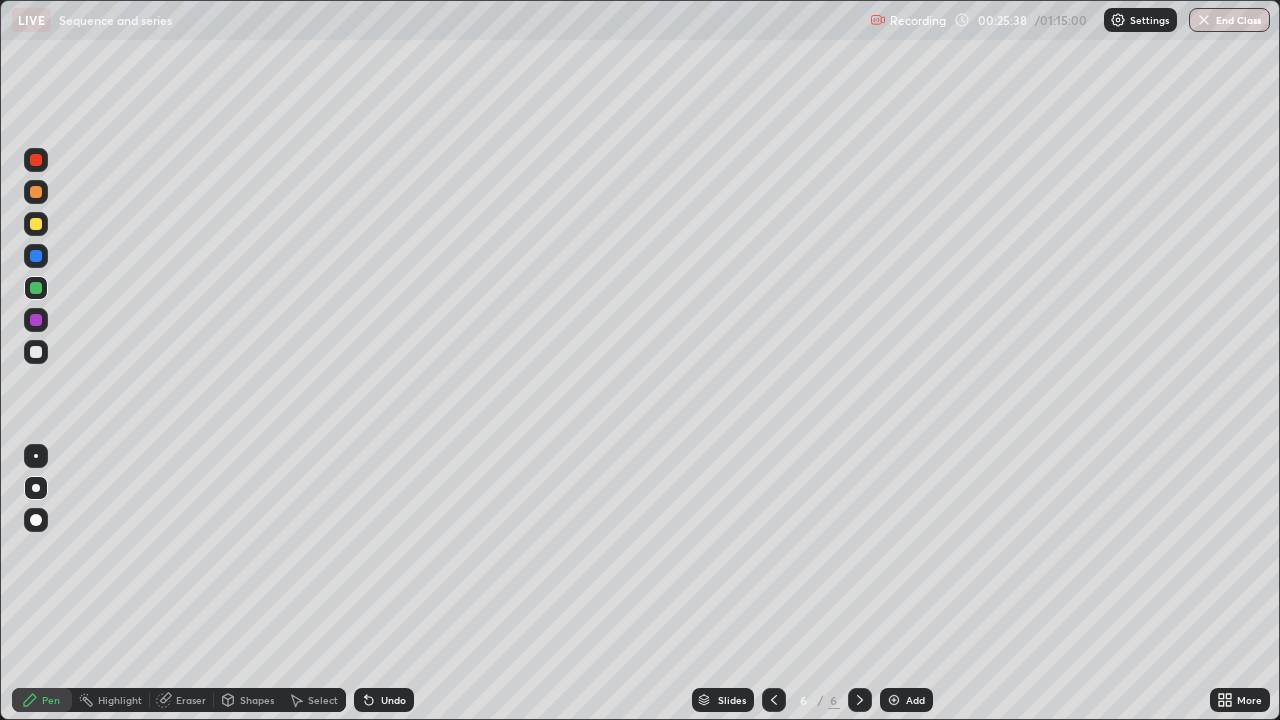 click at bounding box center [36, 352] 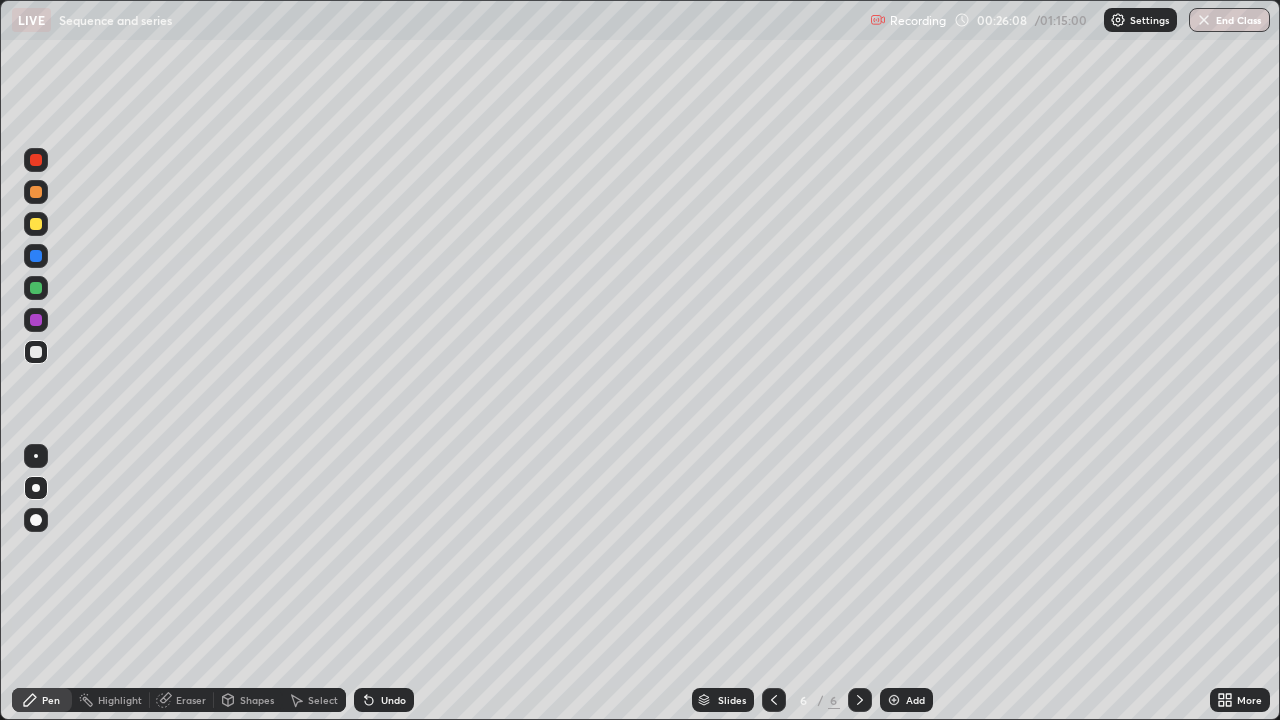 click on "Undo" at bounding box center [384, 700] 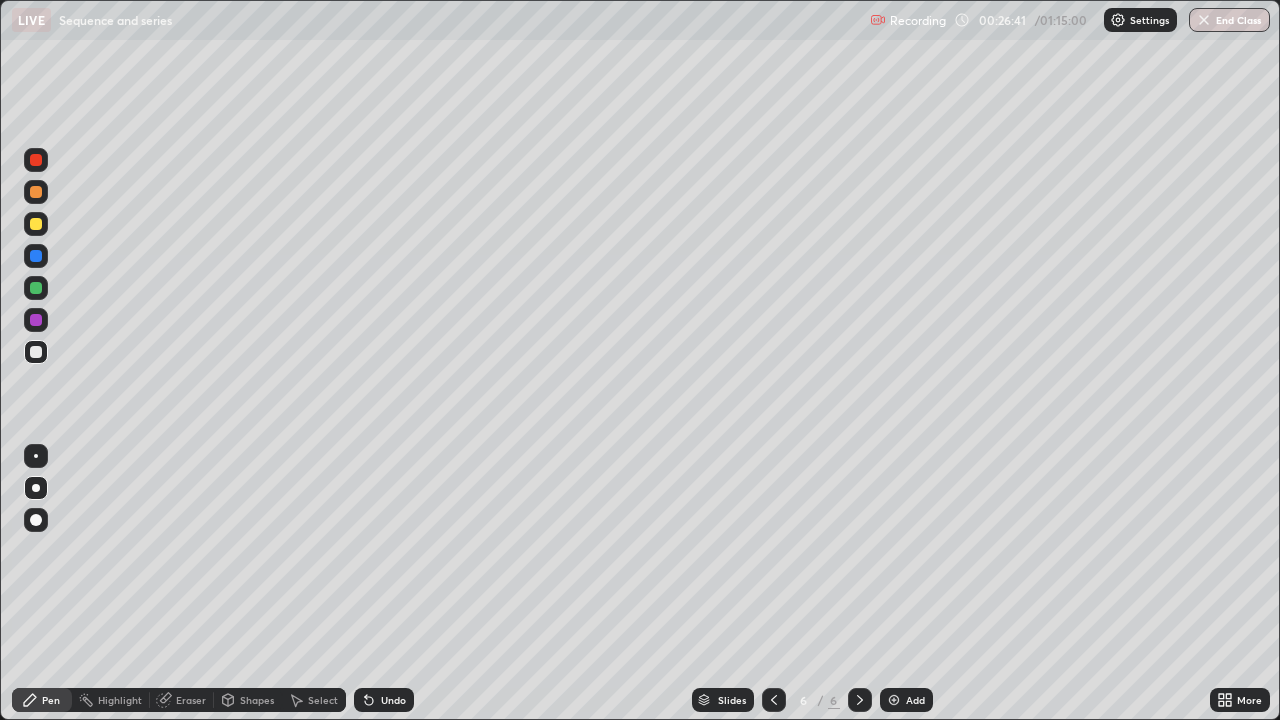 click at bounding box center (36, 352) 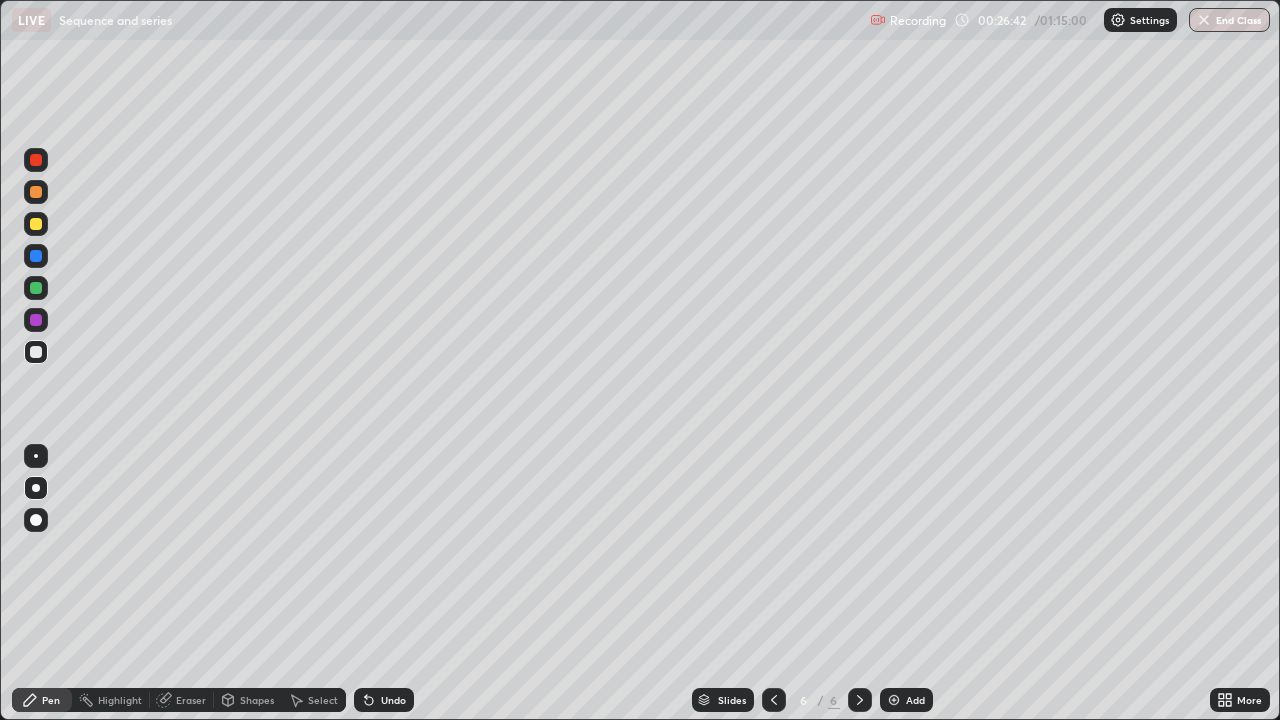 click at bounding box center [36, 288] 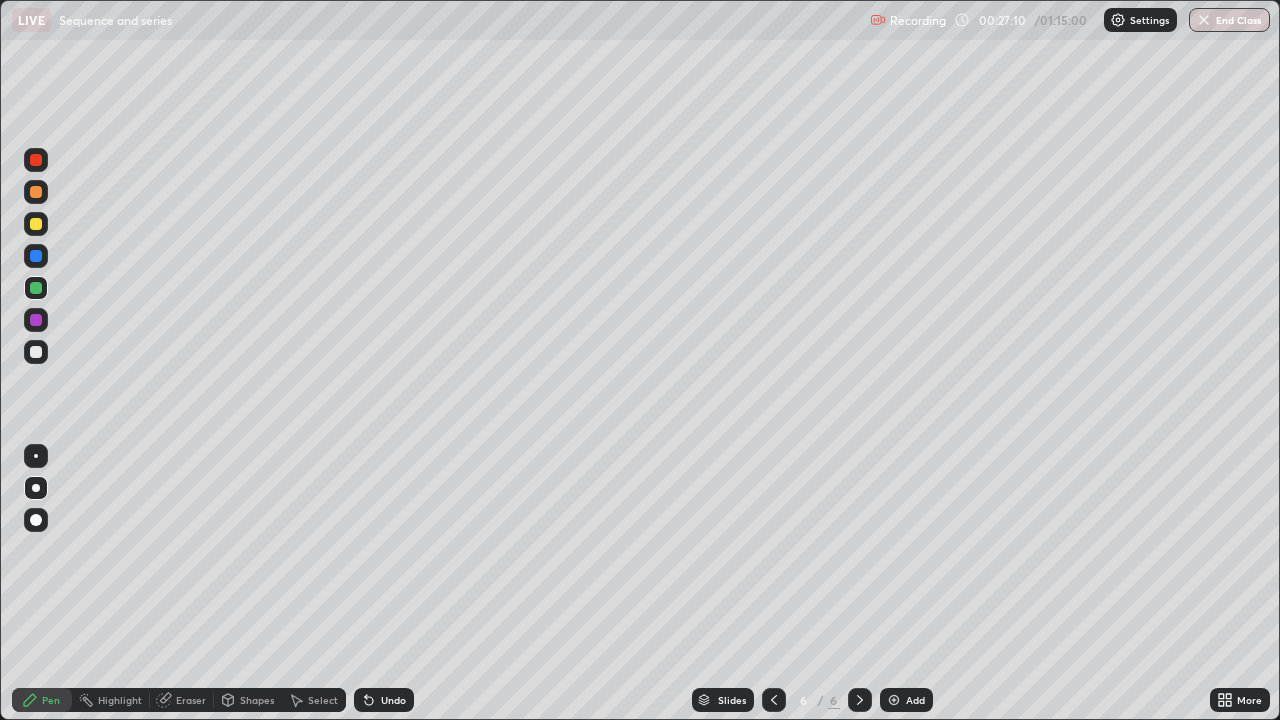 click on "Undo" at bounding box center (393, 700) 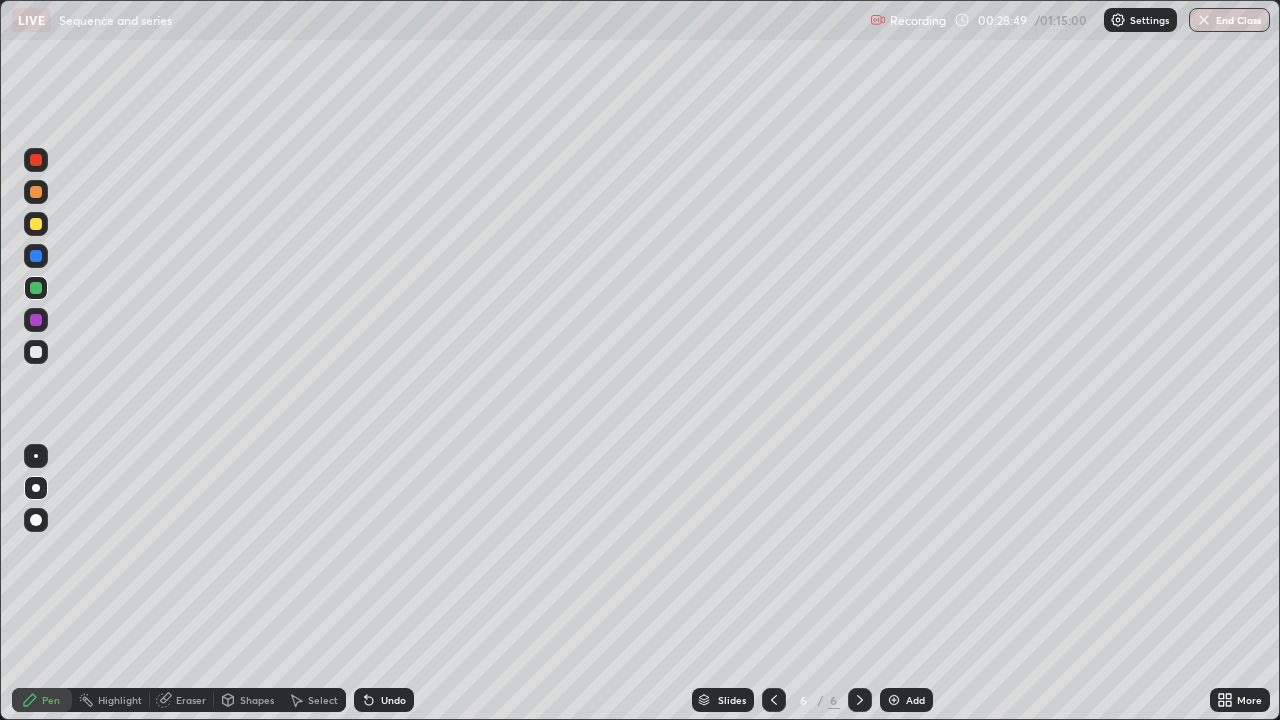 click 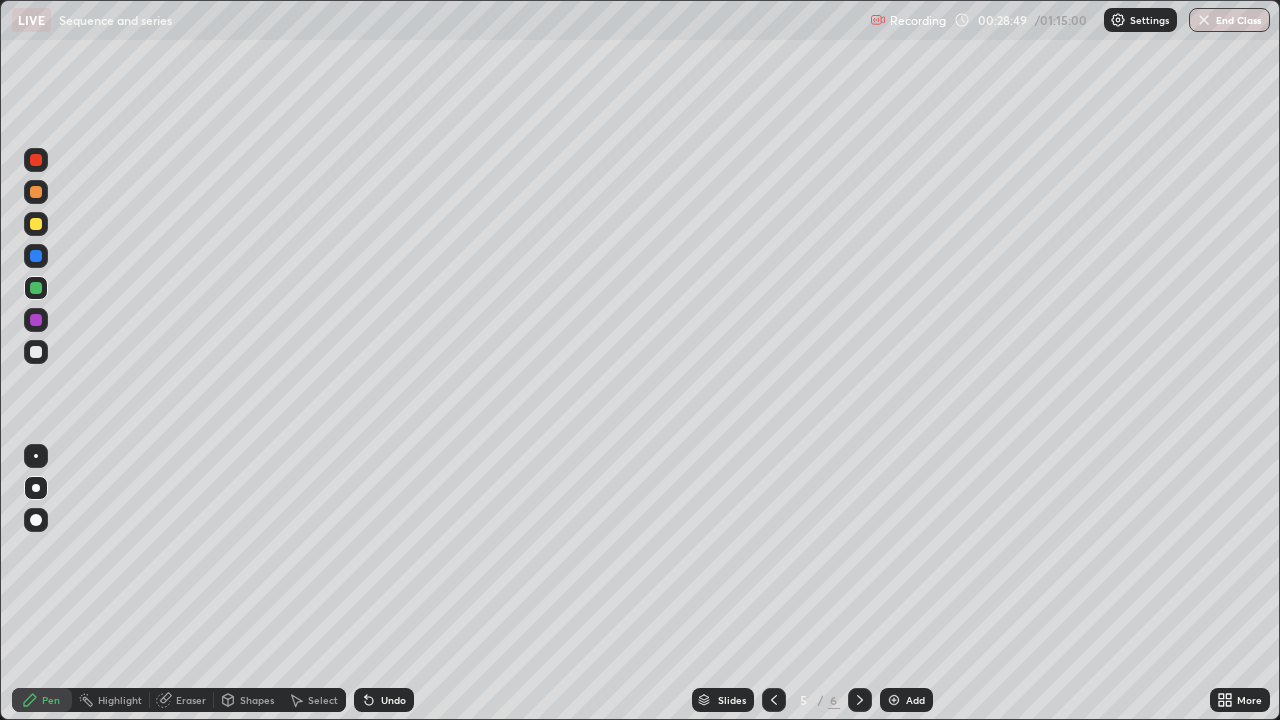 click 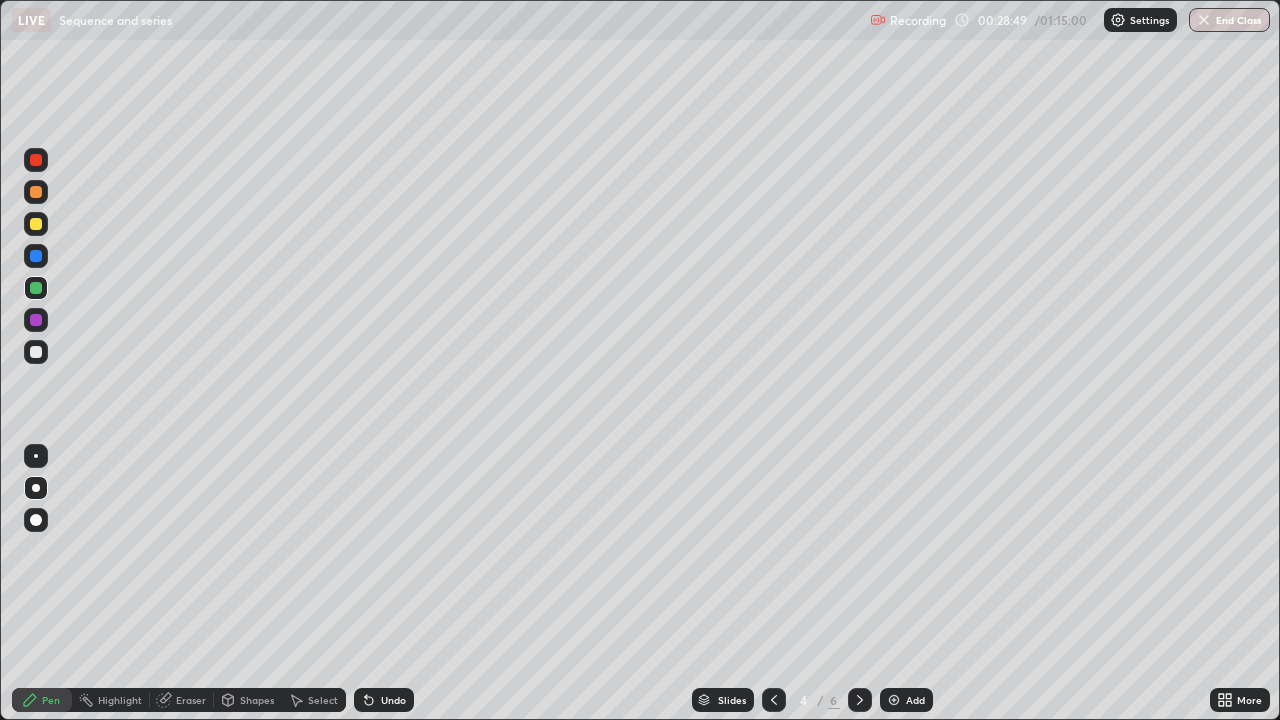 click 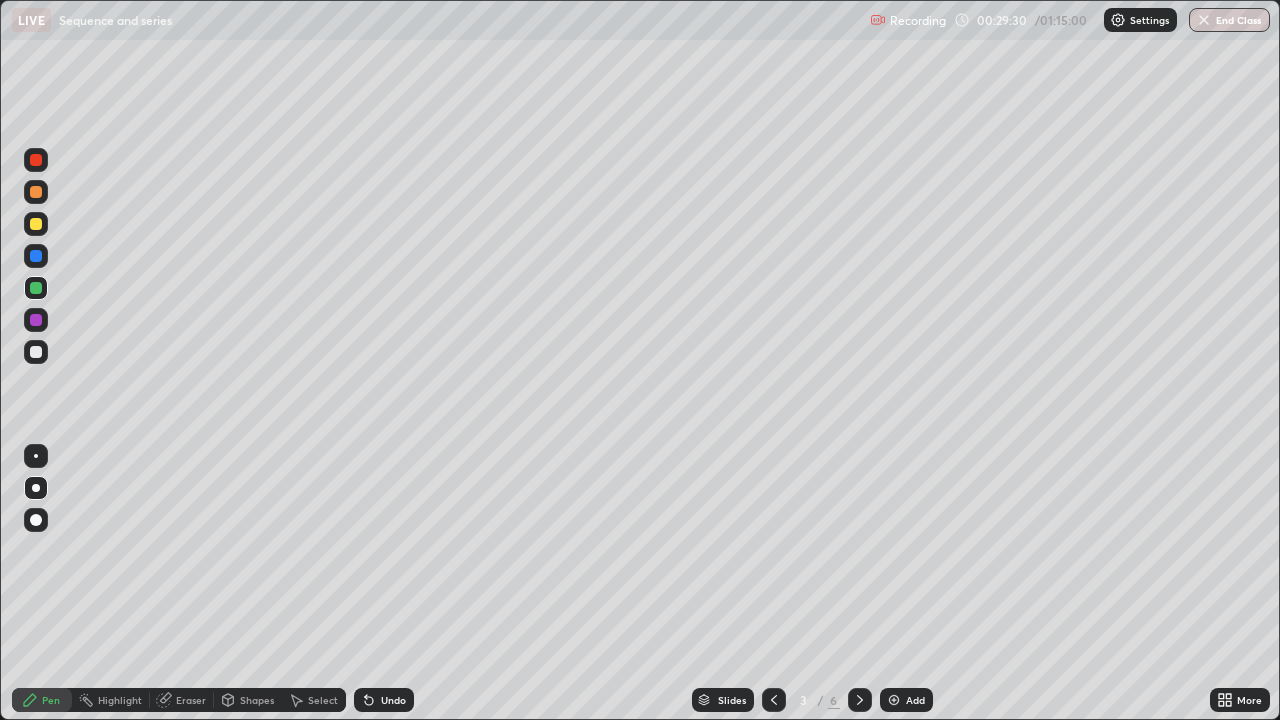 click at bounding box center (36, 320) 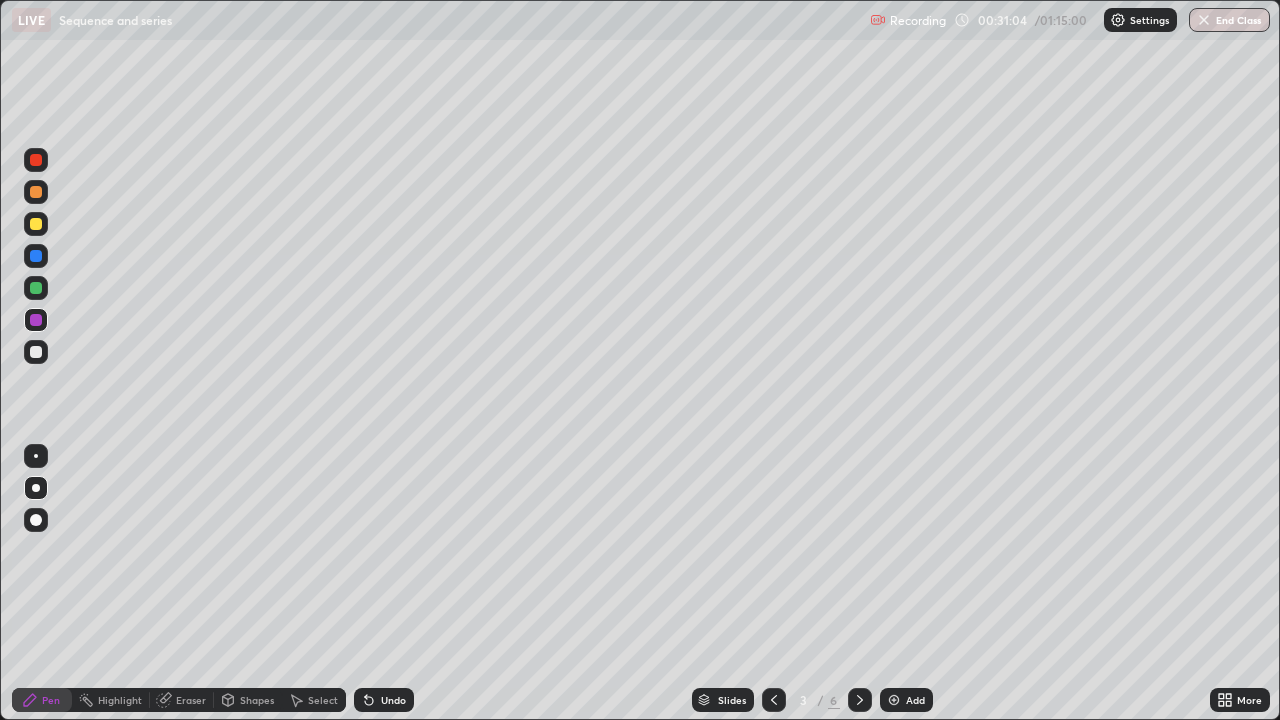 click 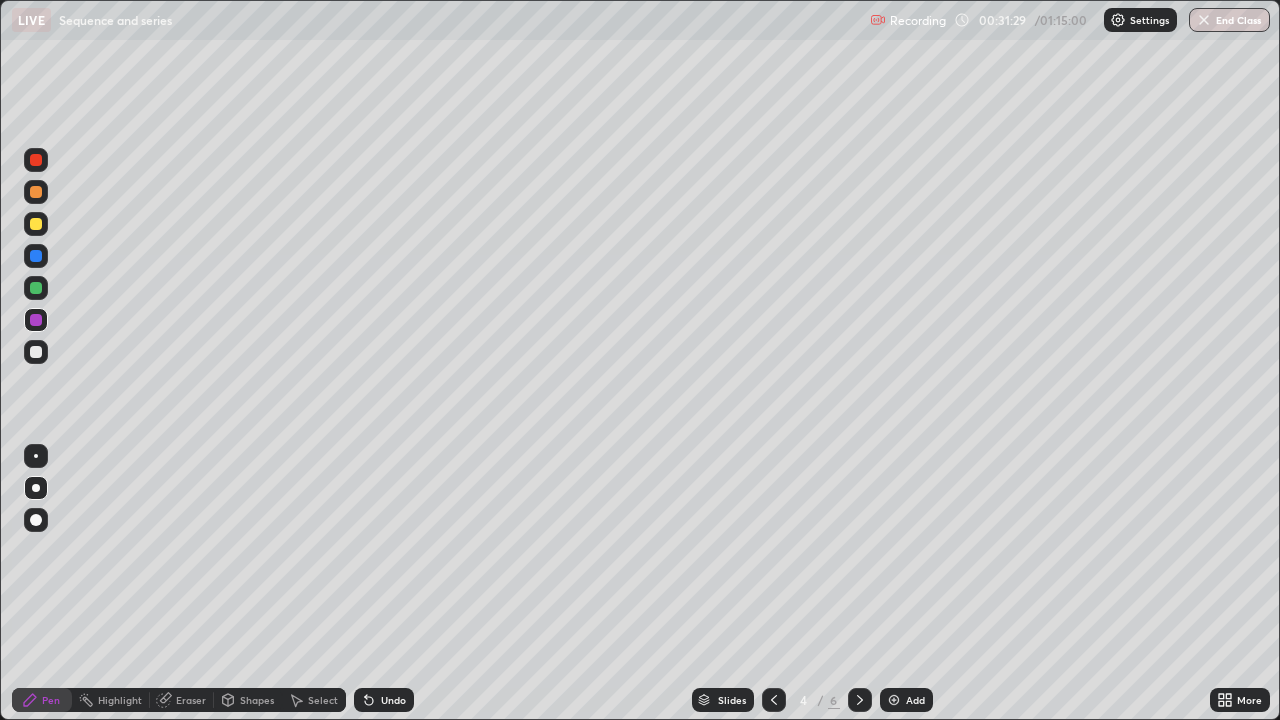 click at bounding box center [774, 700] 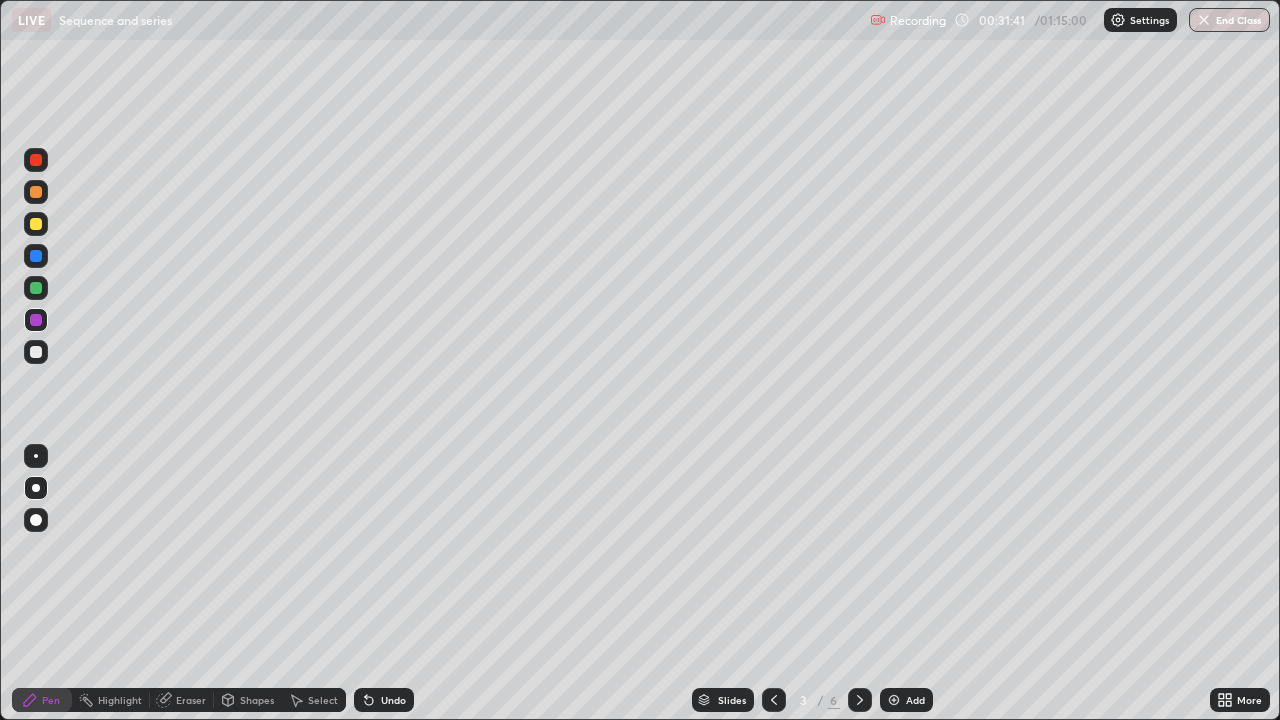 click 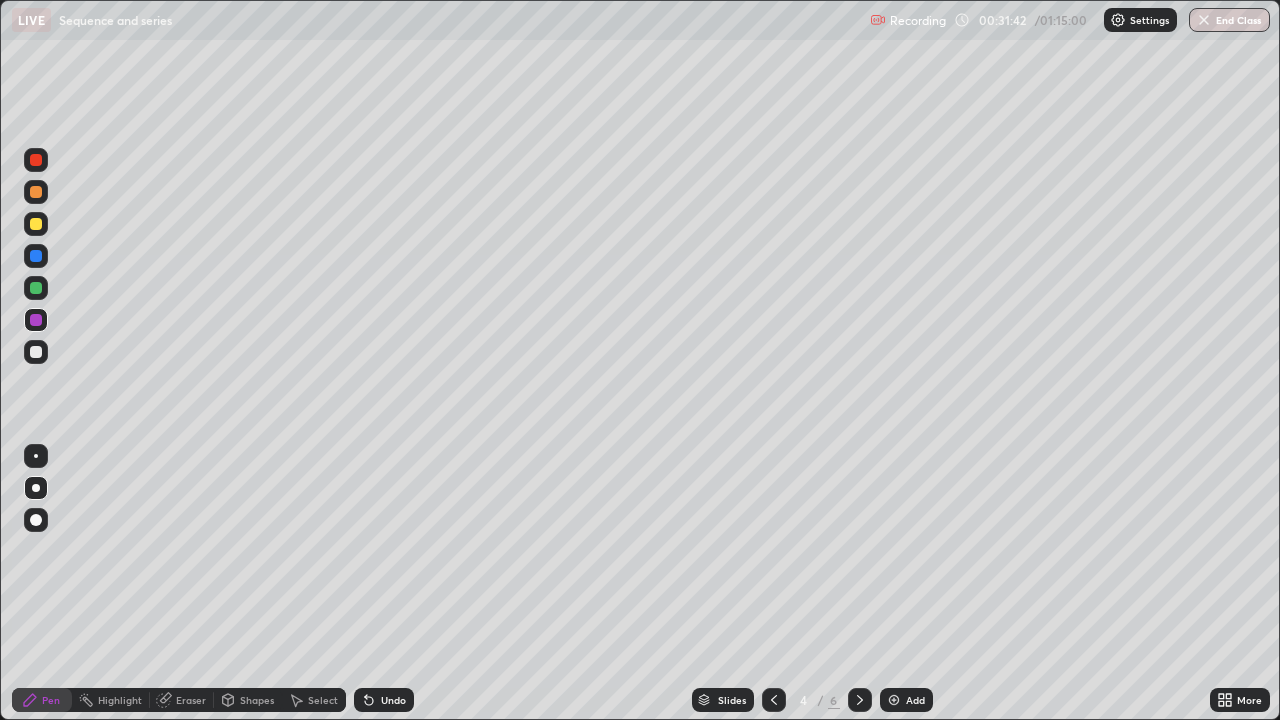 click 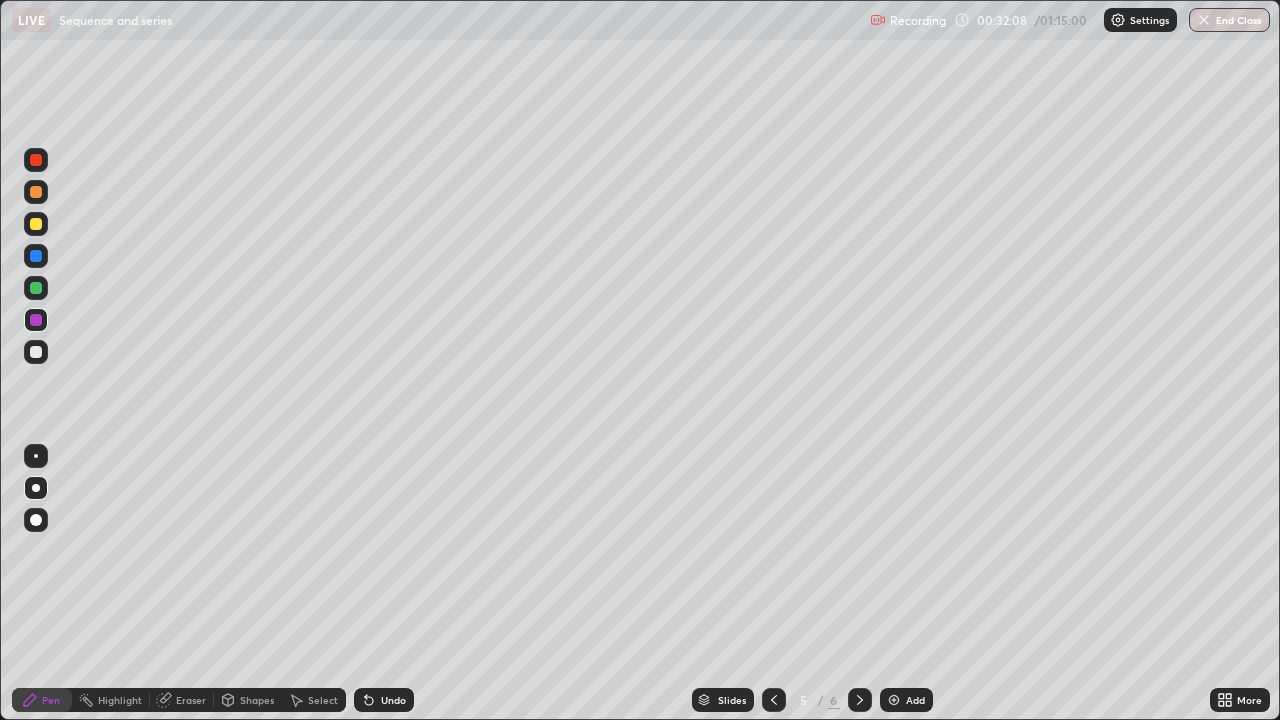 click 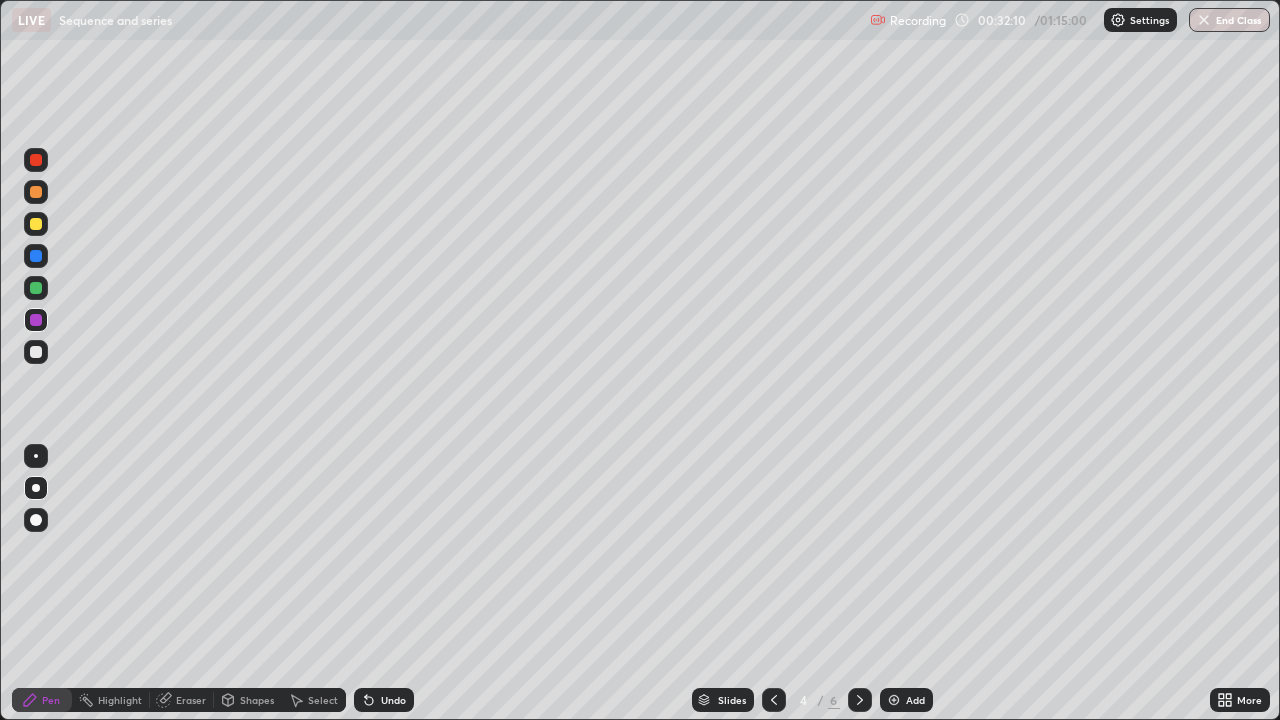 click at bounding box center (774, 700) 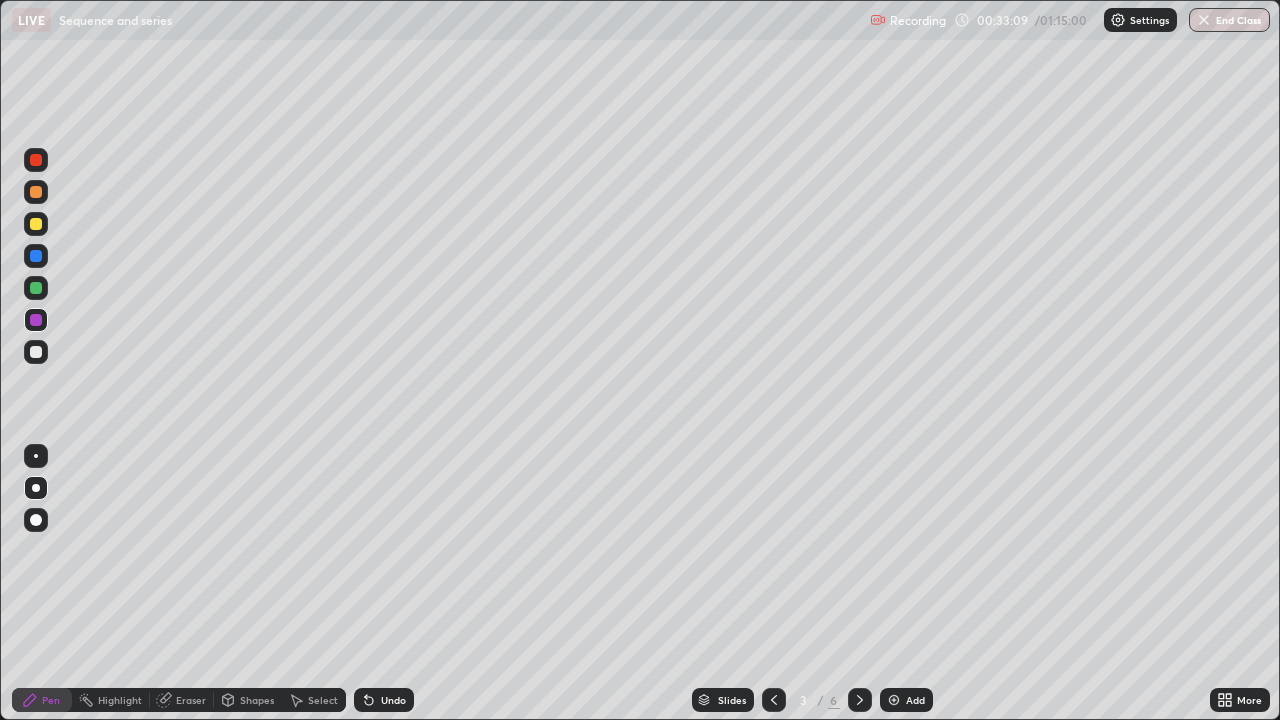 click at bounding box center [860, 700] 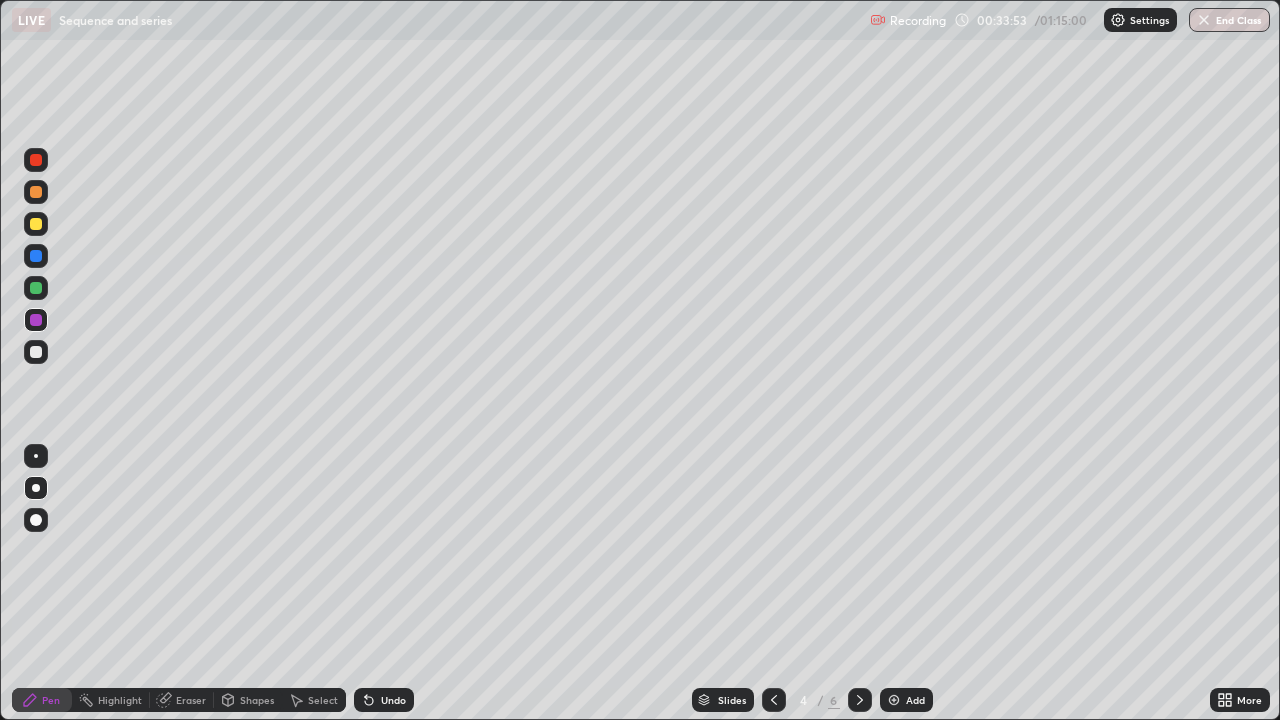 click 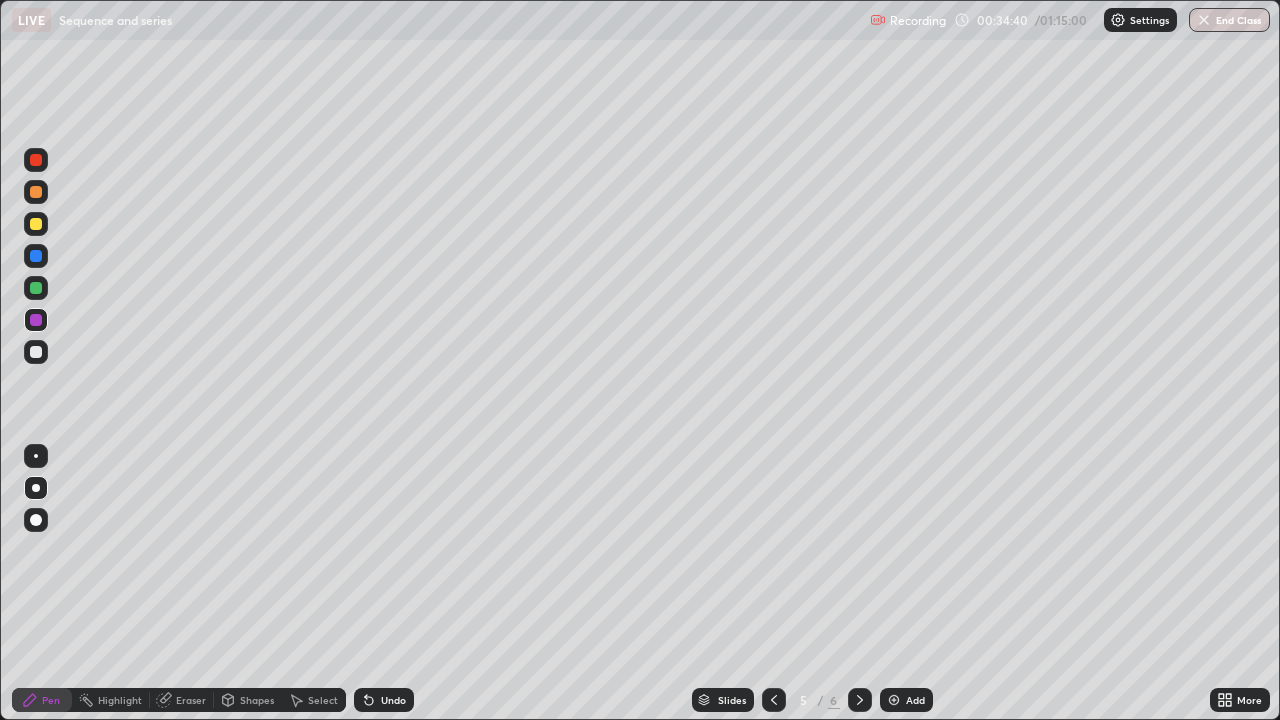 click 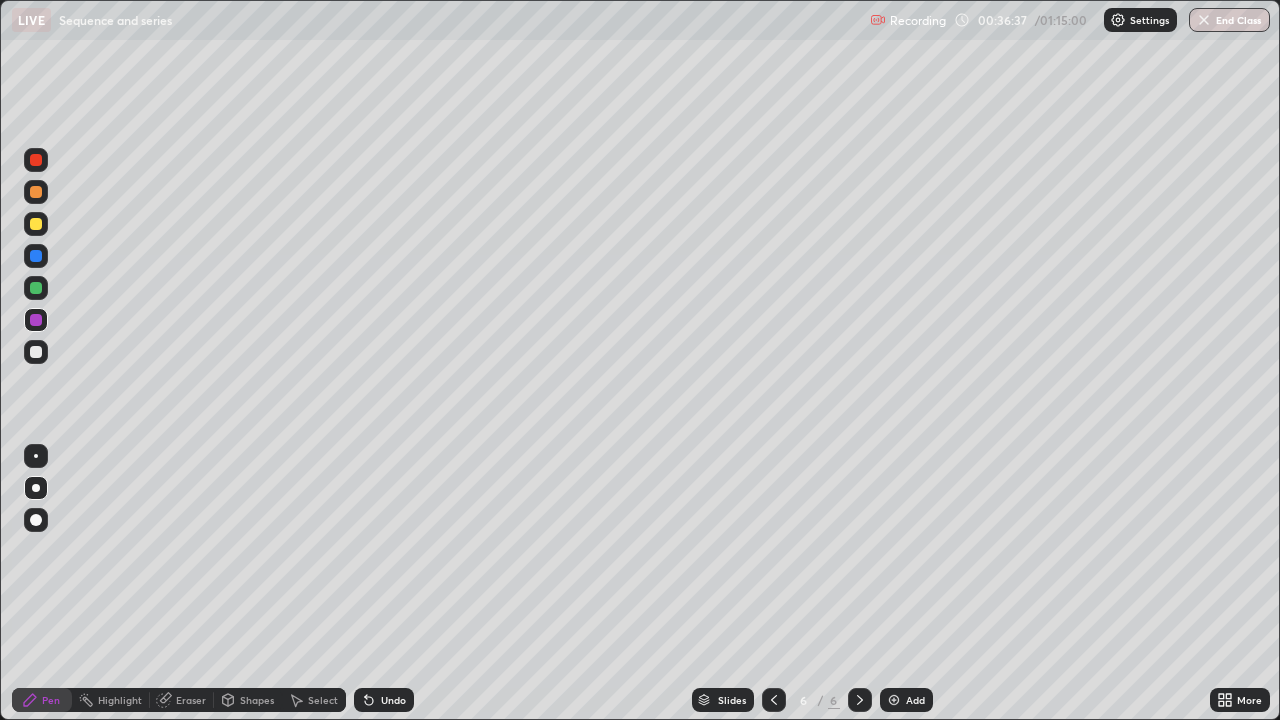 click 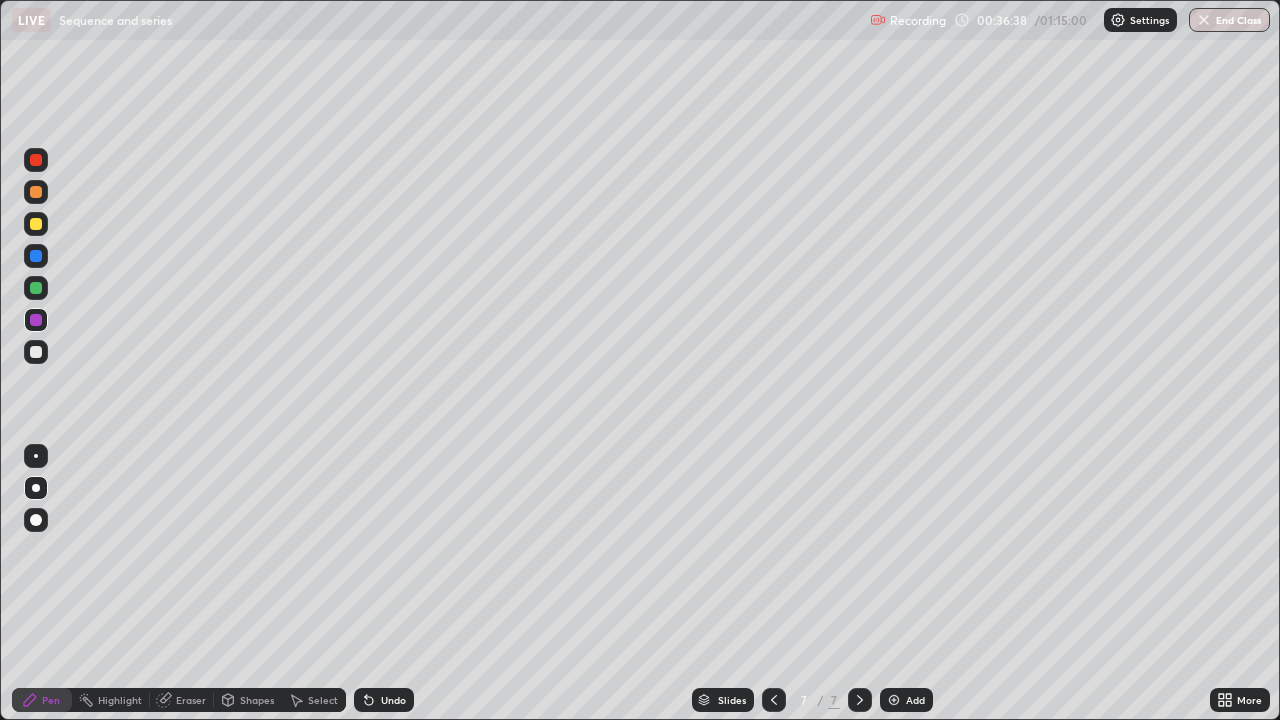 click at bounding box center [36, 224] 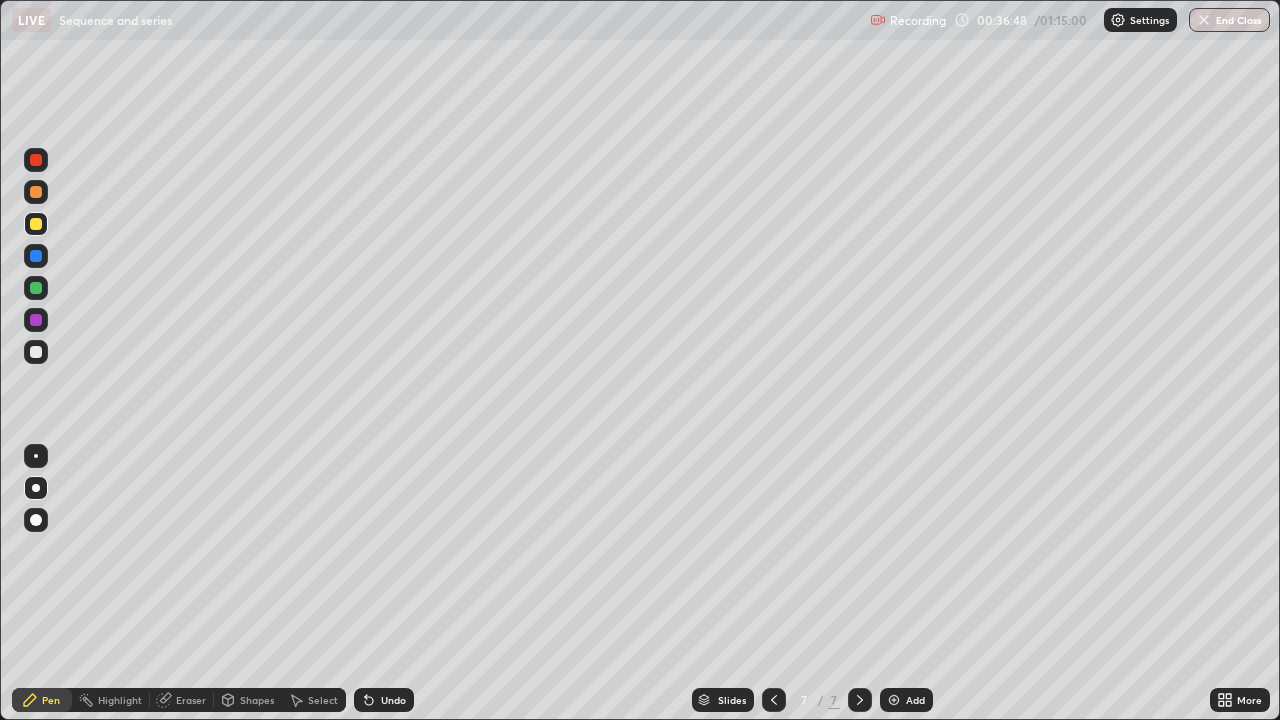 click at bounding box center (36, 352) 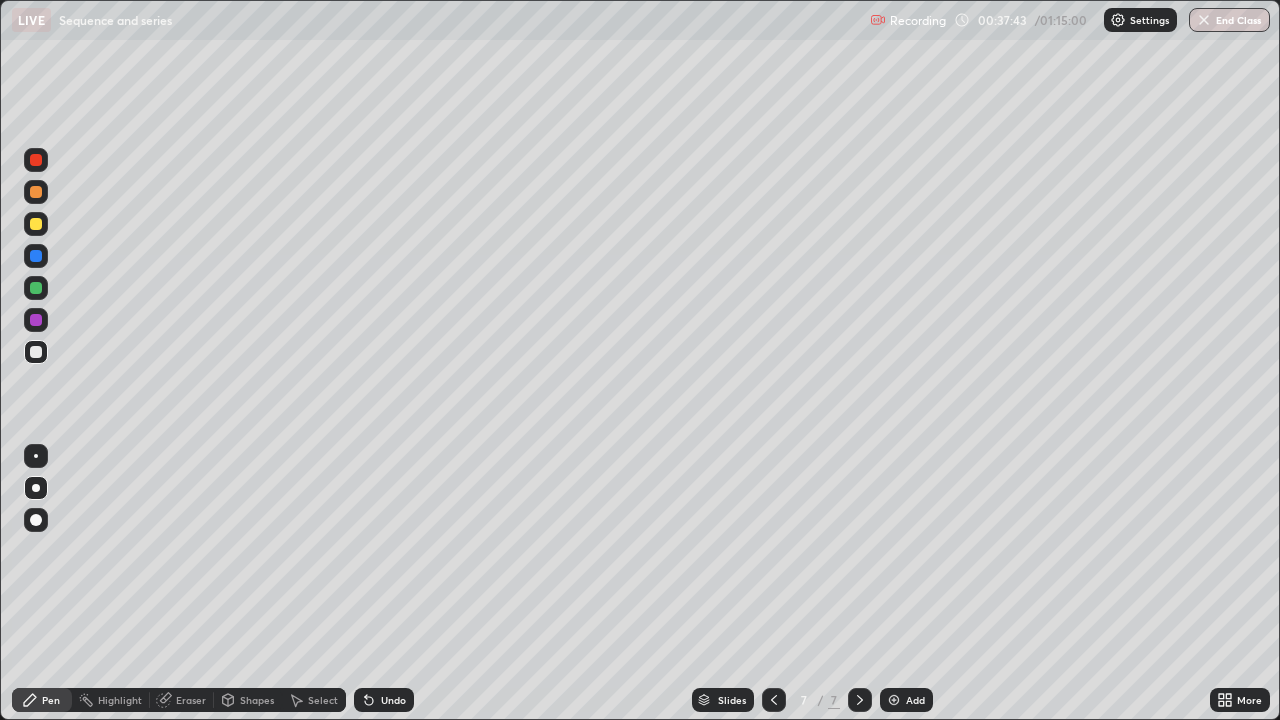 click 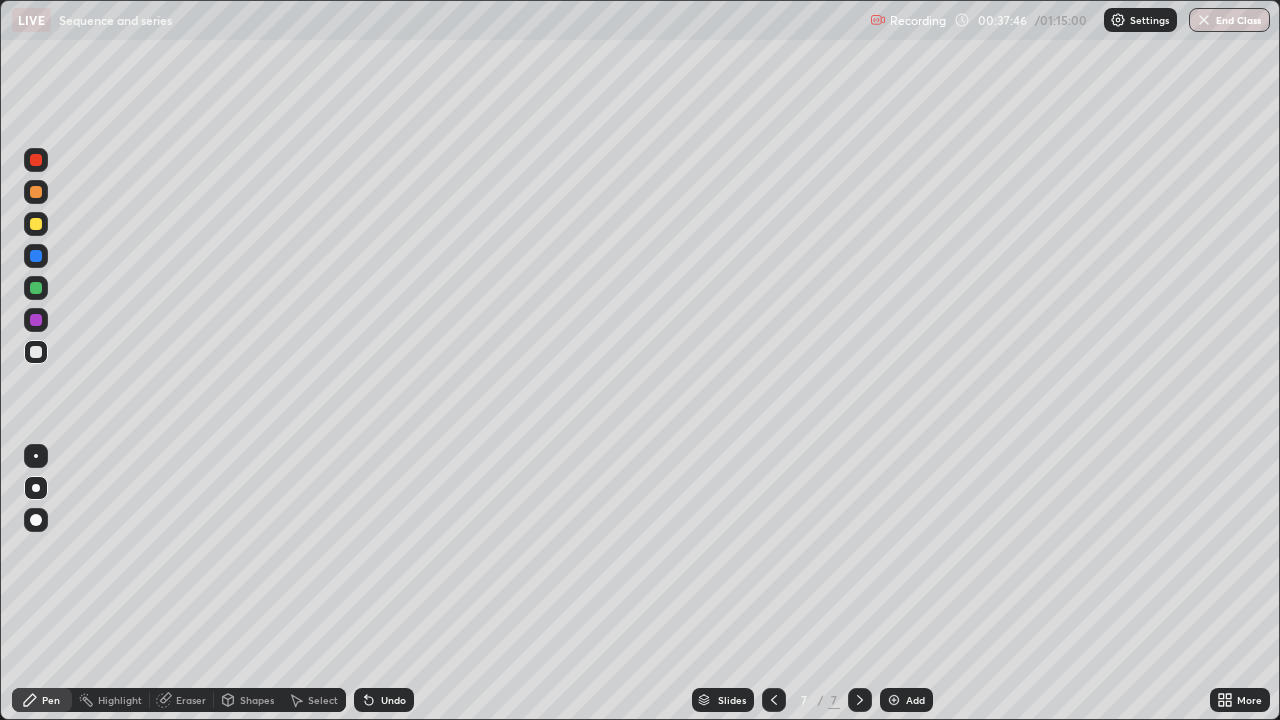 click at bounding box center [36, 288] 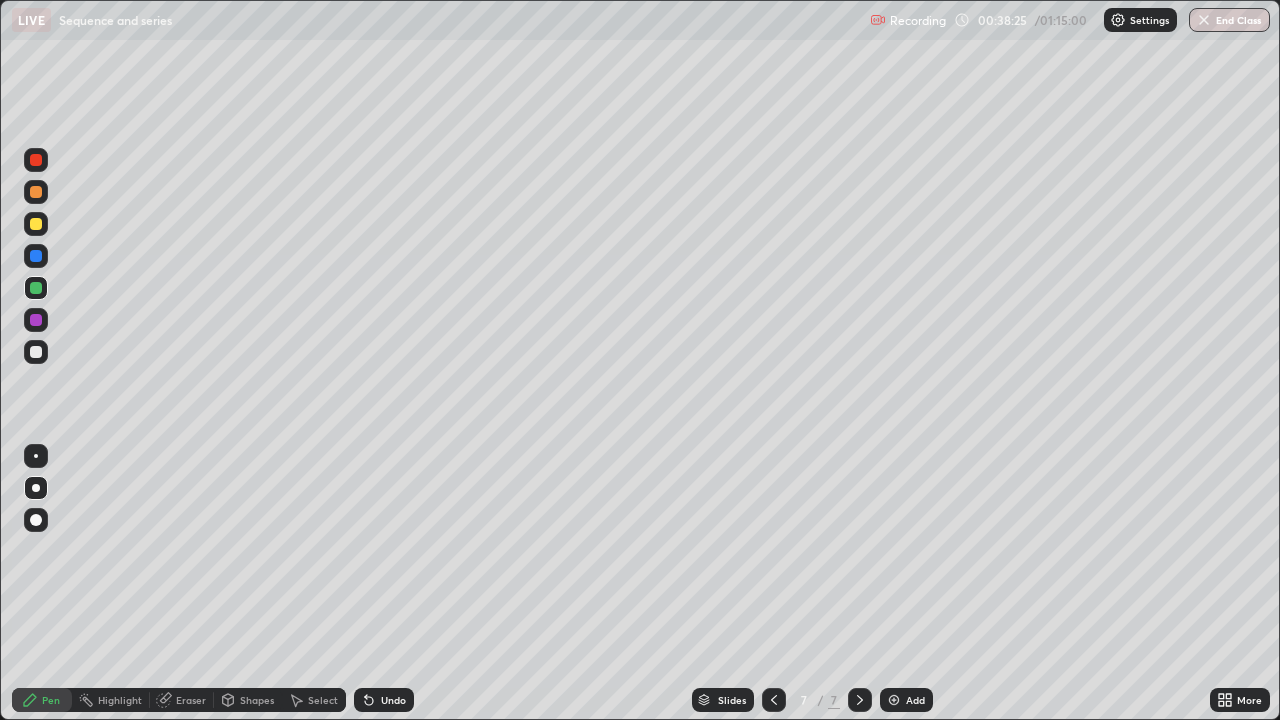 click on "Undo" at bounding box center [393, 700] 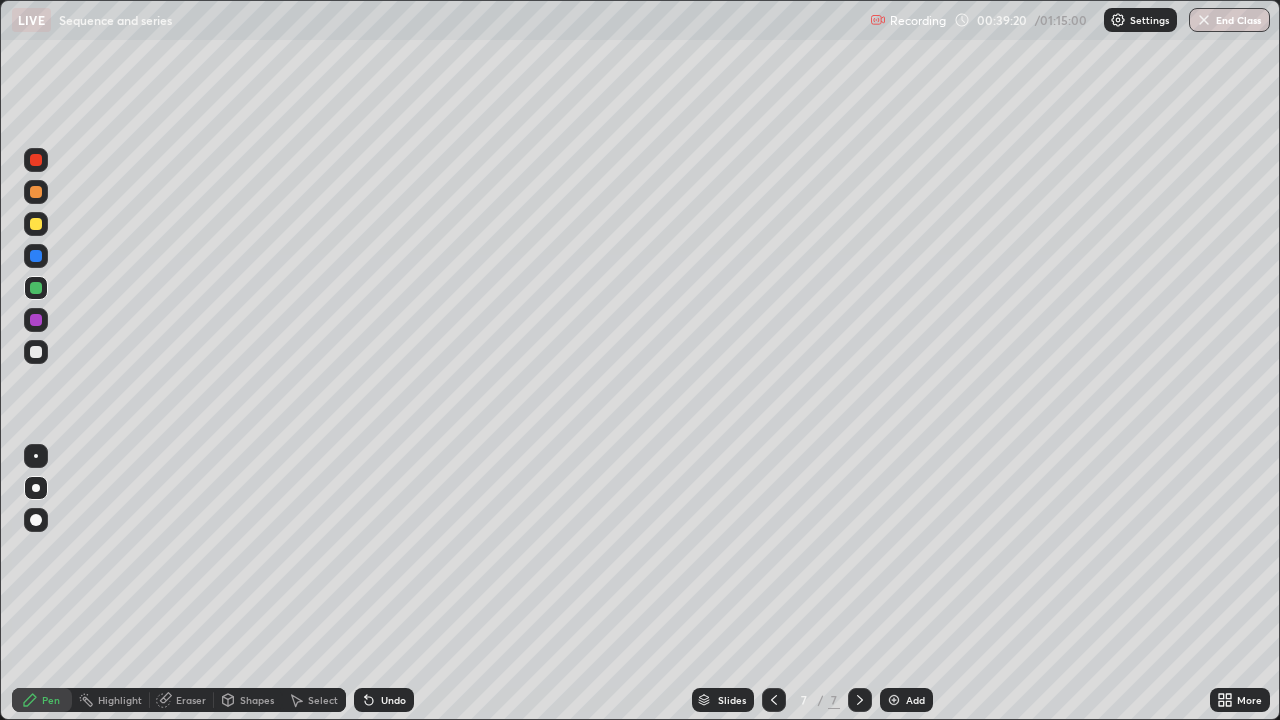 click at bounding box center (36, 320) 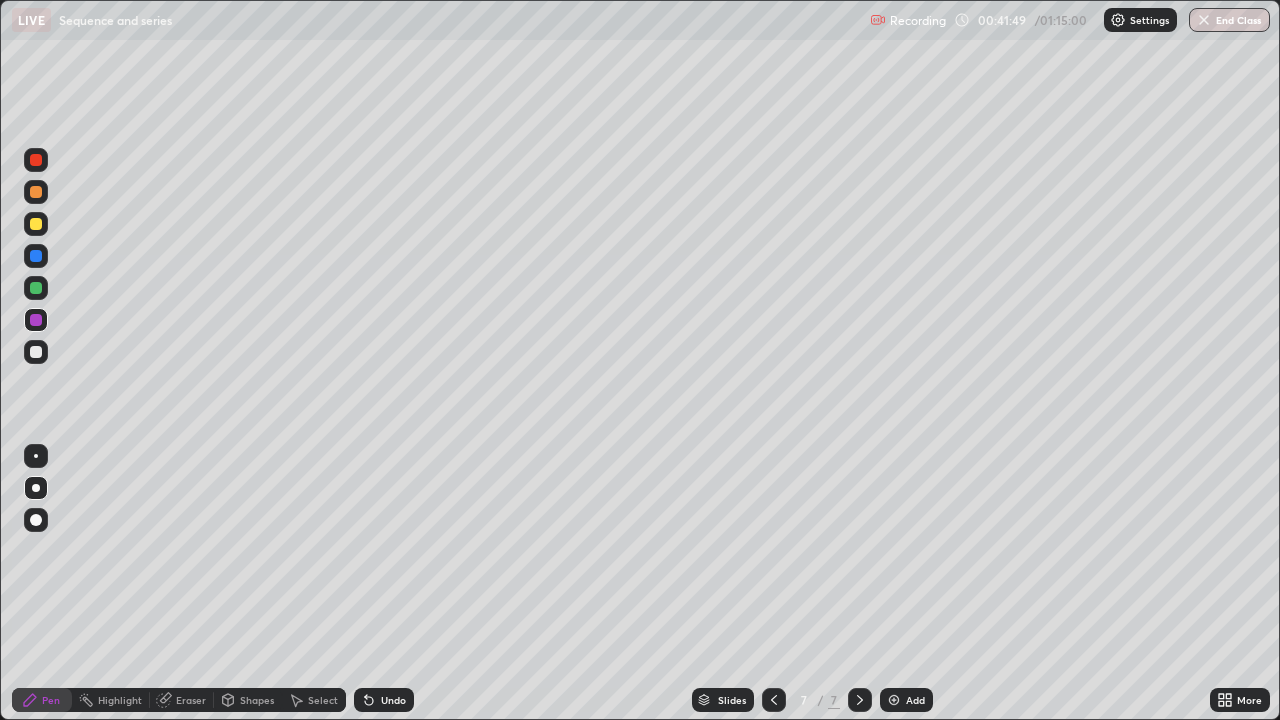 click 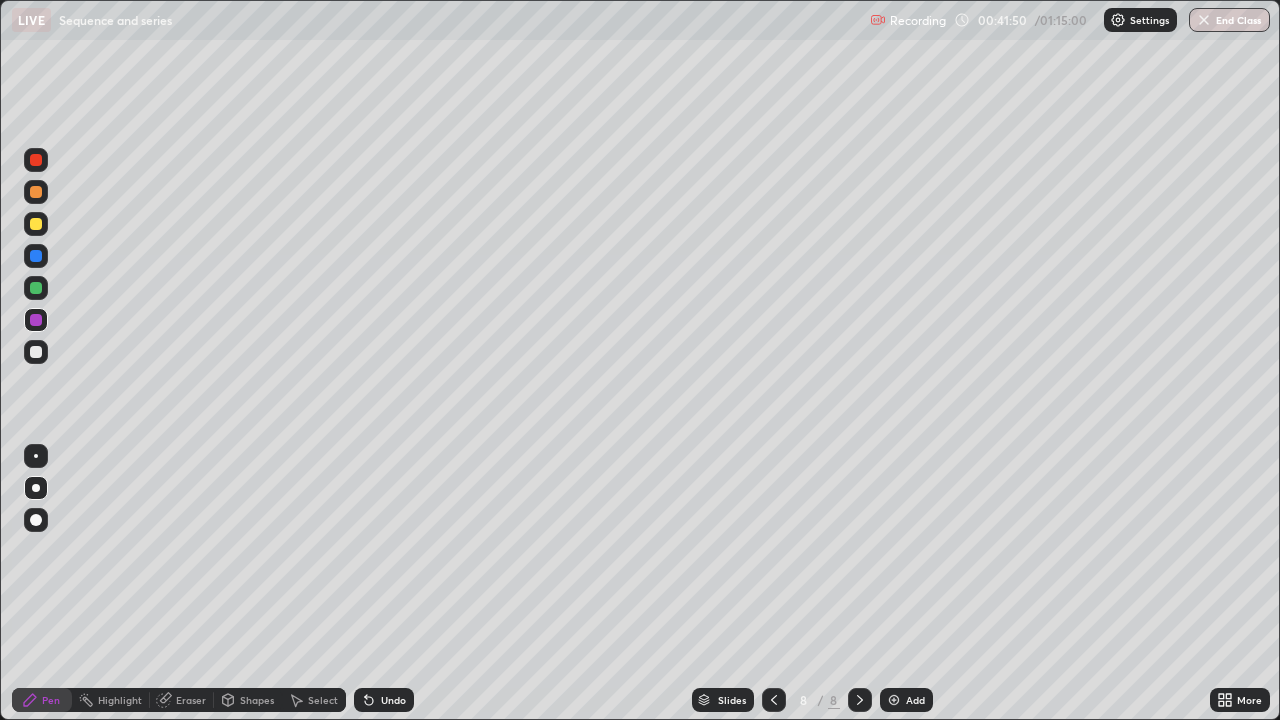click at bounding box center [36, 224] 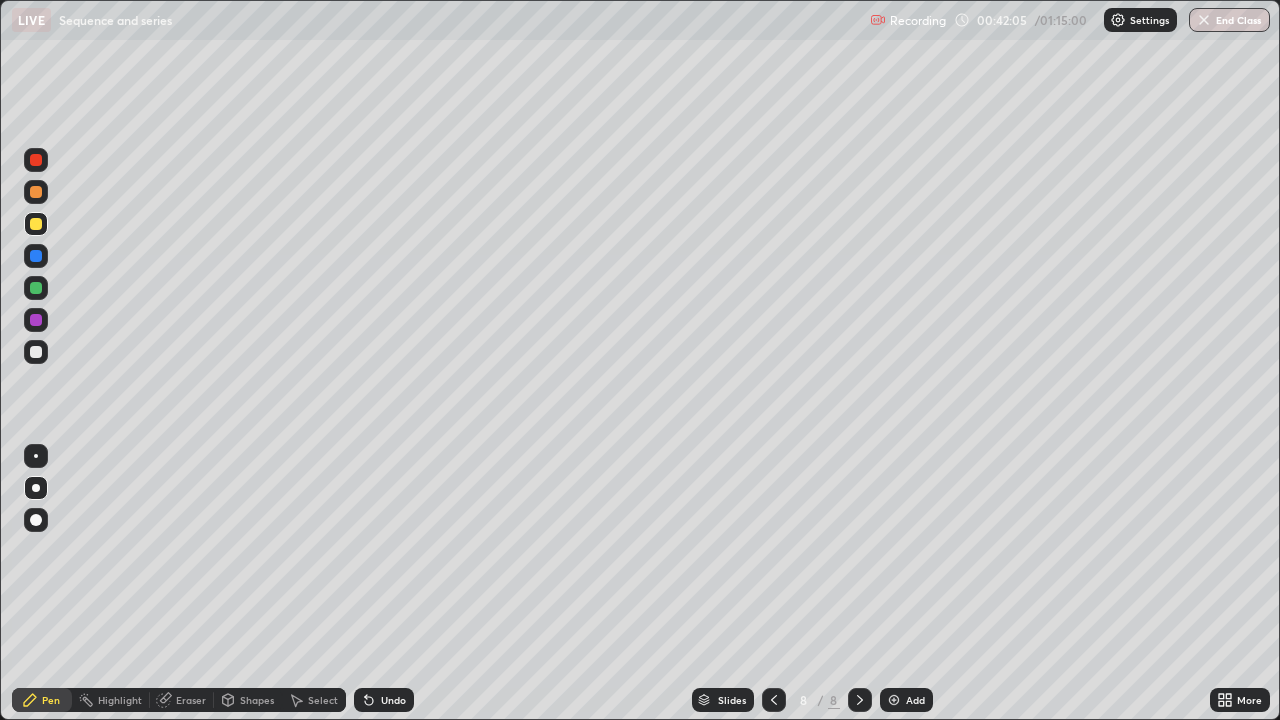 click at bounding box center [36, 352] 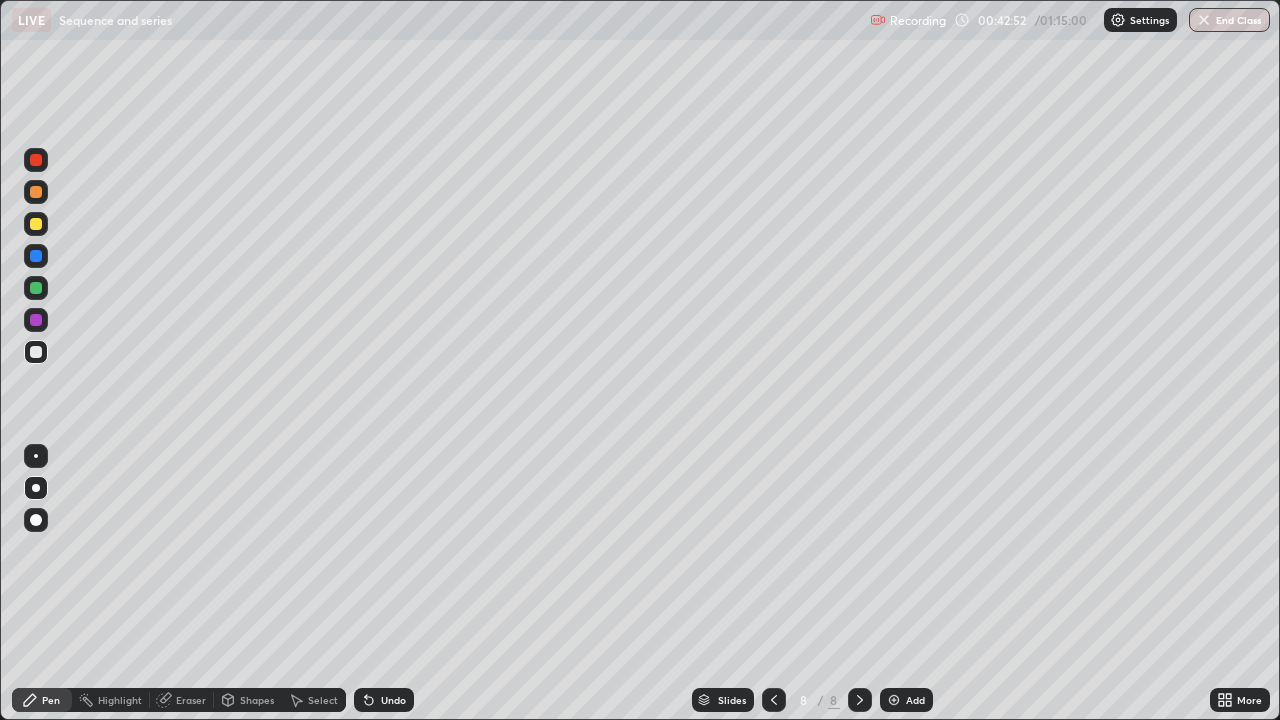 click at bounding box center (36, 352) 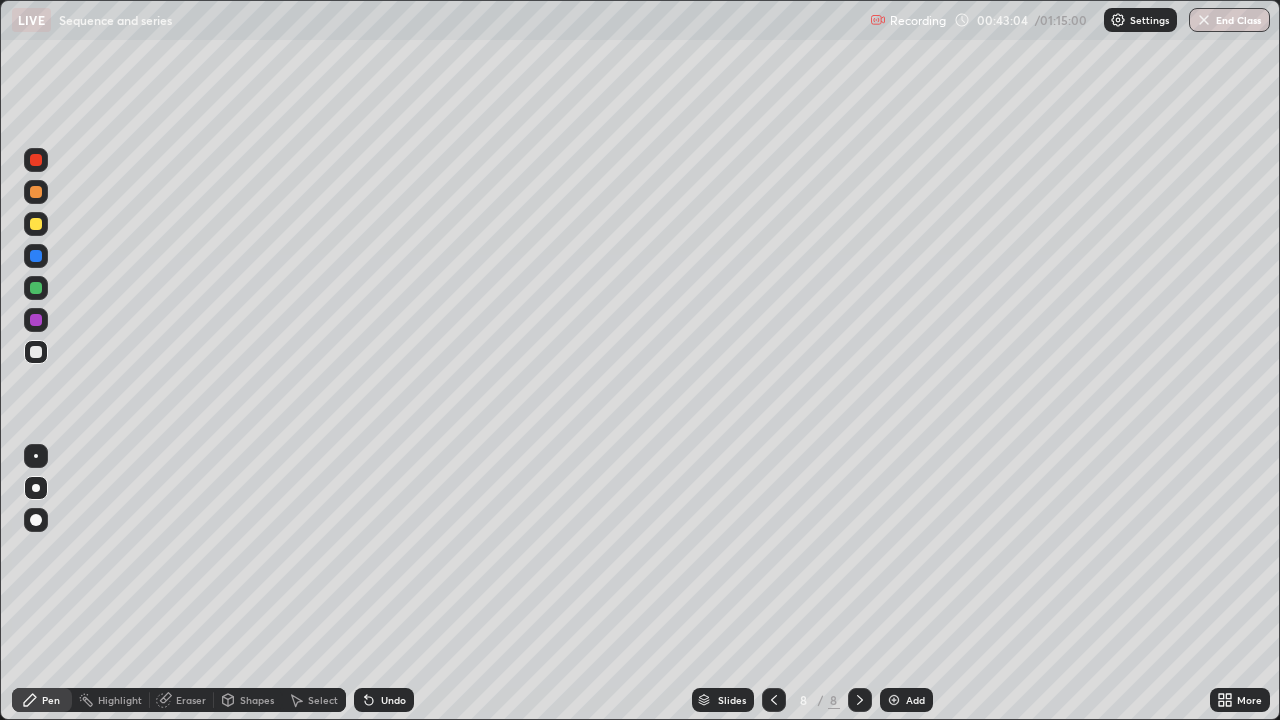 click at bounding box center [36, 288] 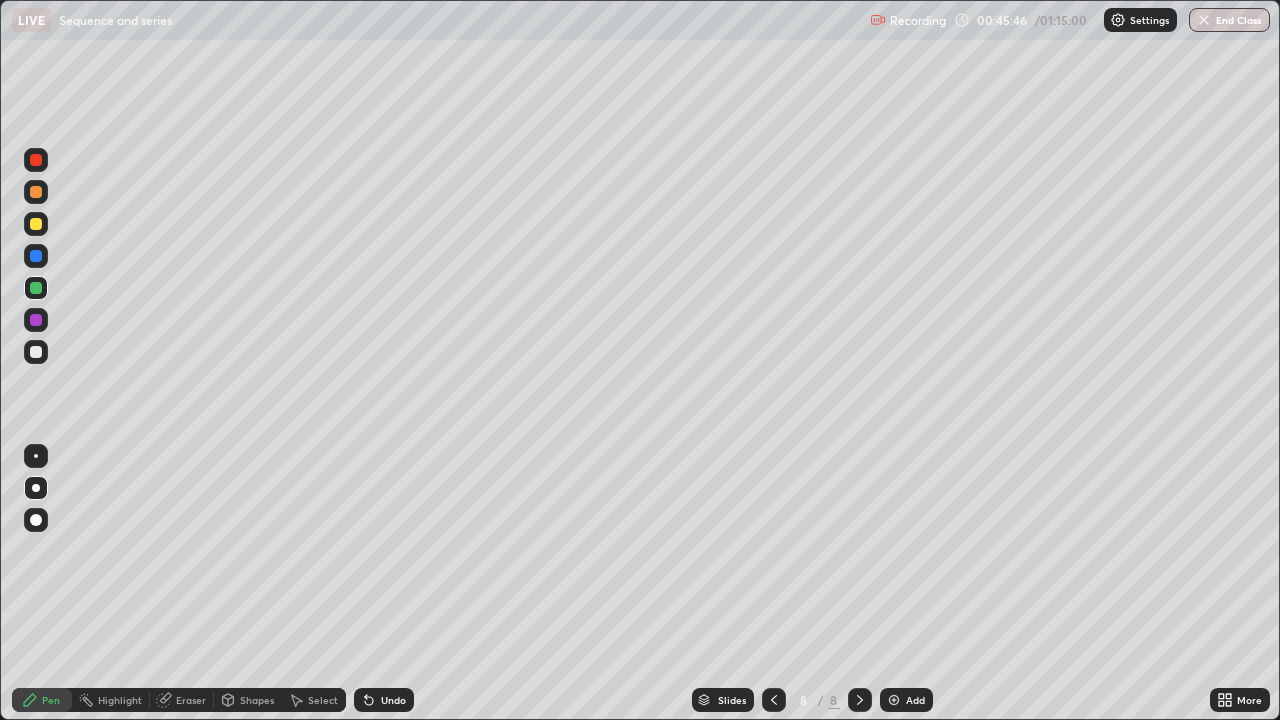 click at bounding box center [36, 224] 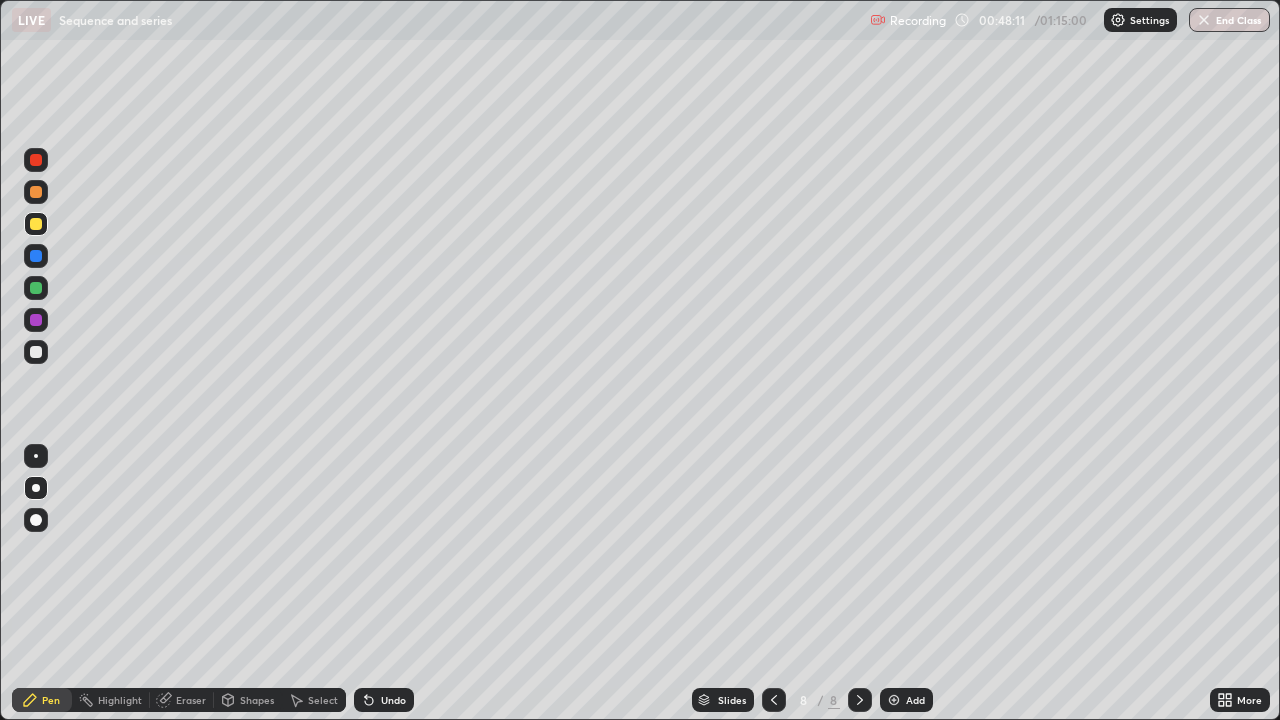click at bounding box center (36, 352) 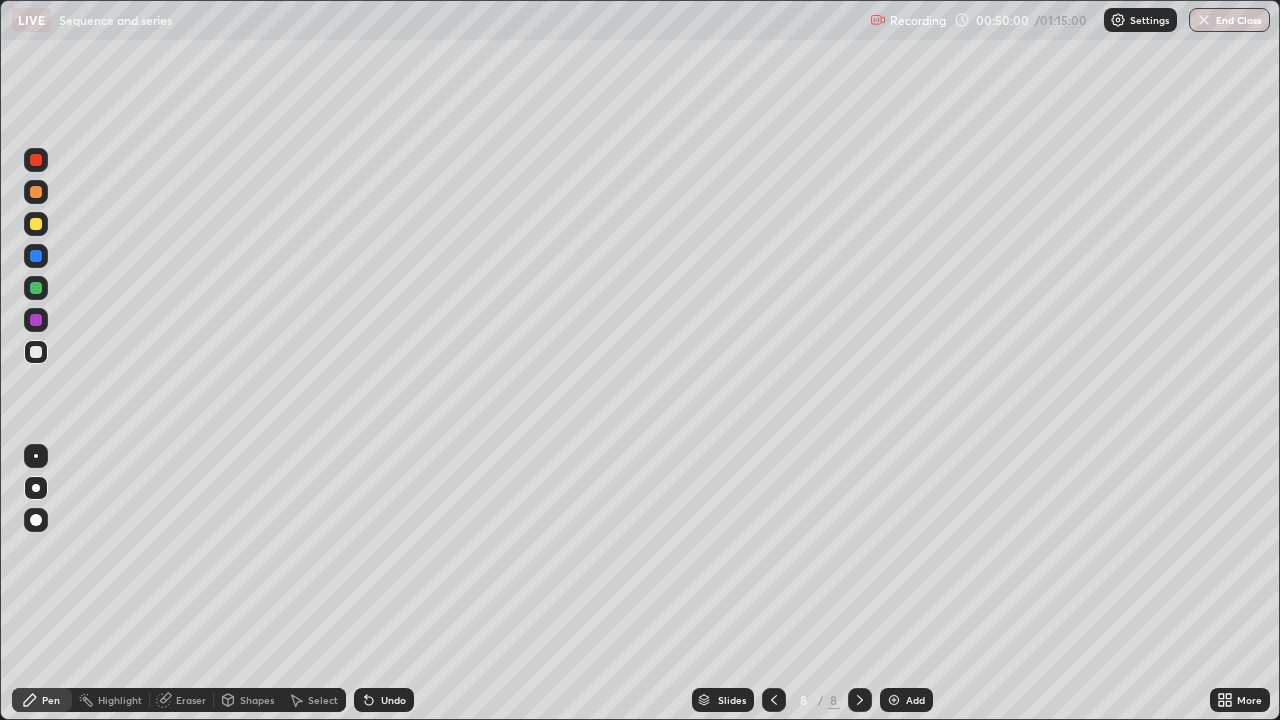 click 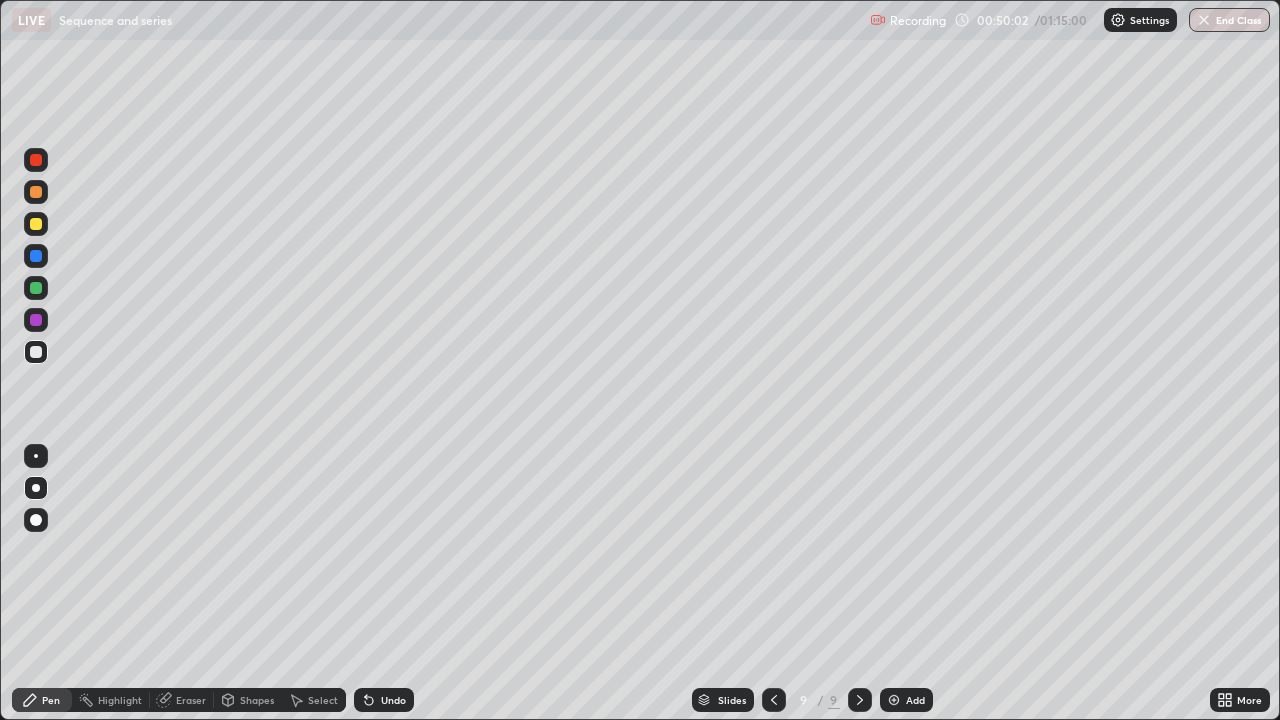 click at bounding box center (36, 288) 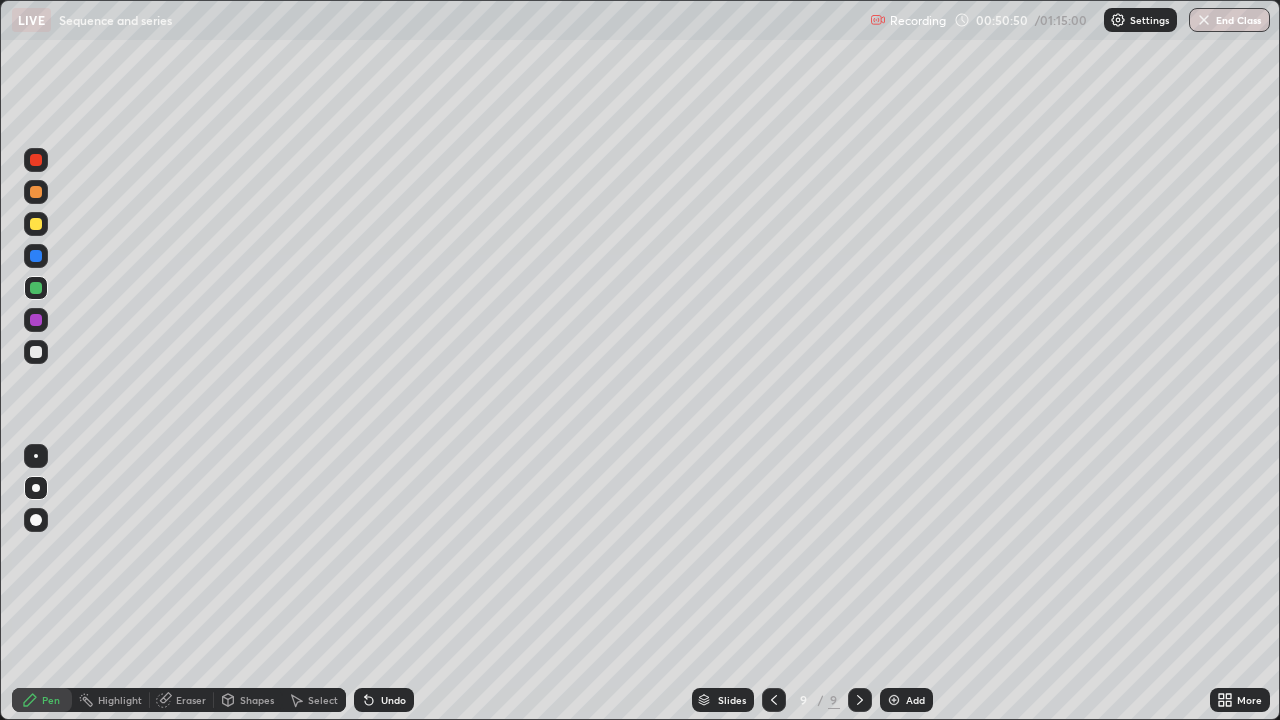 click at bounding box center (36, 256) 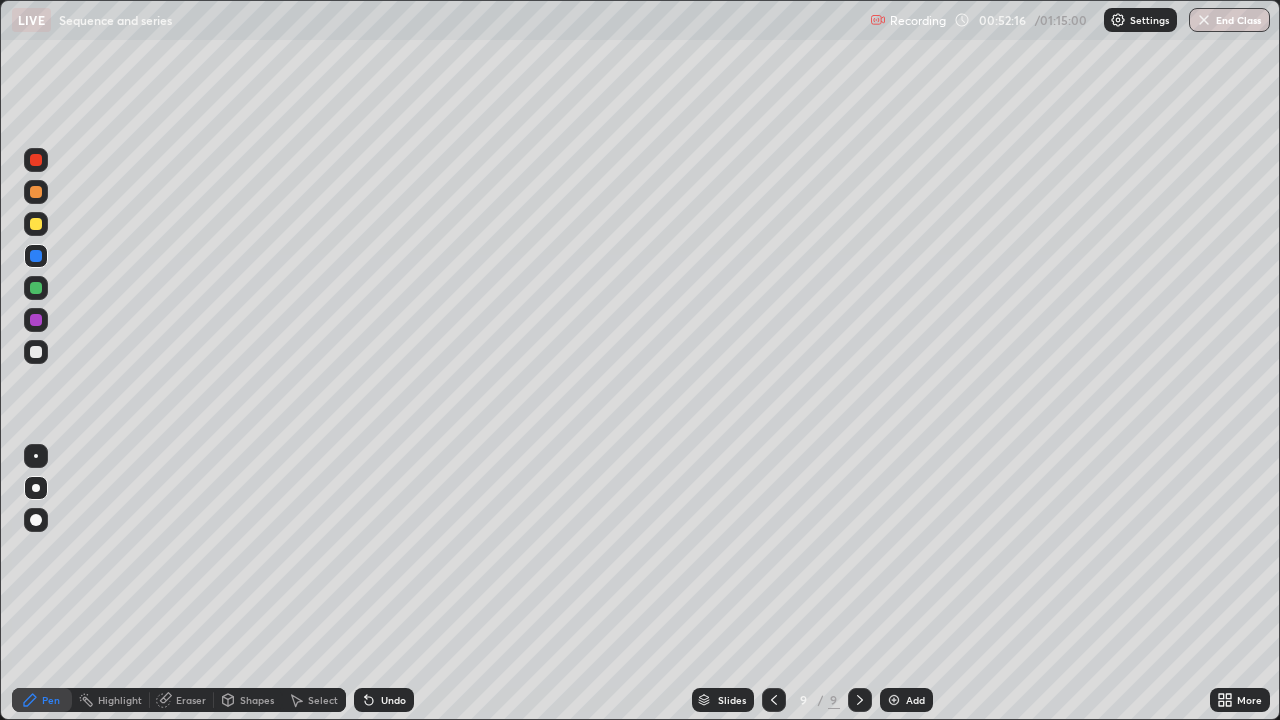 click 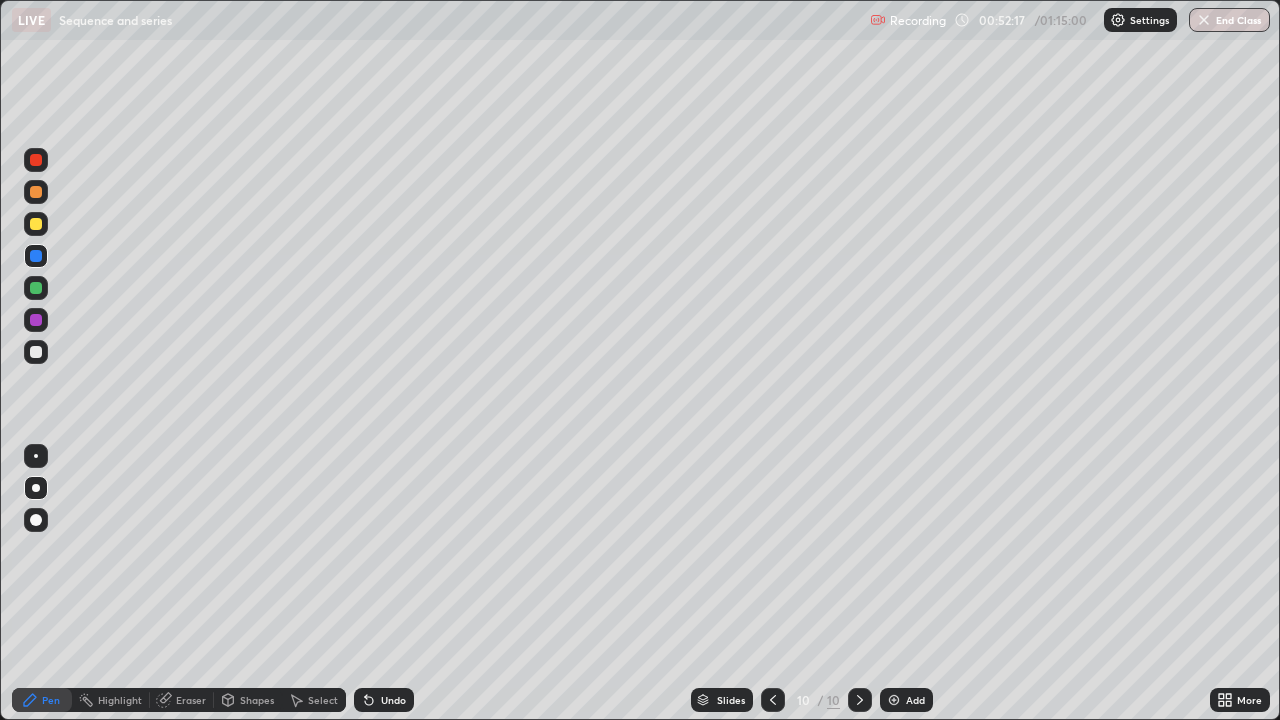 click at bounding box center [36, 224] 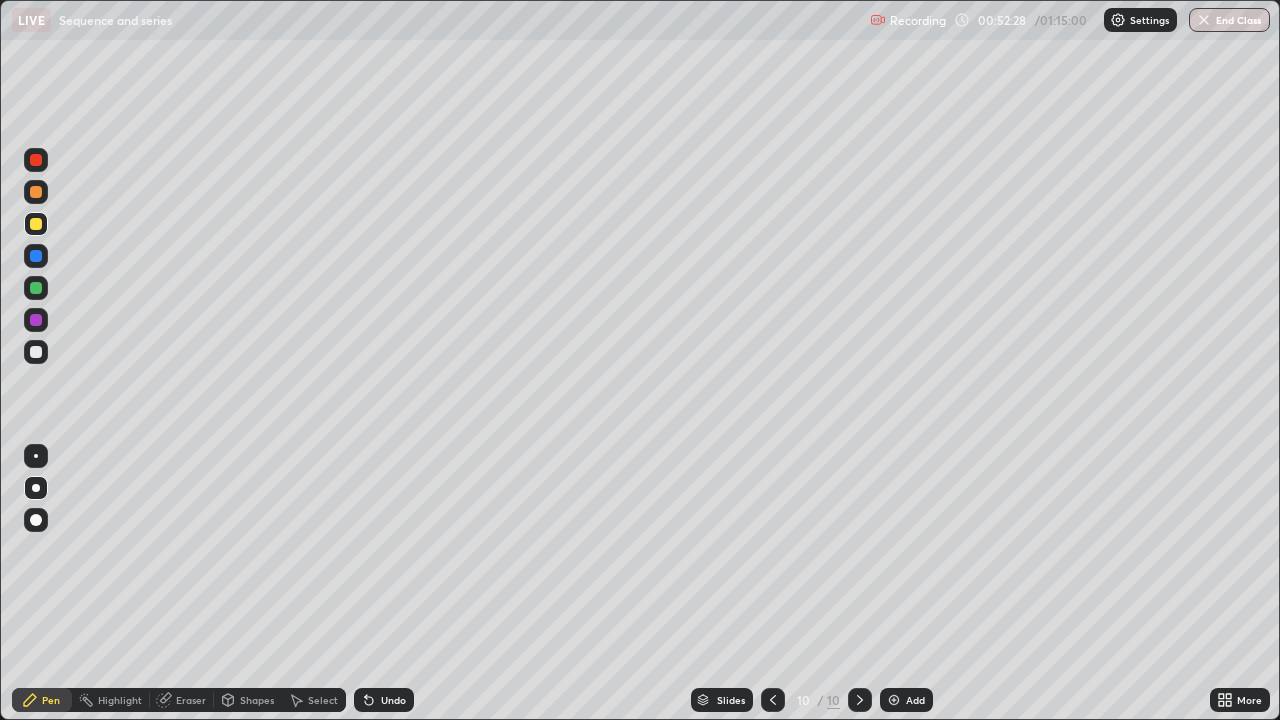 click on "Undo" at bounding box center [393, 700] 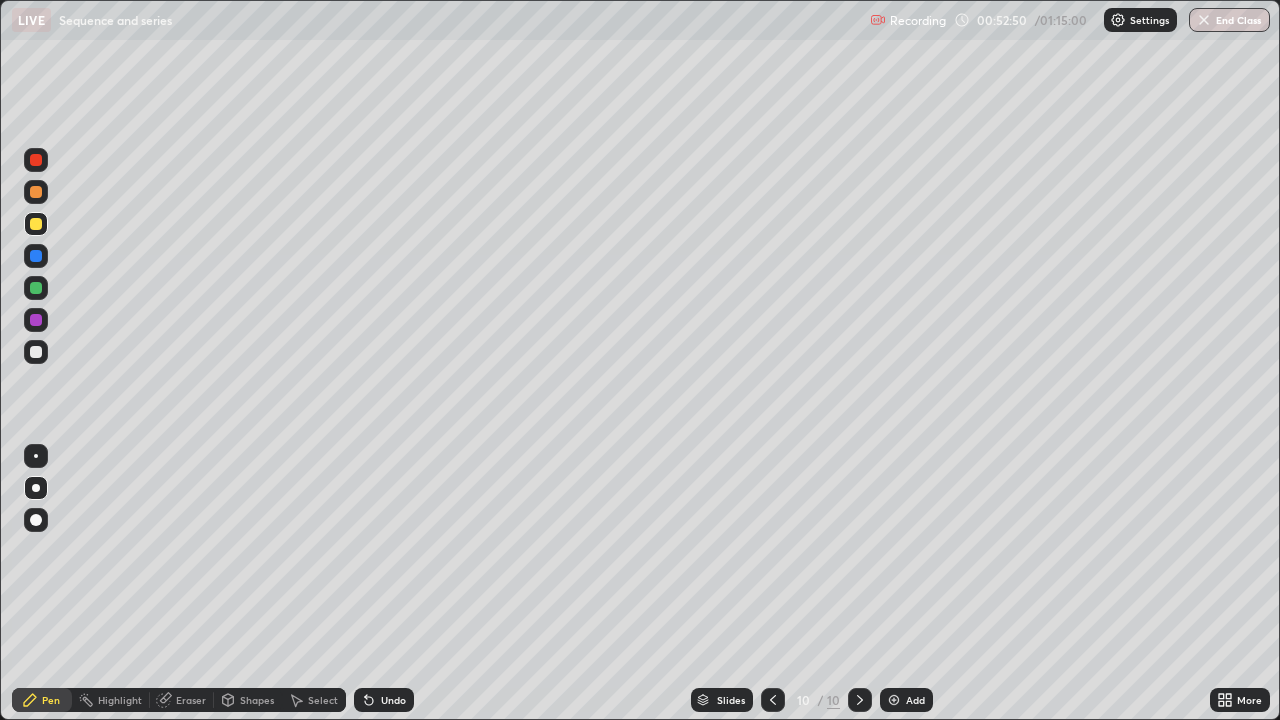 click at bounding box center (36, 256) 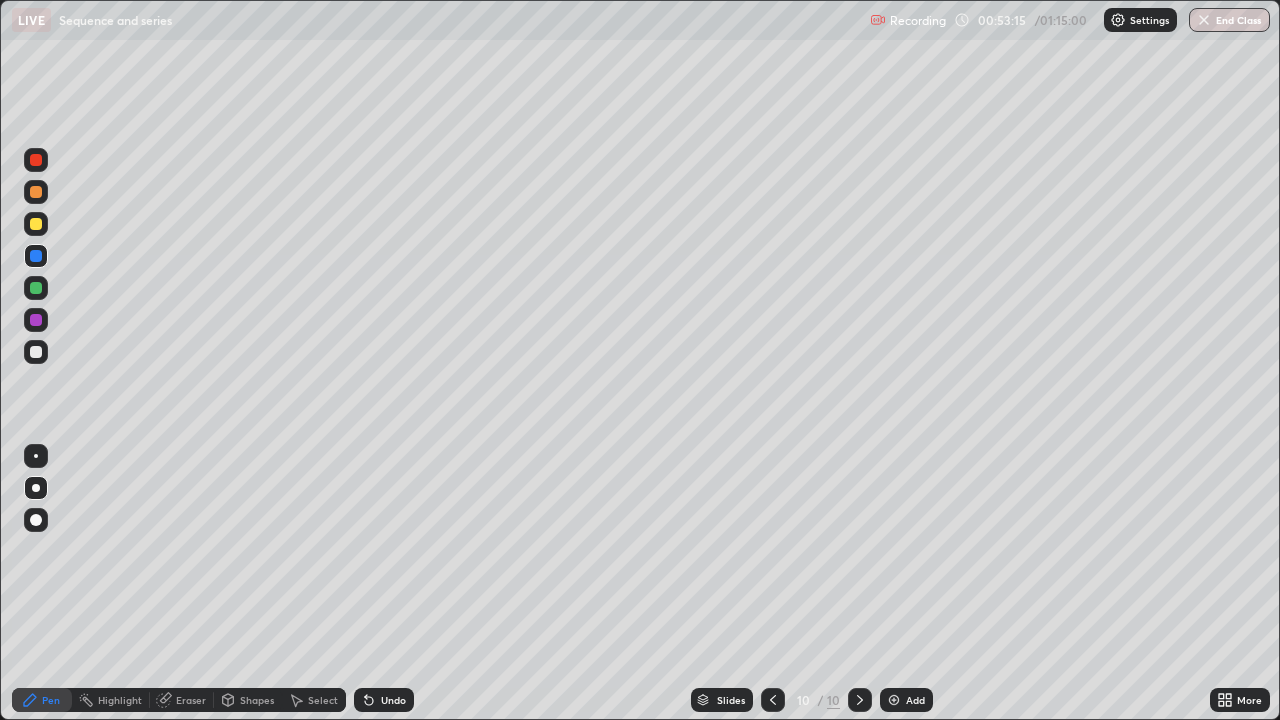 click at bounding box center (36, 288) 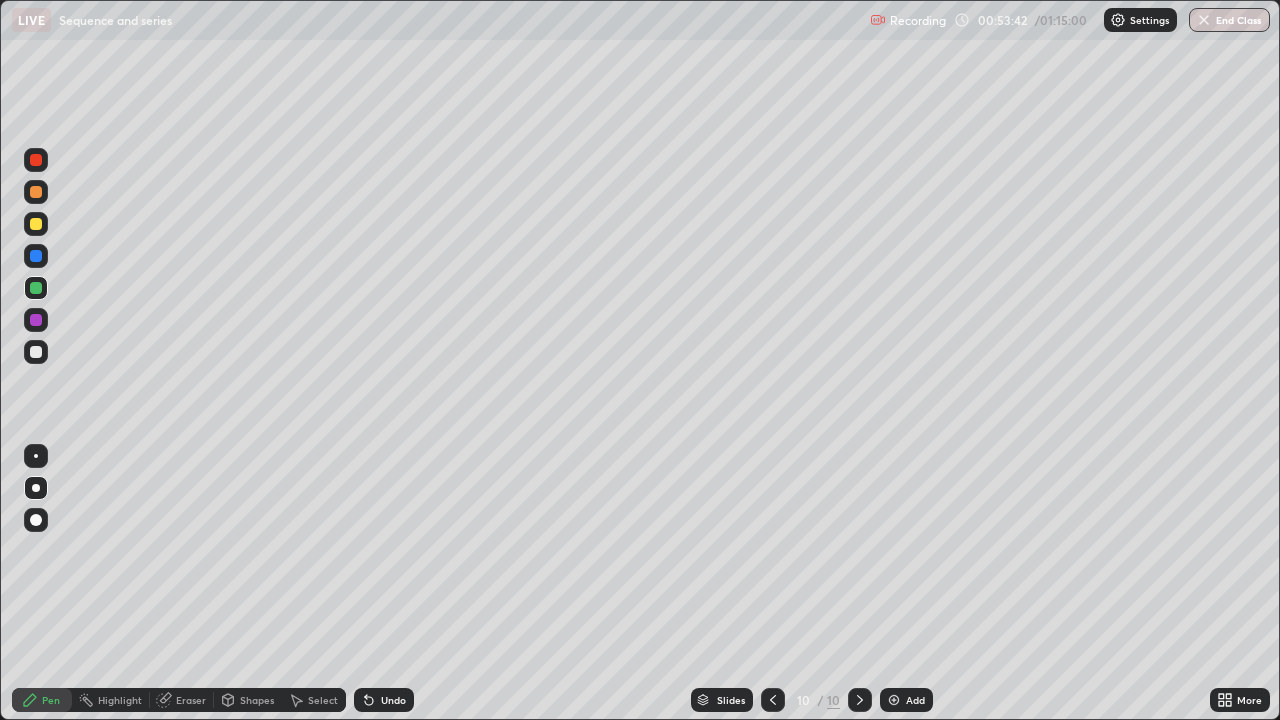 click at bounding box center (36, 352) 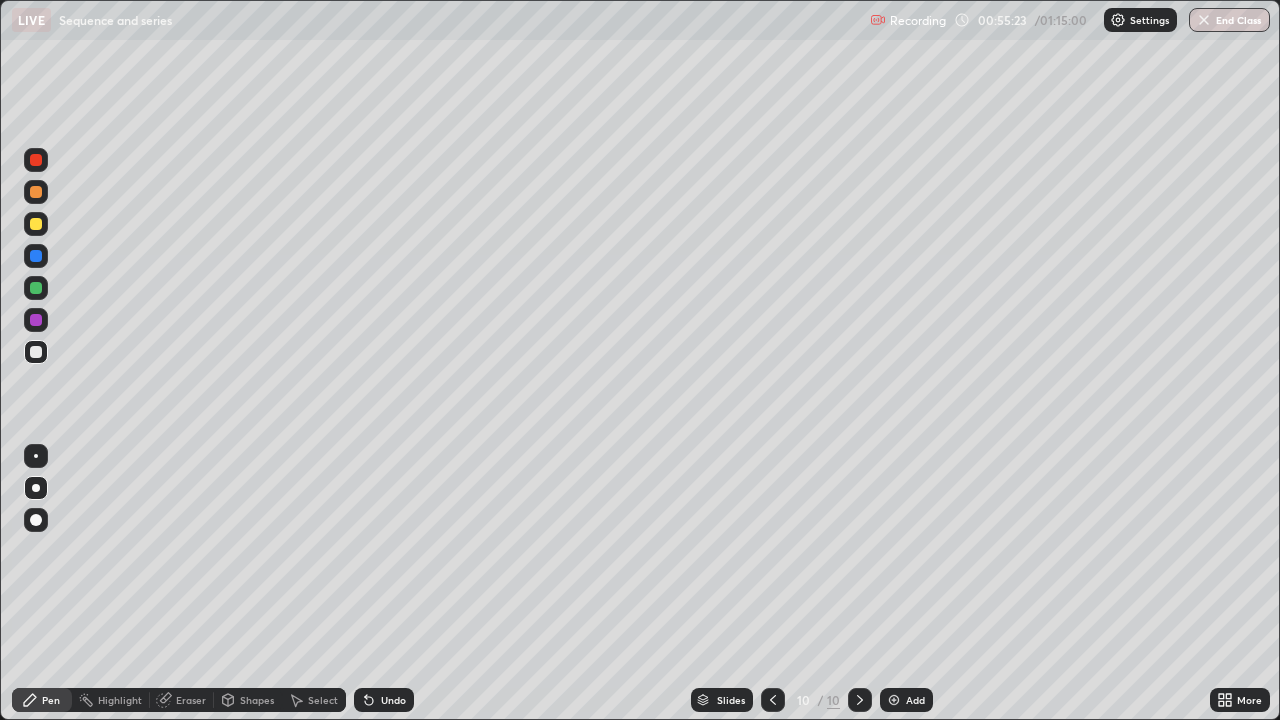 click at bounding box center [894, 700] 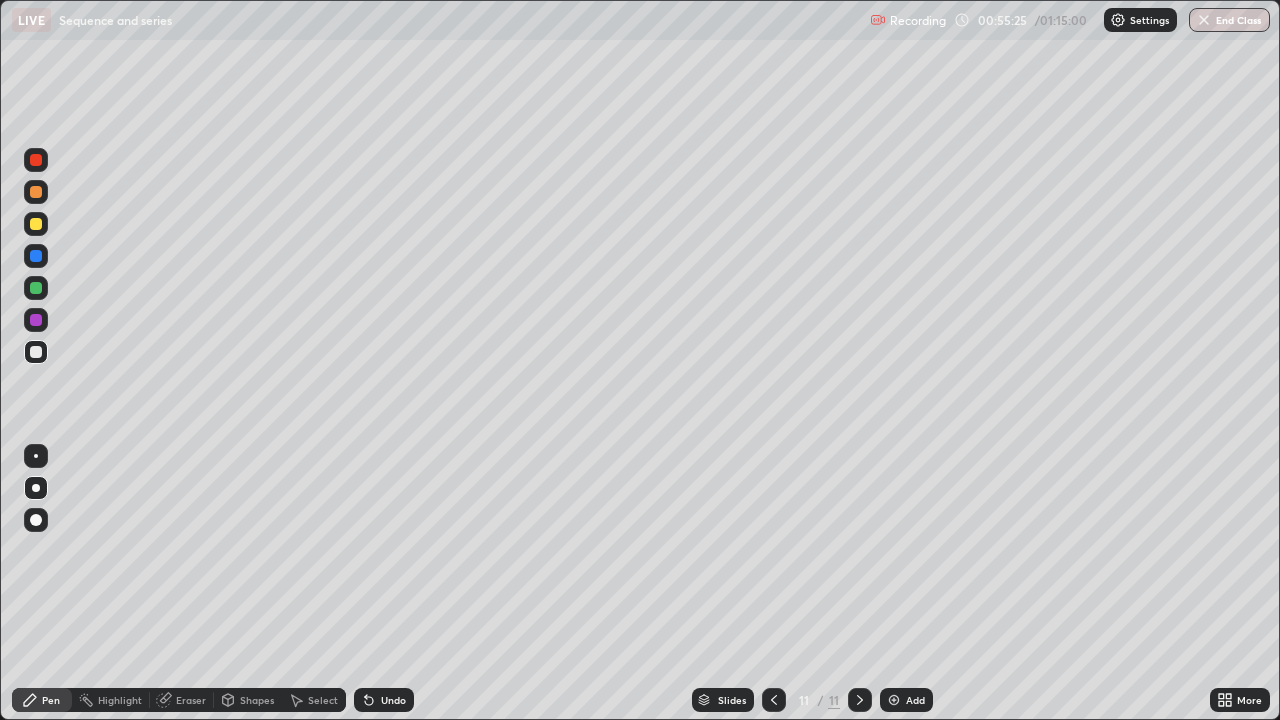 click at bounding box center [36, 288] 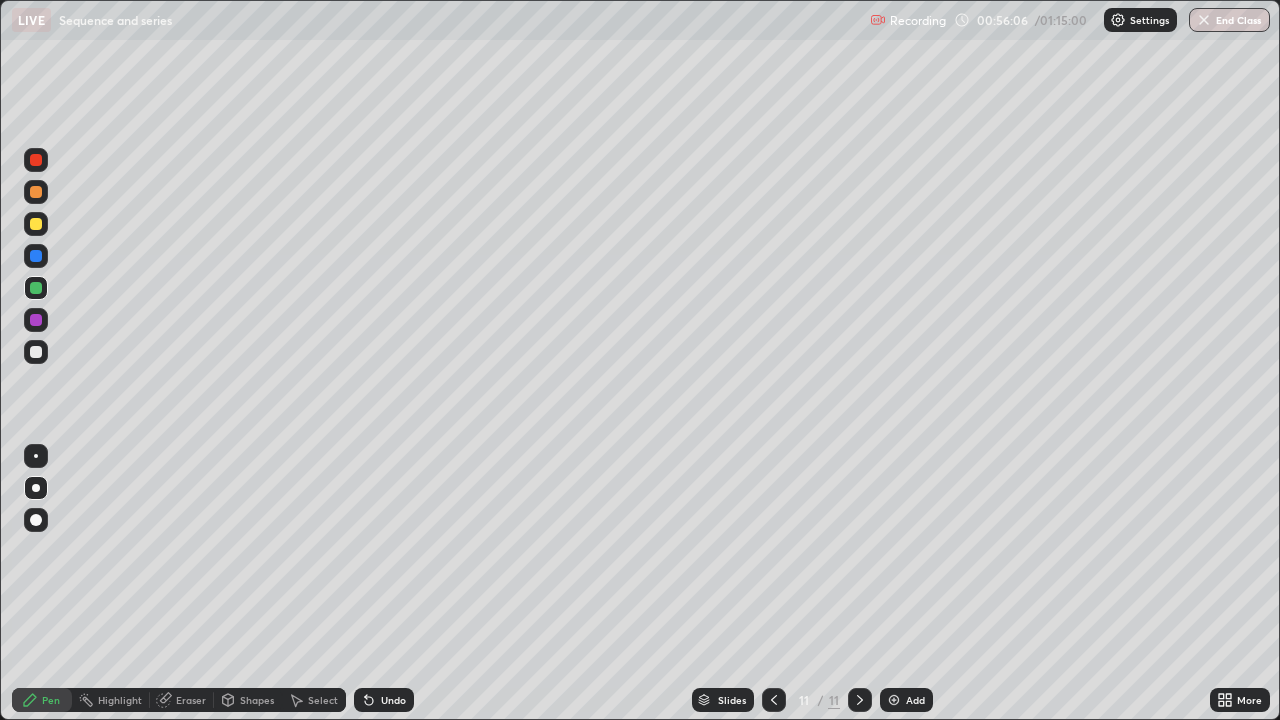 click at bounding box center (36, 224) 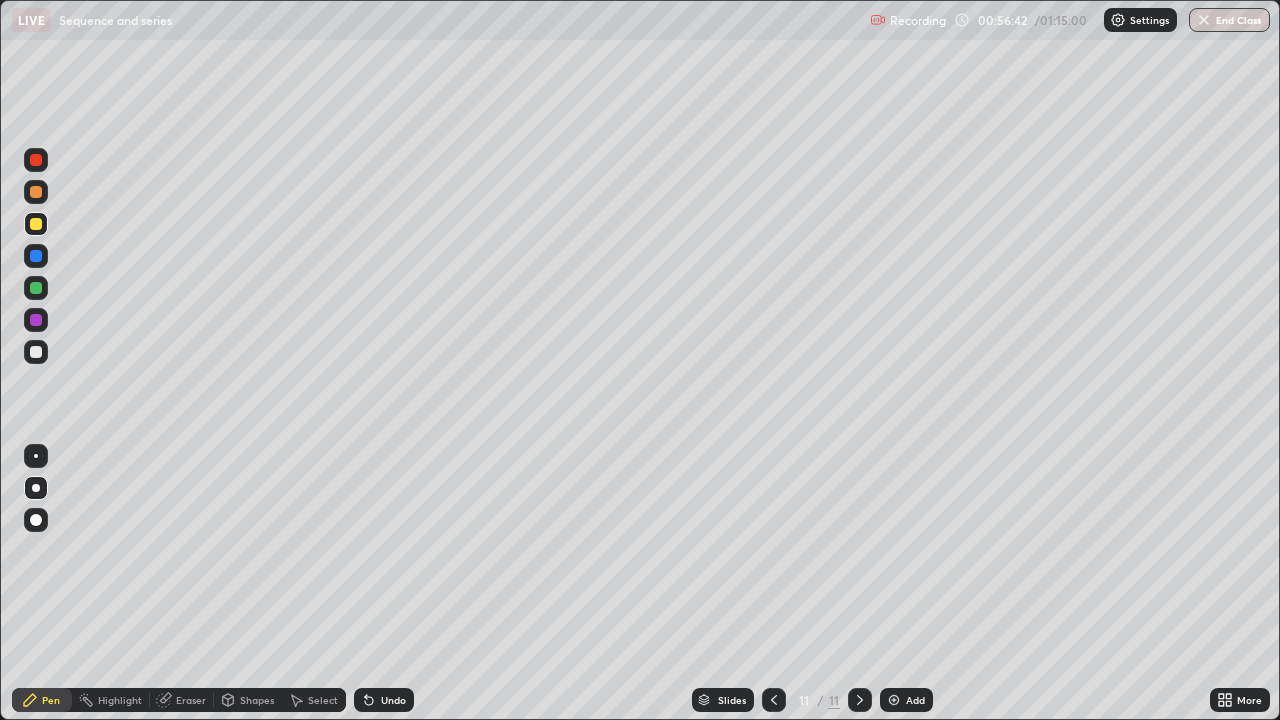 click at bounding box center [36, 320] 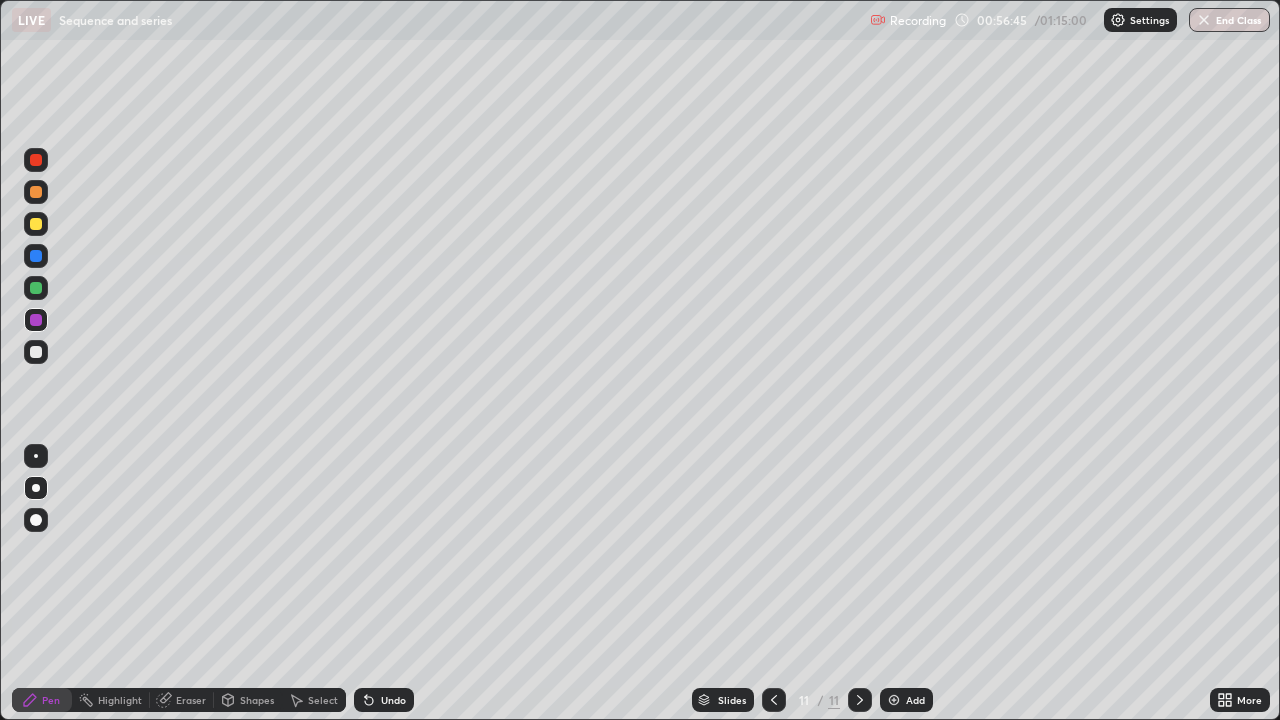 click at bounding box center (36, 352) 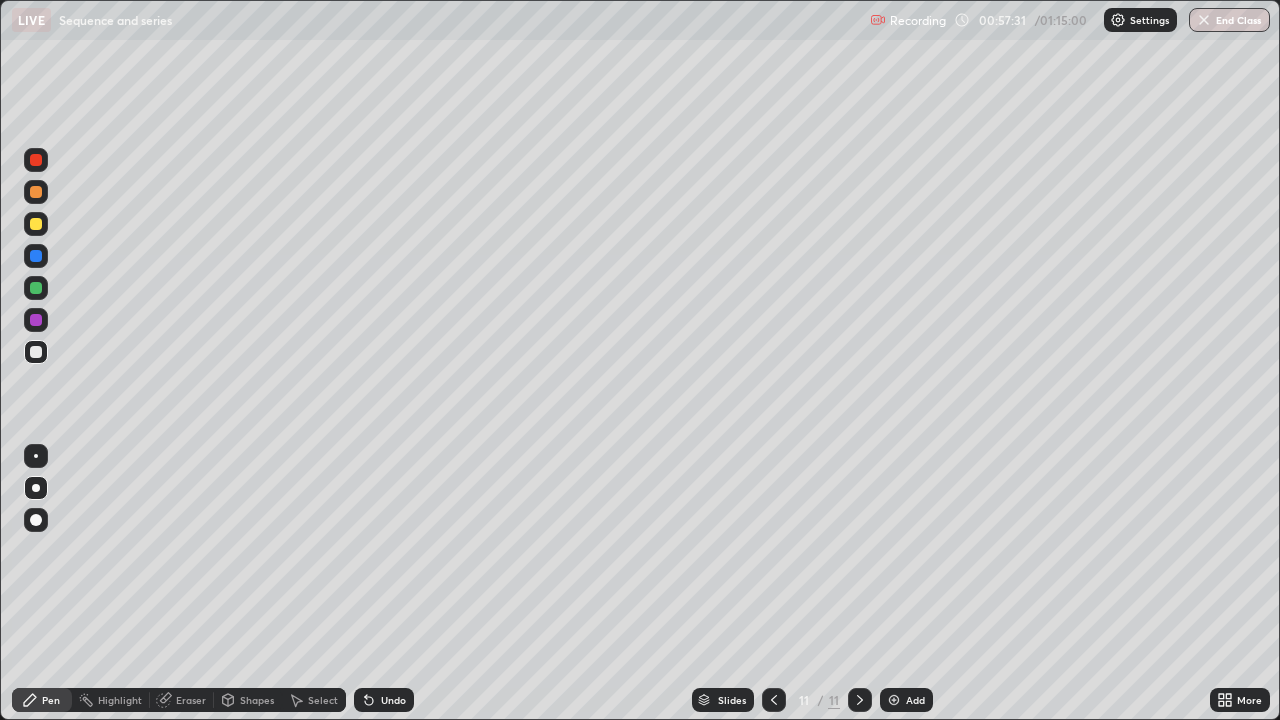 click at bounding box center [36, 320] 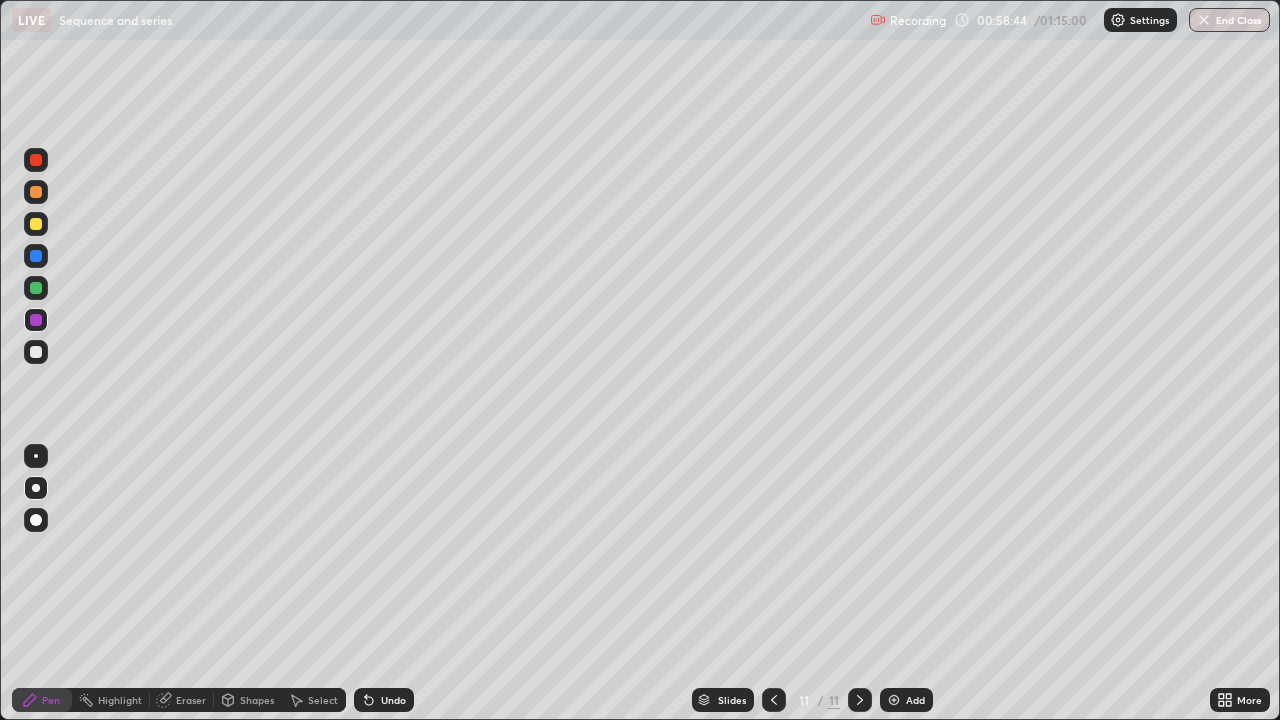 click at bounding box center (36, 288) 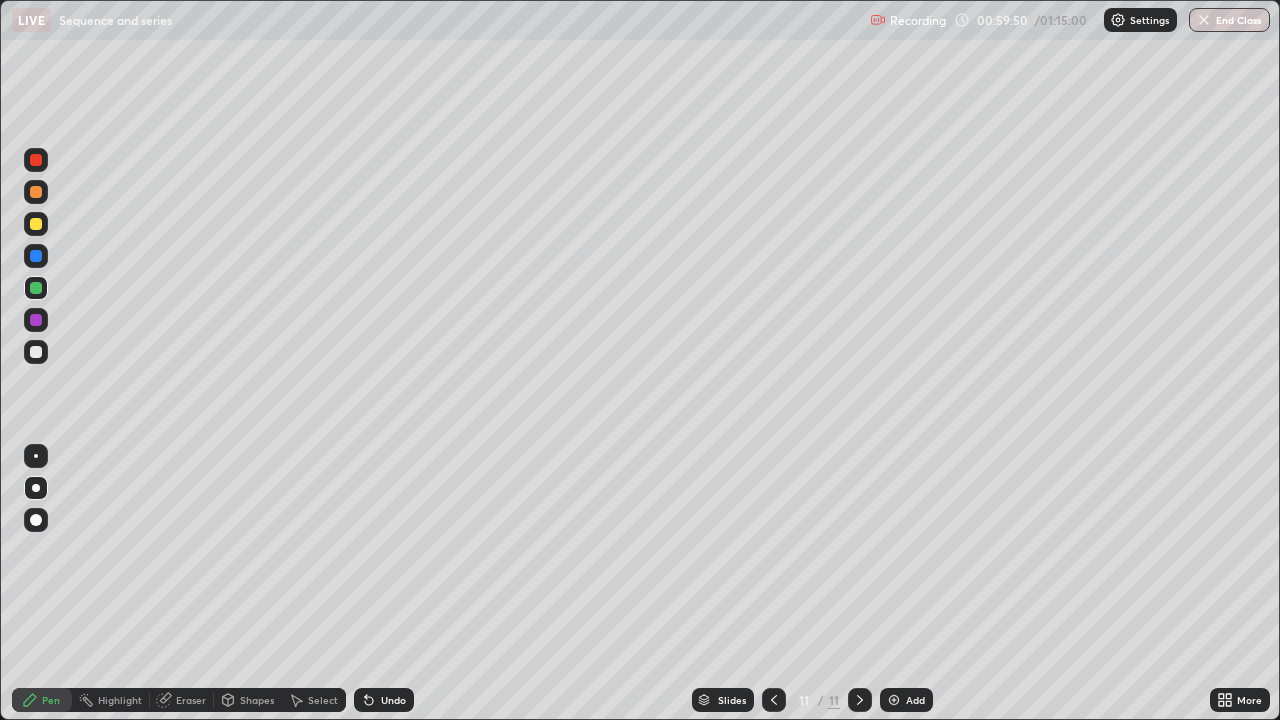 click at bounding box center [36, 352] 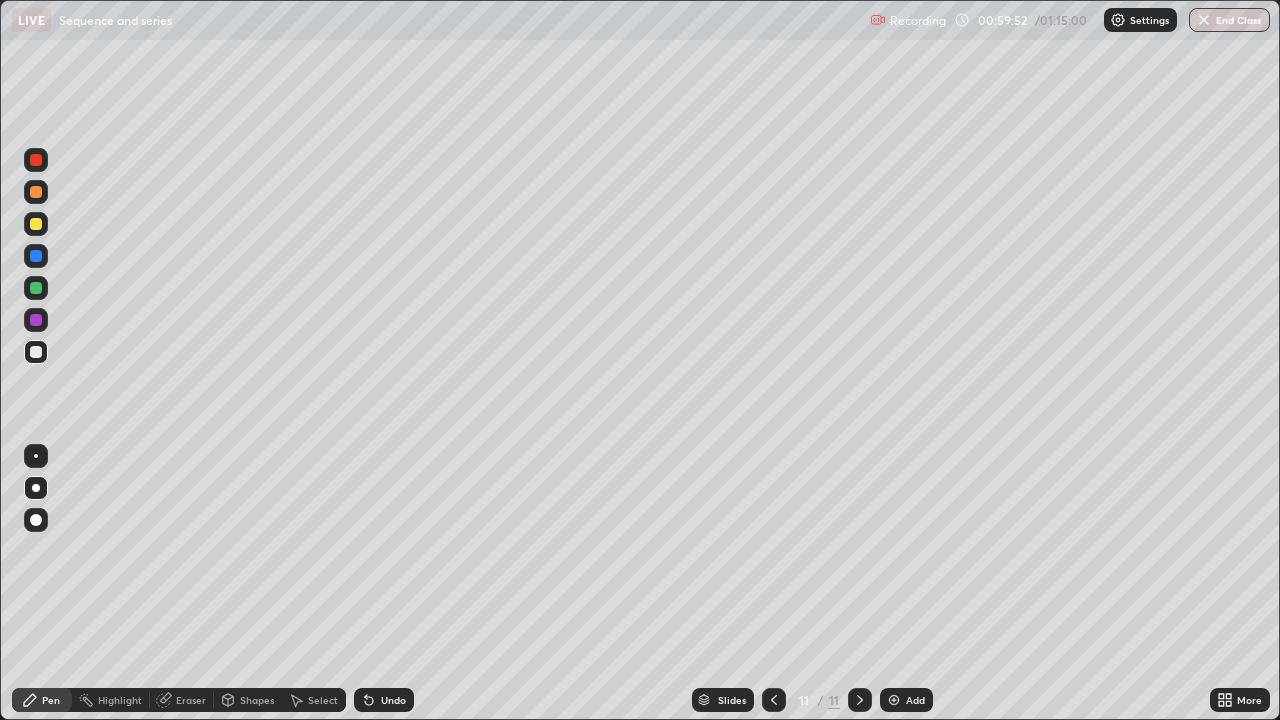 click at bounding box center (36, 224) 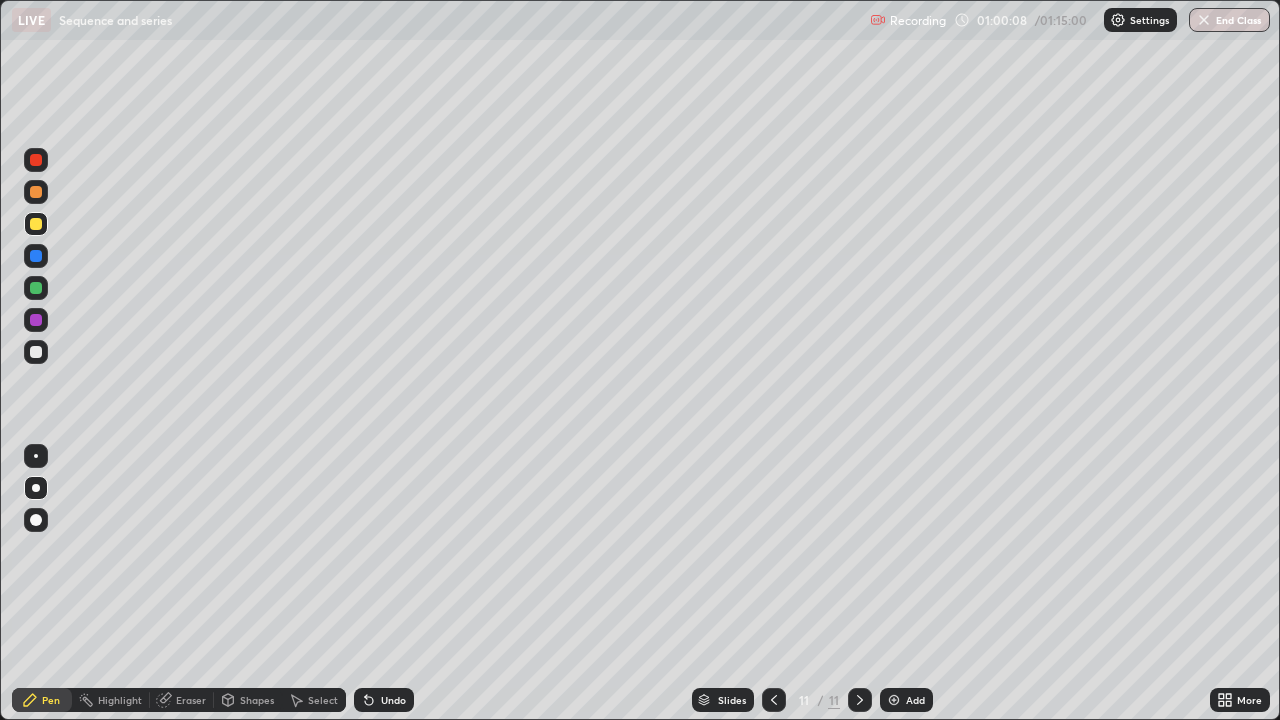 click at bounding box center [36, 288] 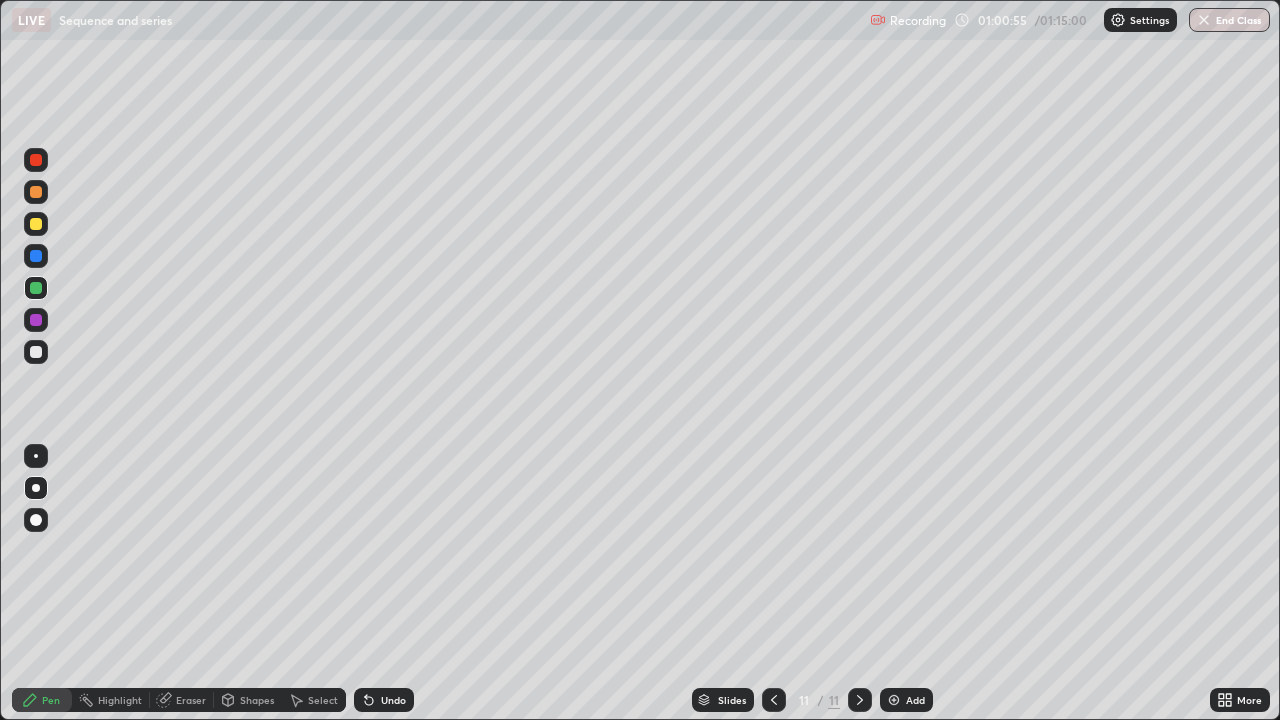 click 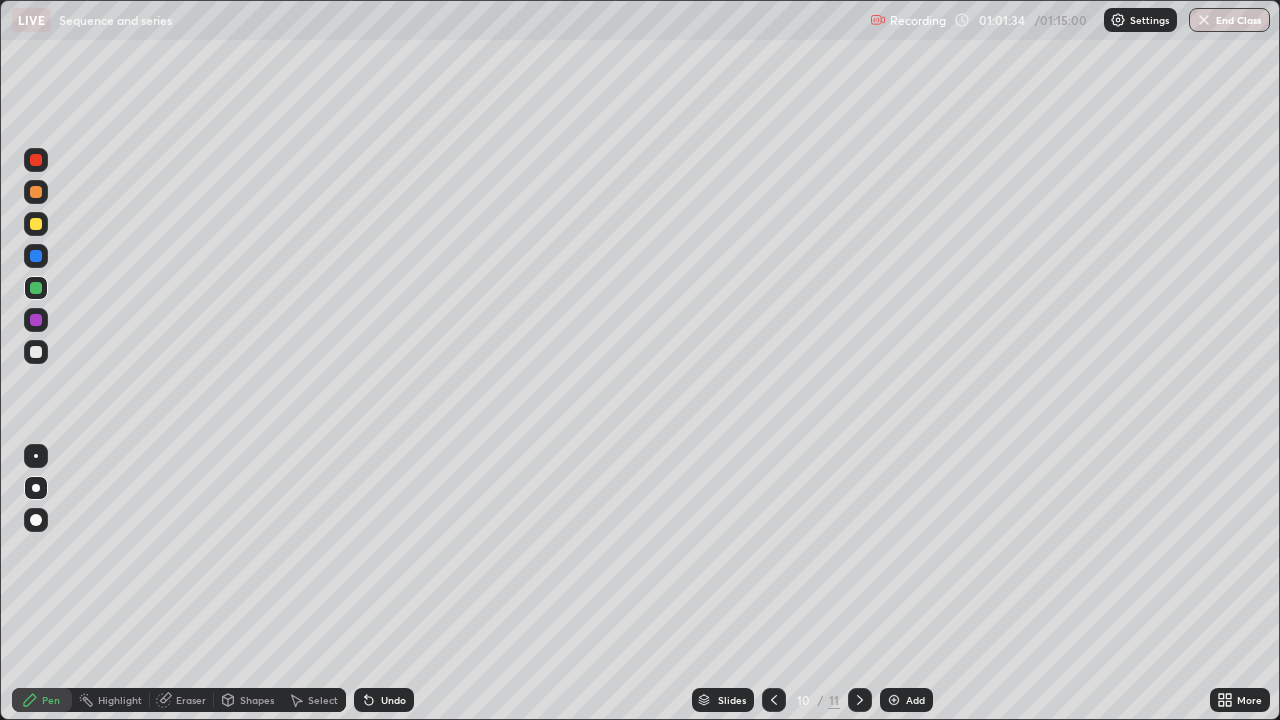 click 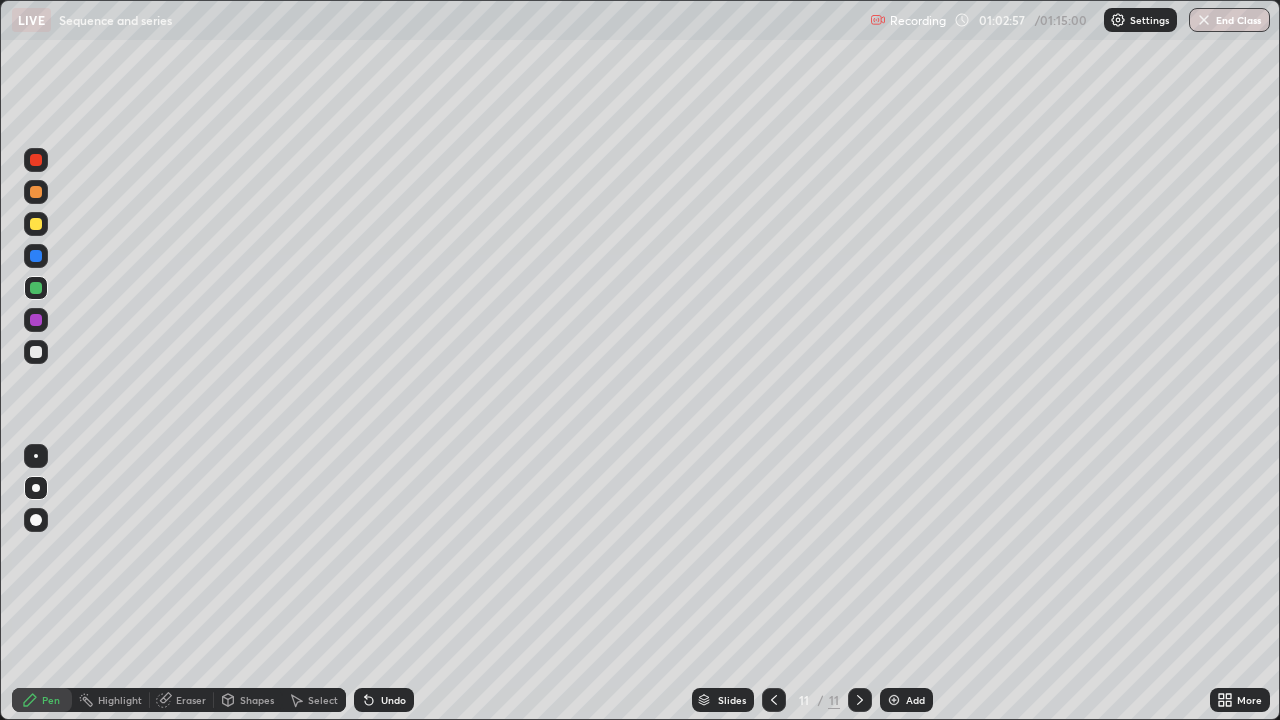 click 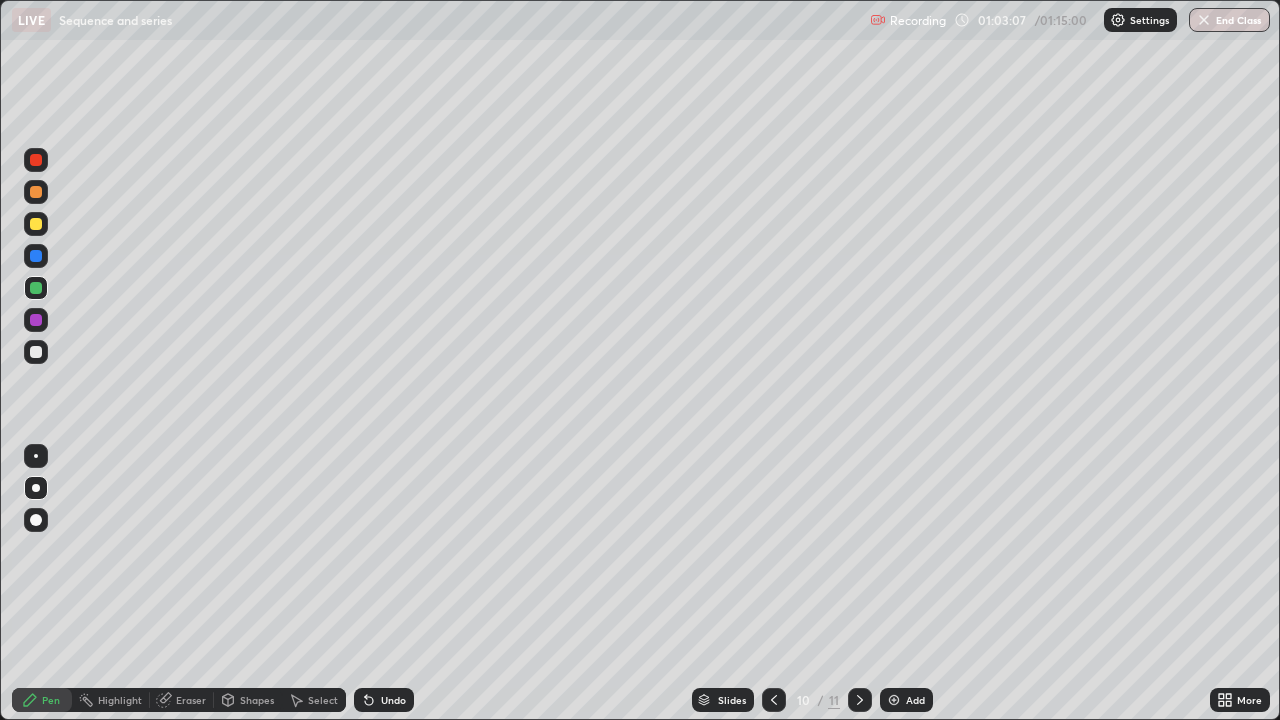 click 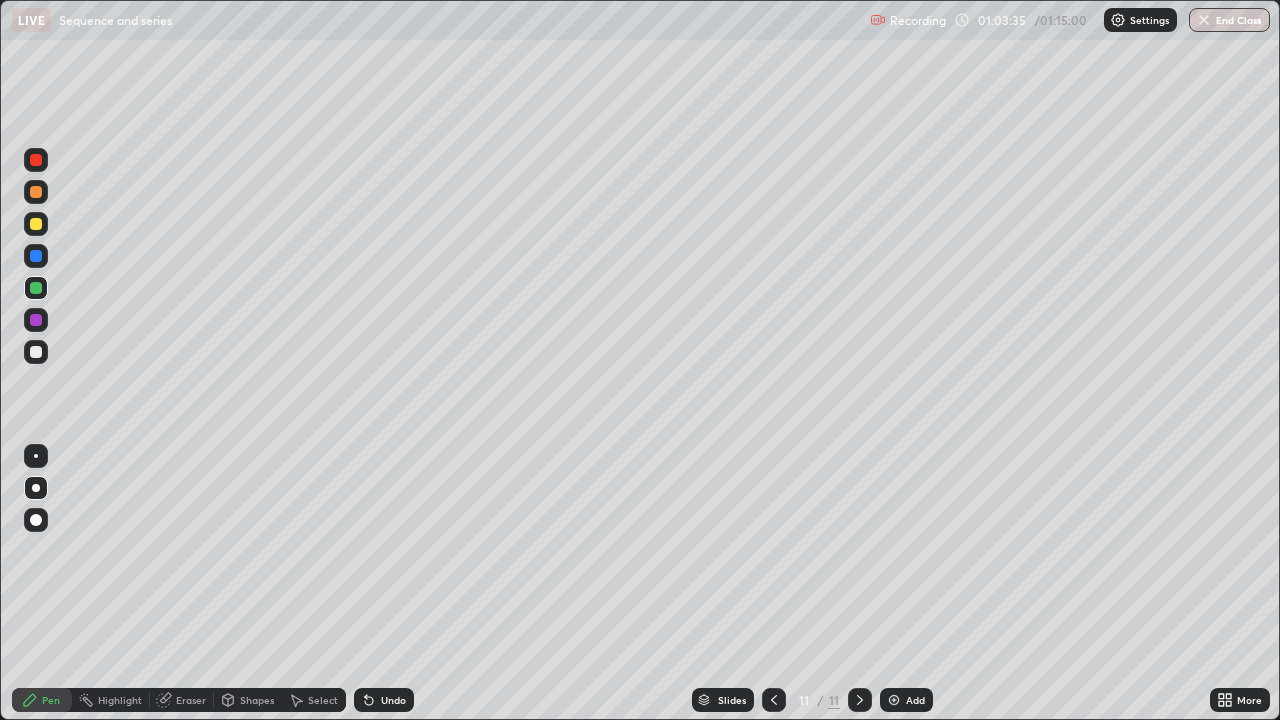 click 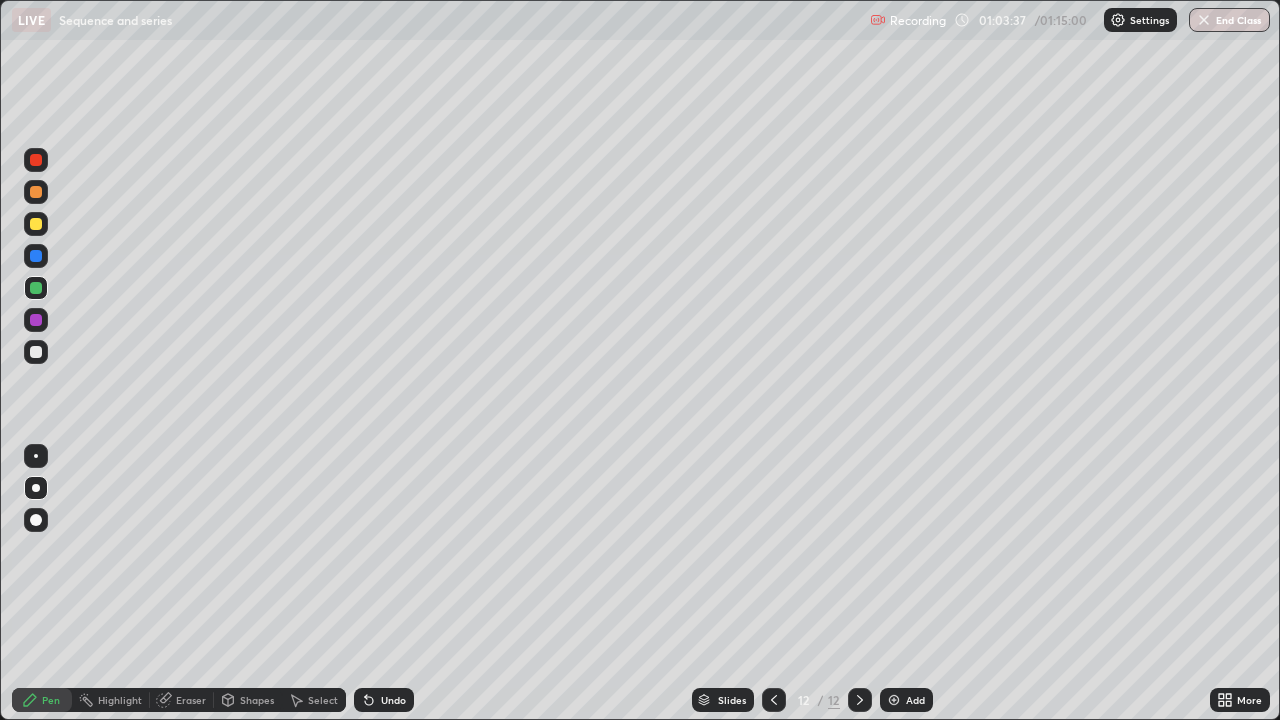 click at bounding box center [36, 224] 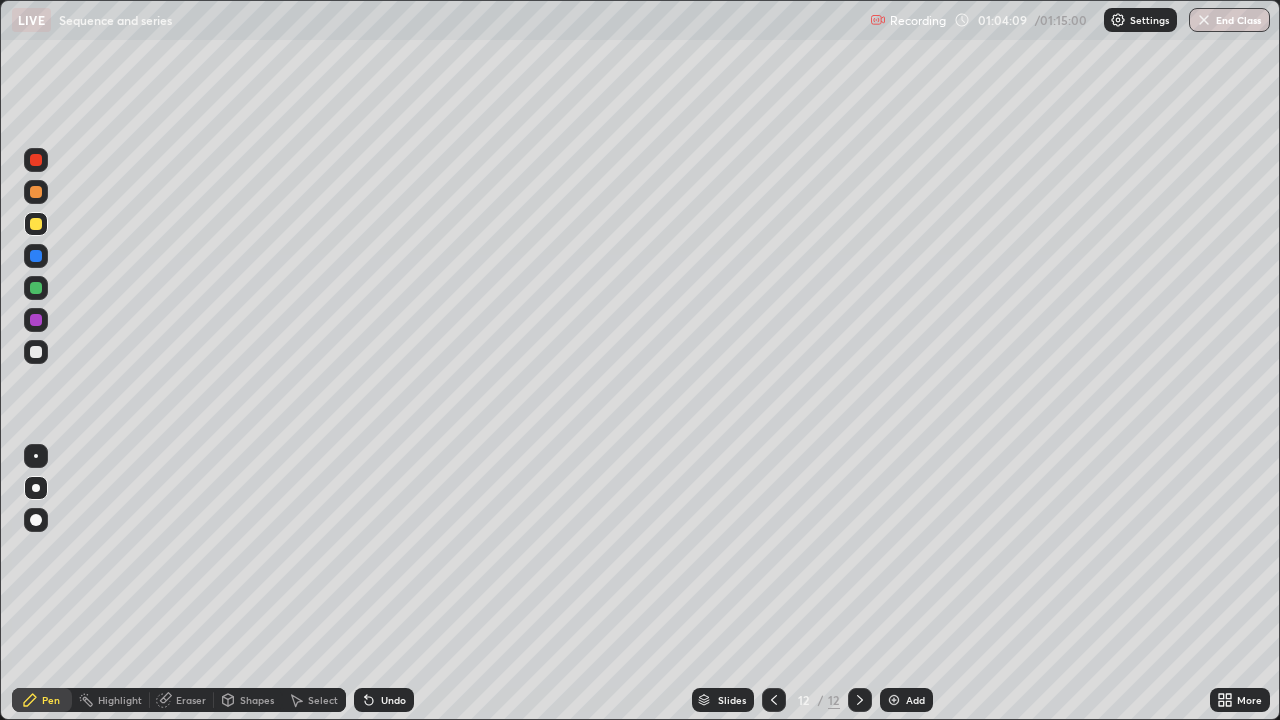 click at bounding box center (36, 288) 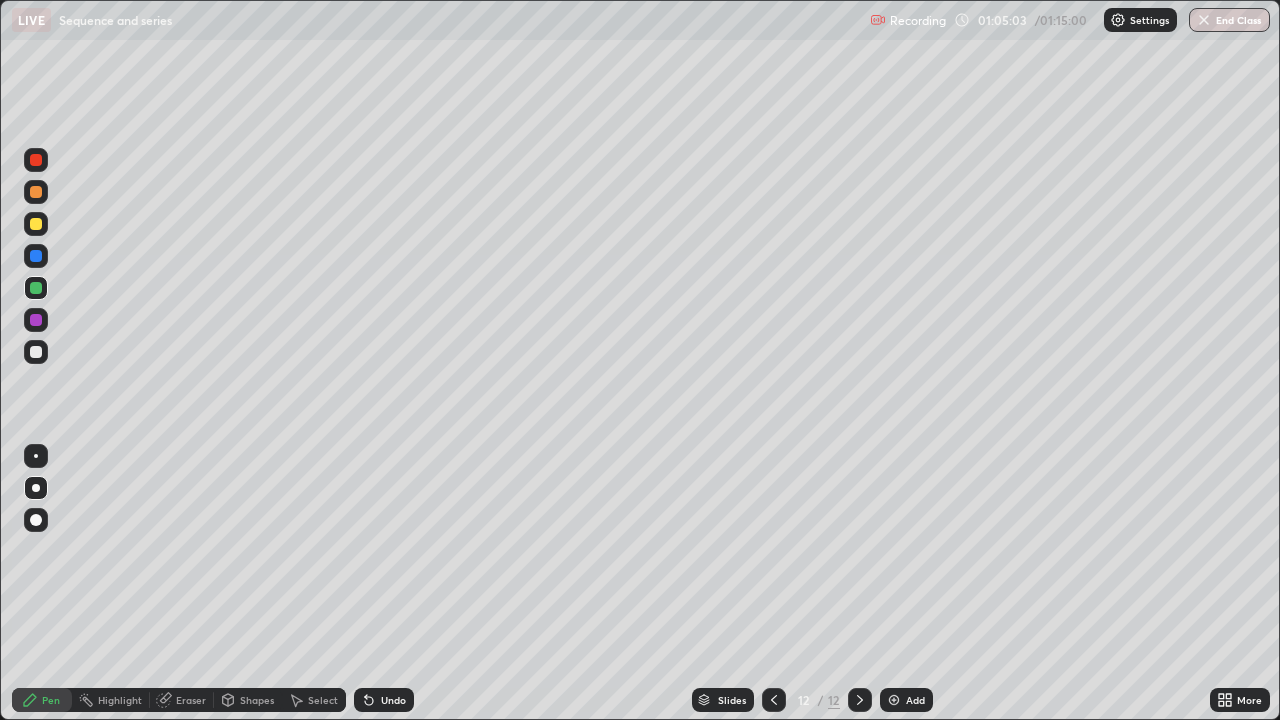 click at bounding box center (36, 256) 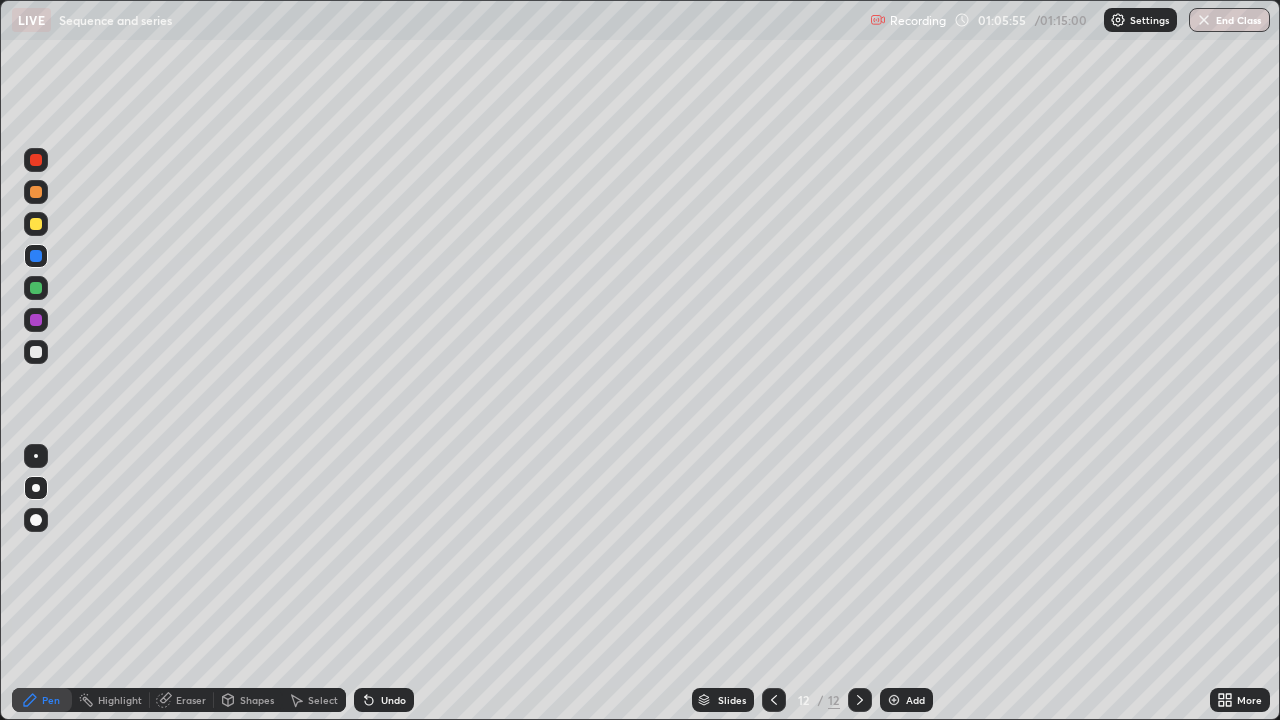 click 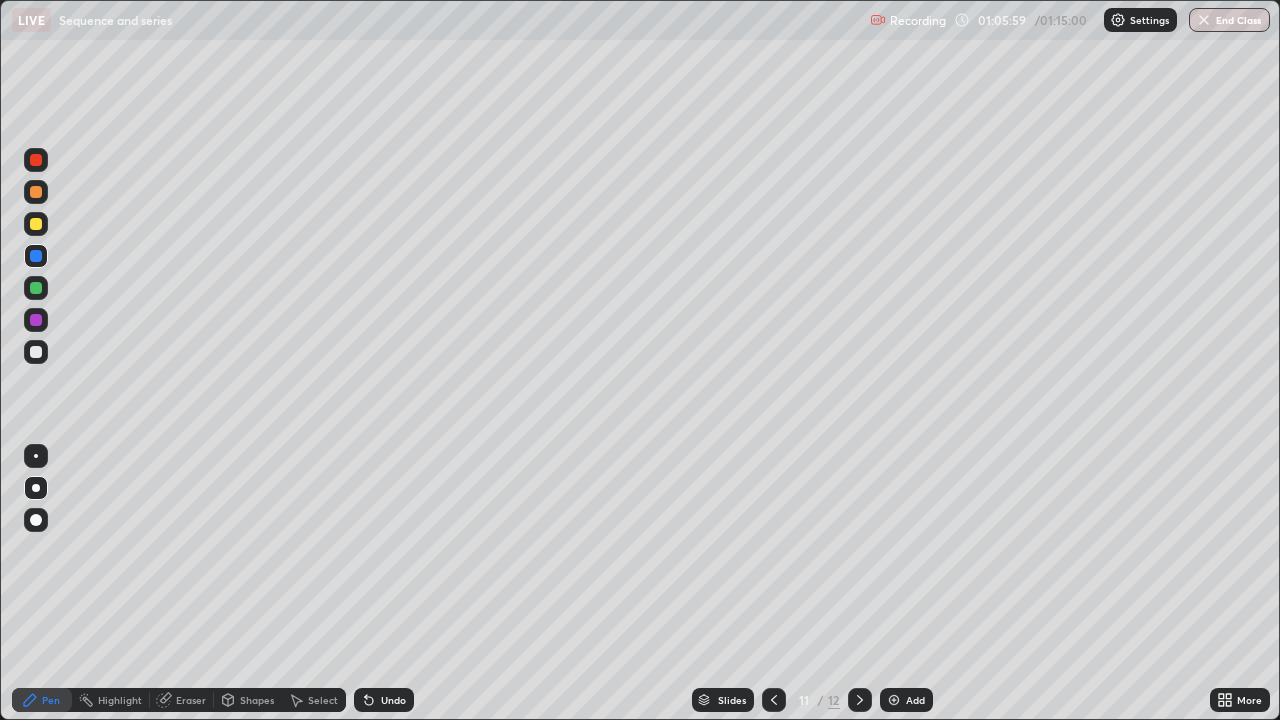click 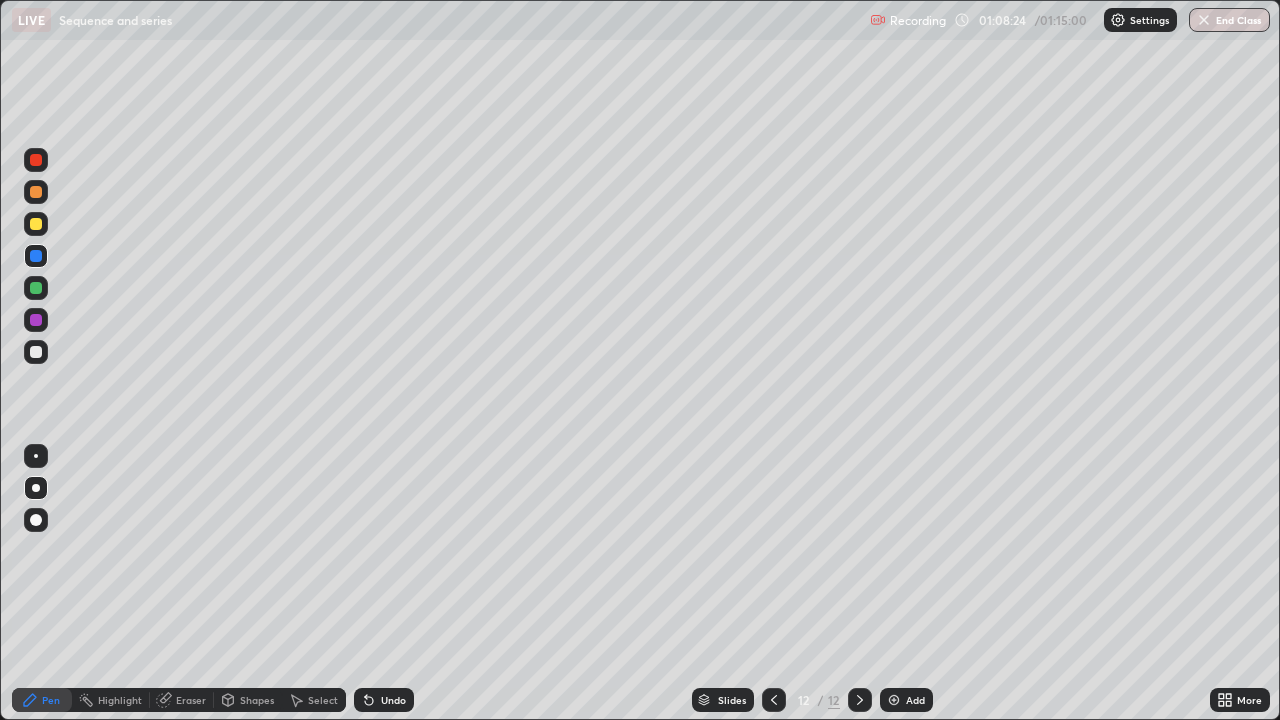 click on "Select" at bounding box center (323, 700) 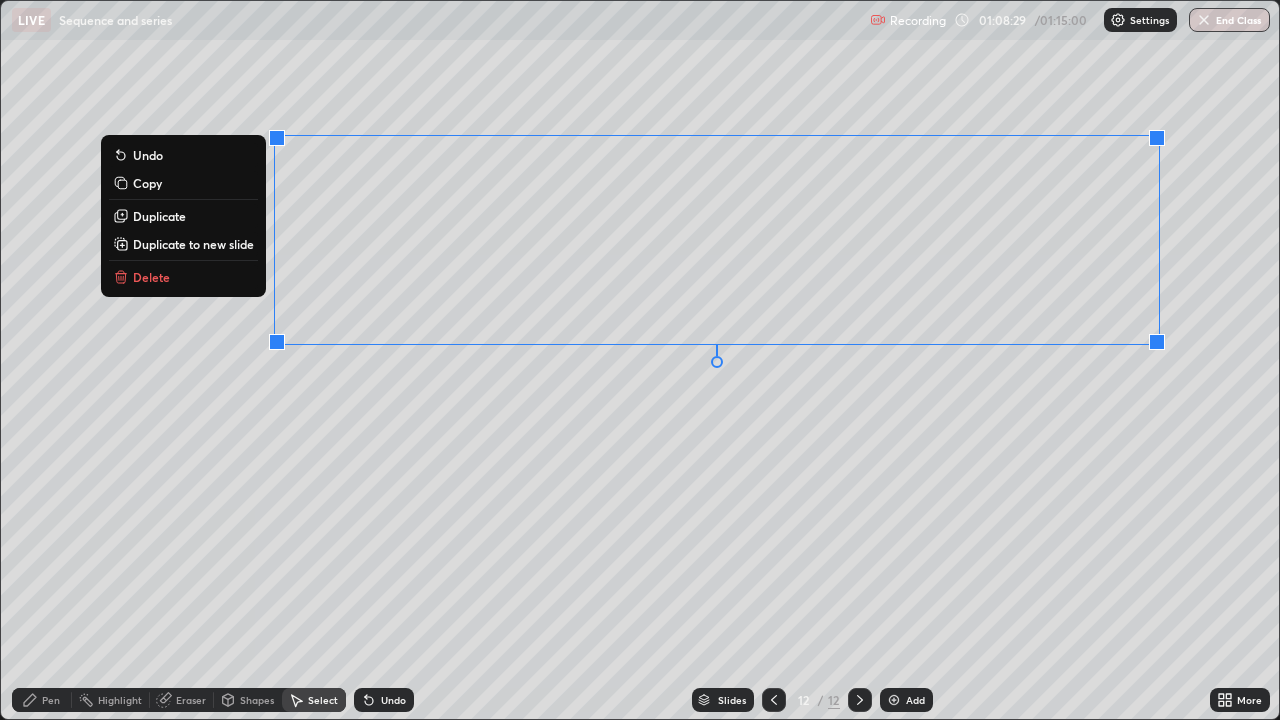 click on "Duplicate to new slide" at bounding box center (193, 244) 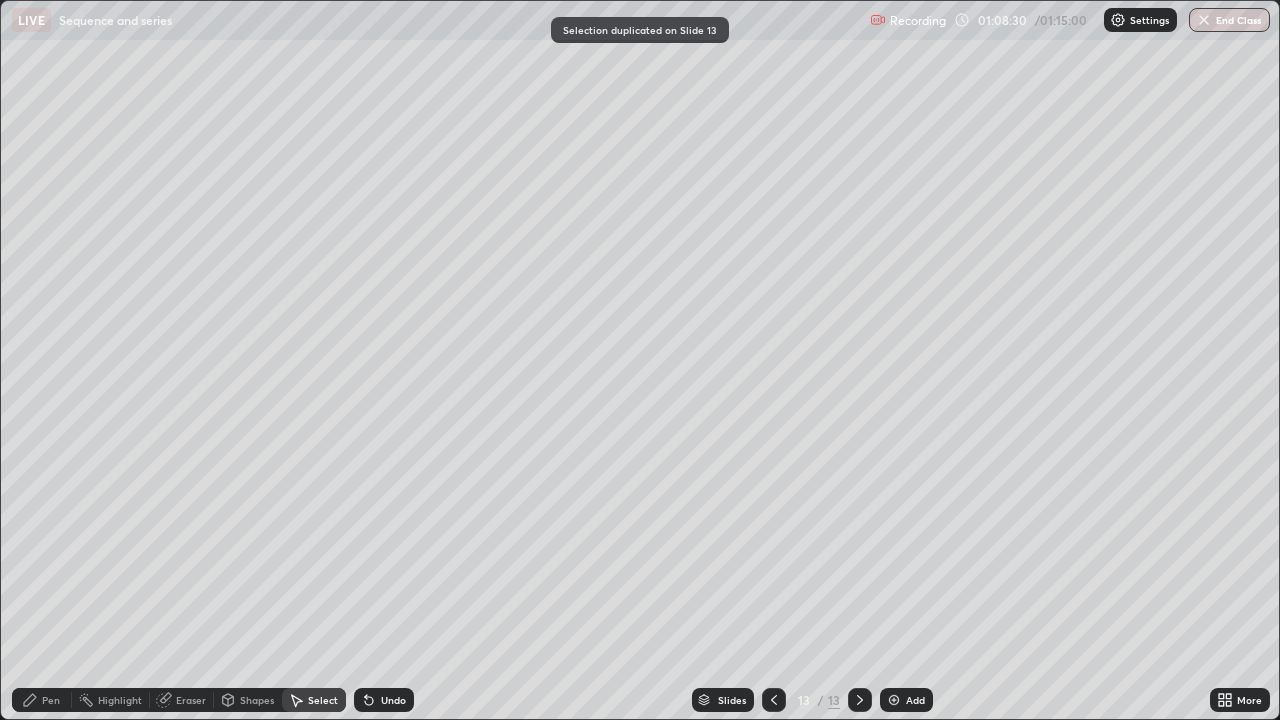 click on "Pen" at bounding box center [51, 700] 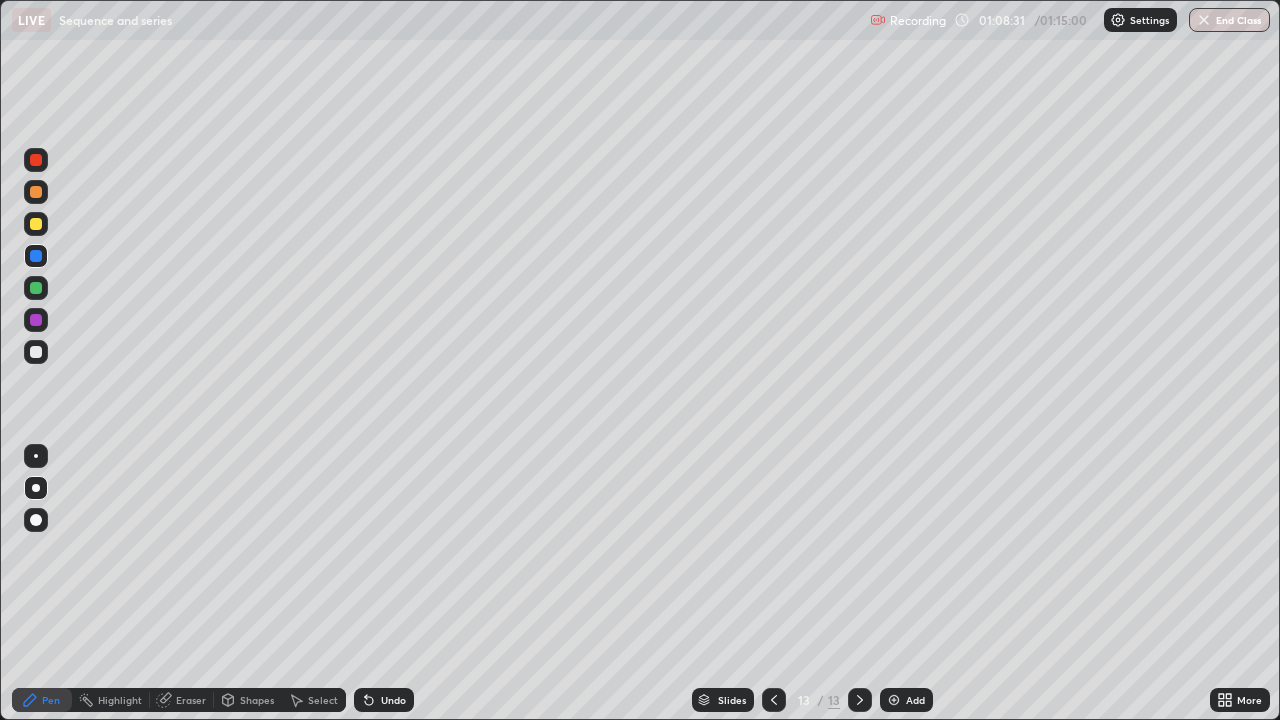 click at bounding box center (36, 352) 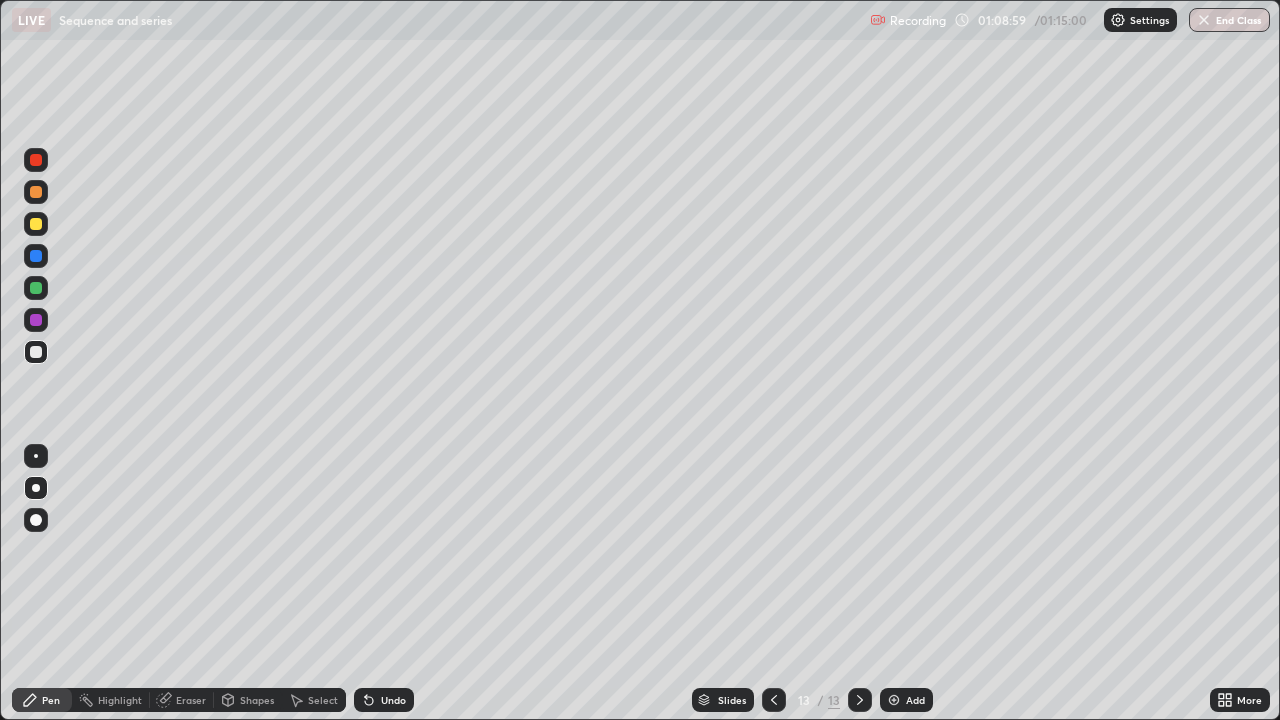 click at bounding box center (36, 288) 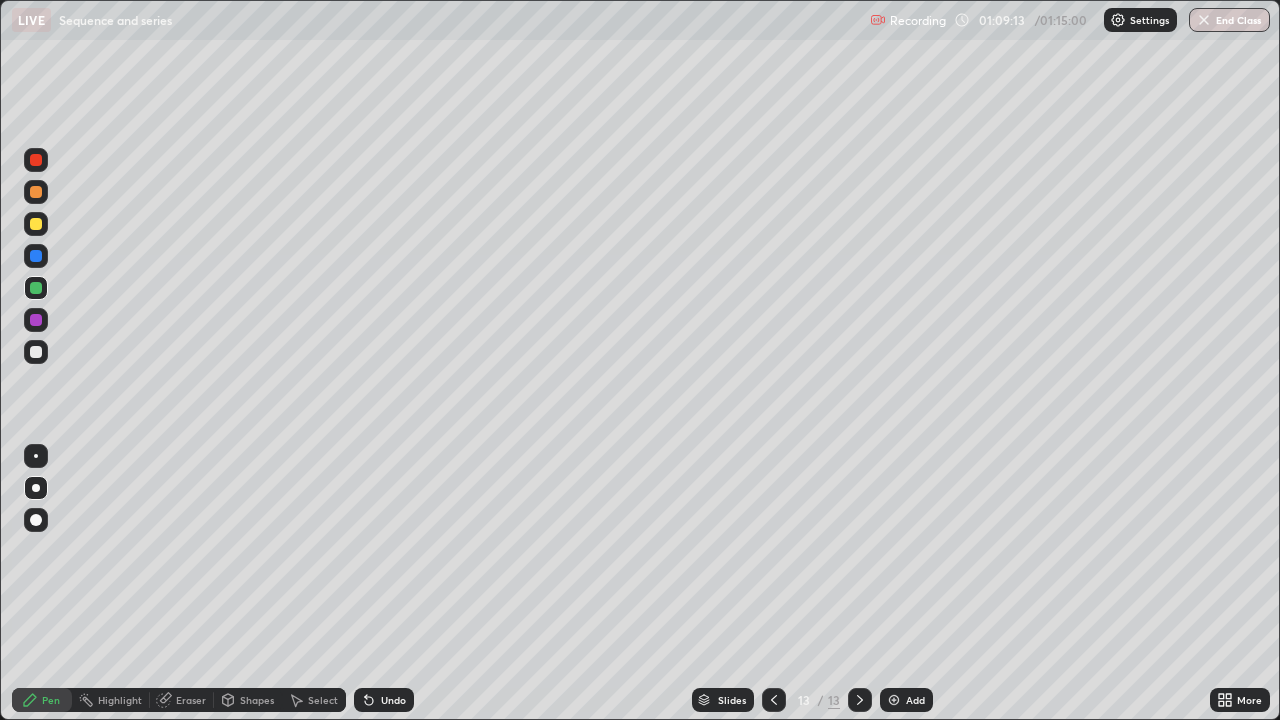 click at bounding box center (36, 256) 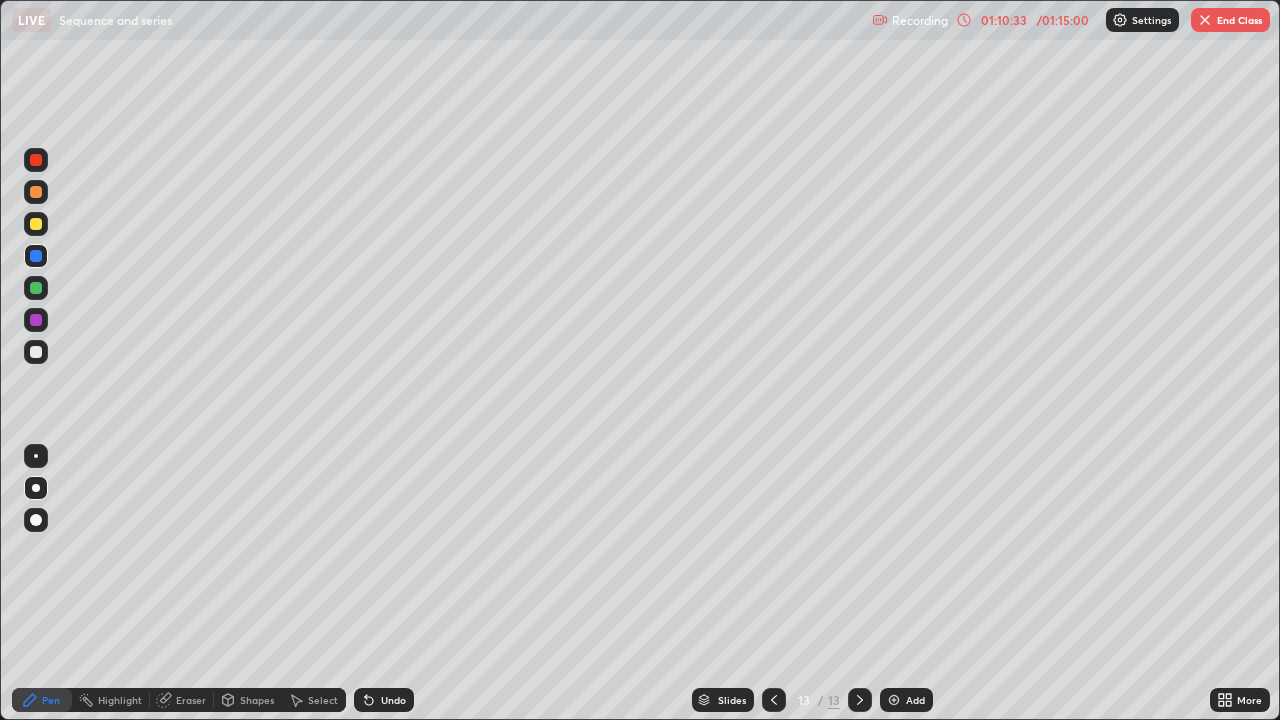 click 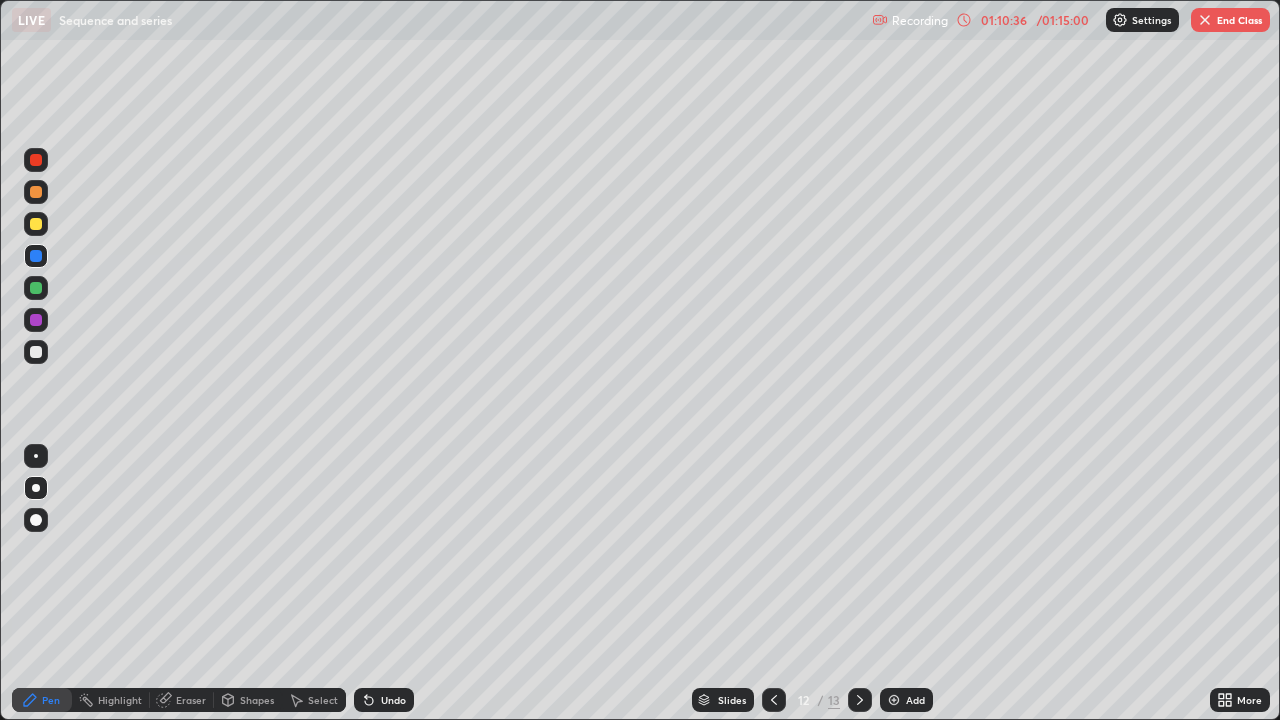 click at bounding box center [36, 352] 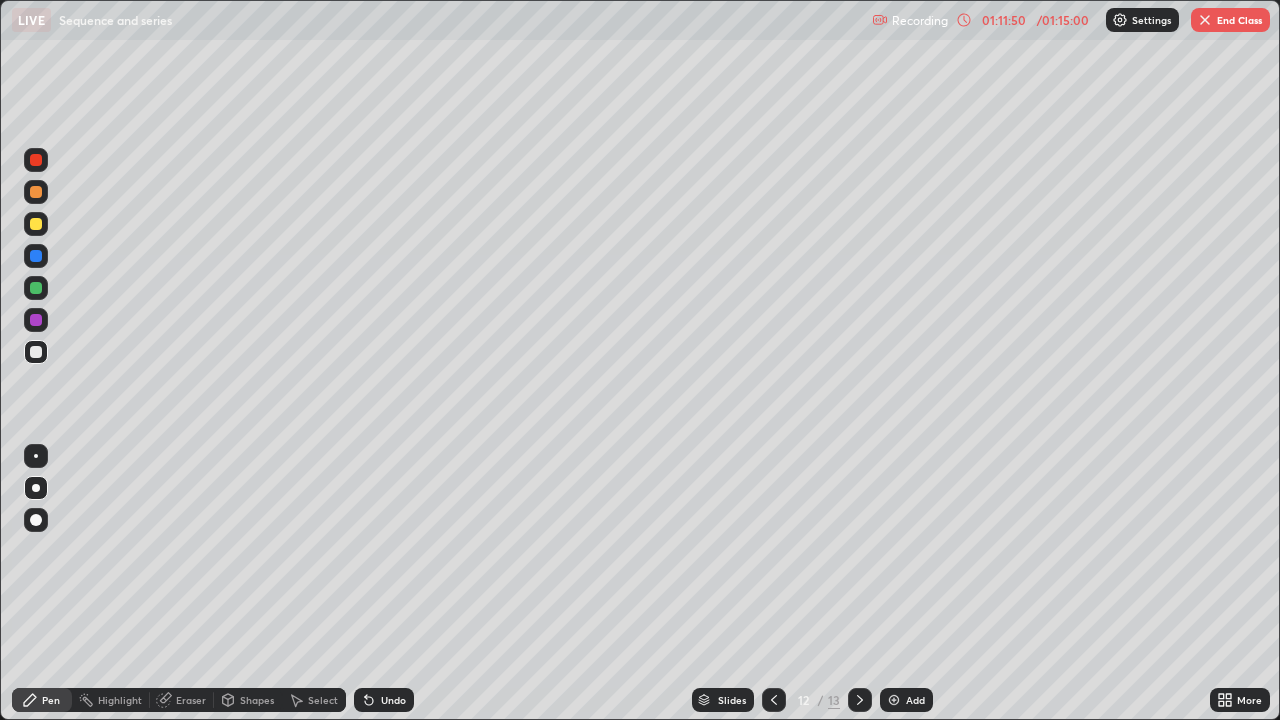 click 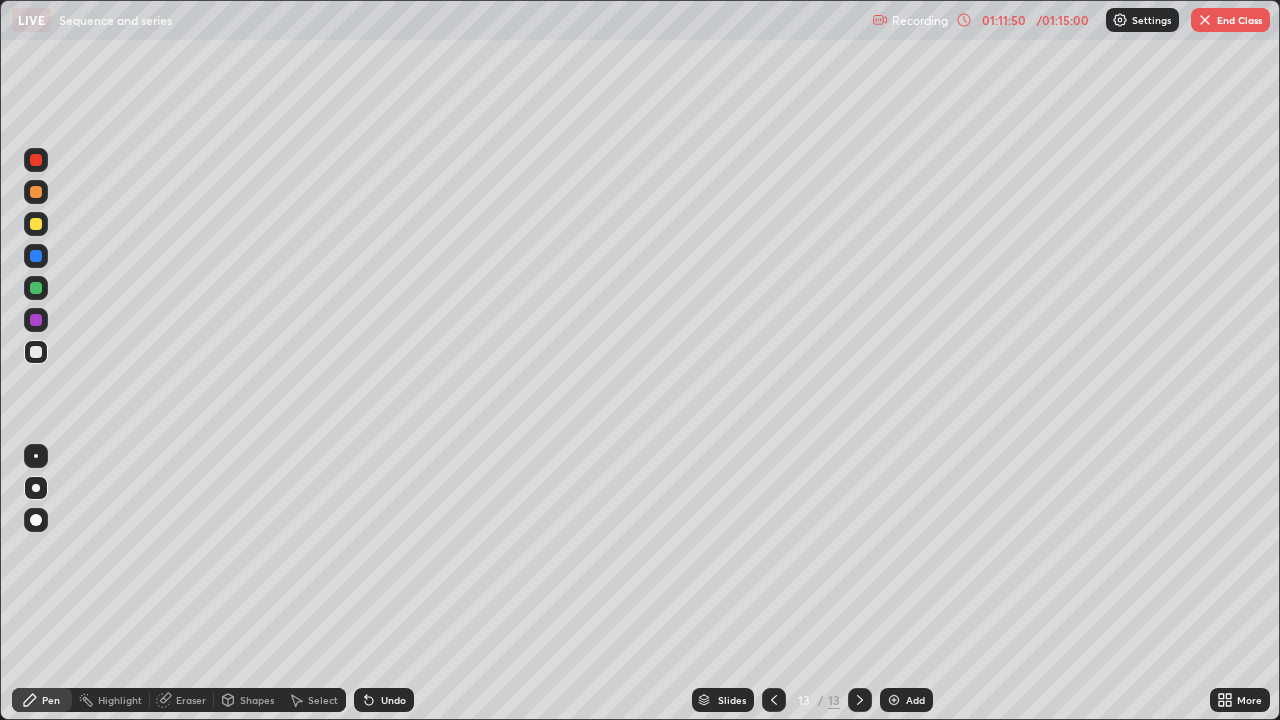 click 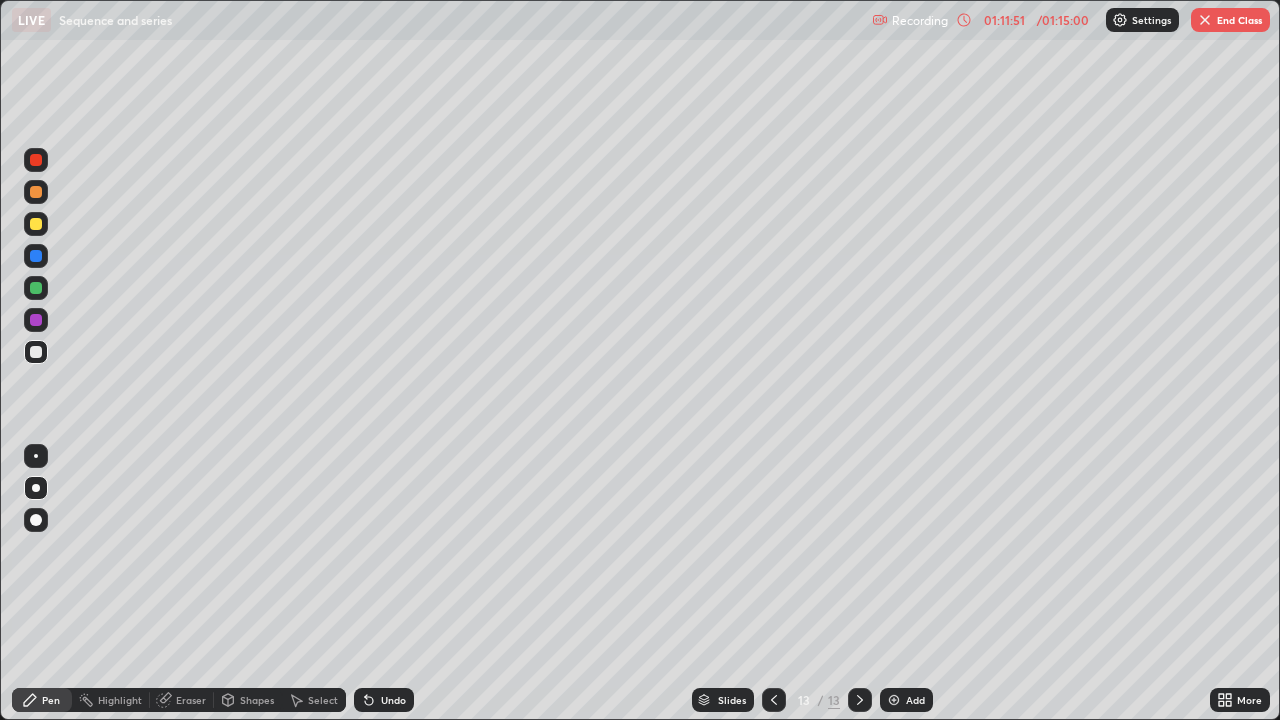 click on "Add" at bounding box center [915, 700] 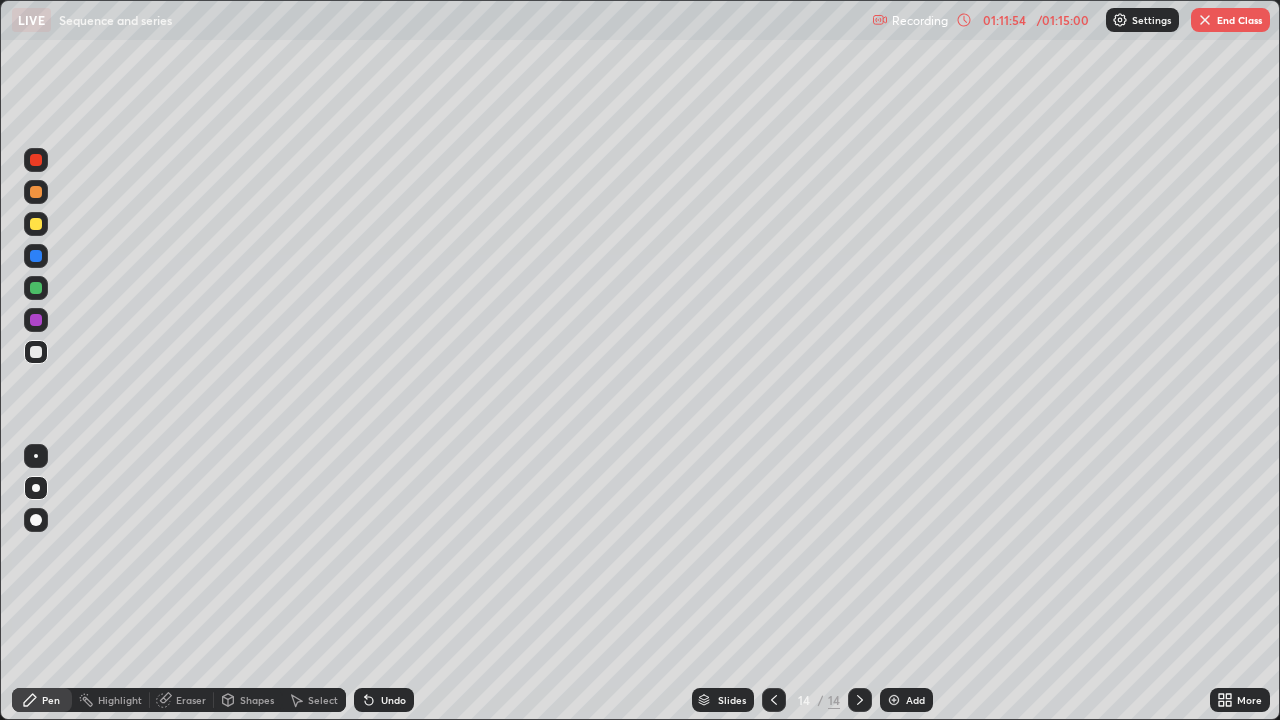 click at bounding box center [36, 224] 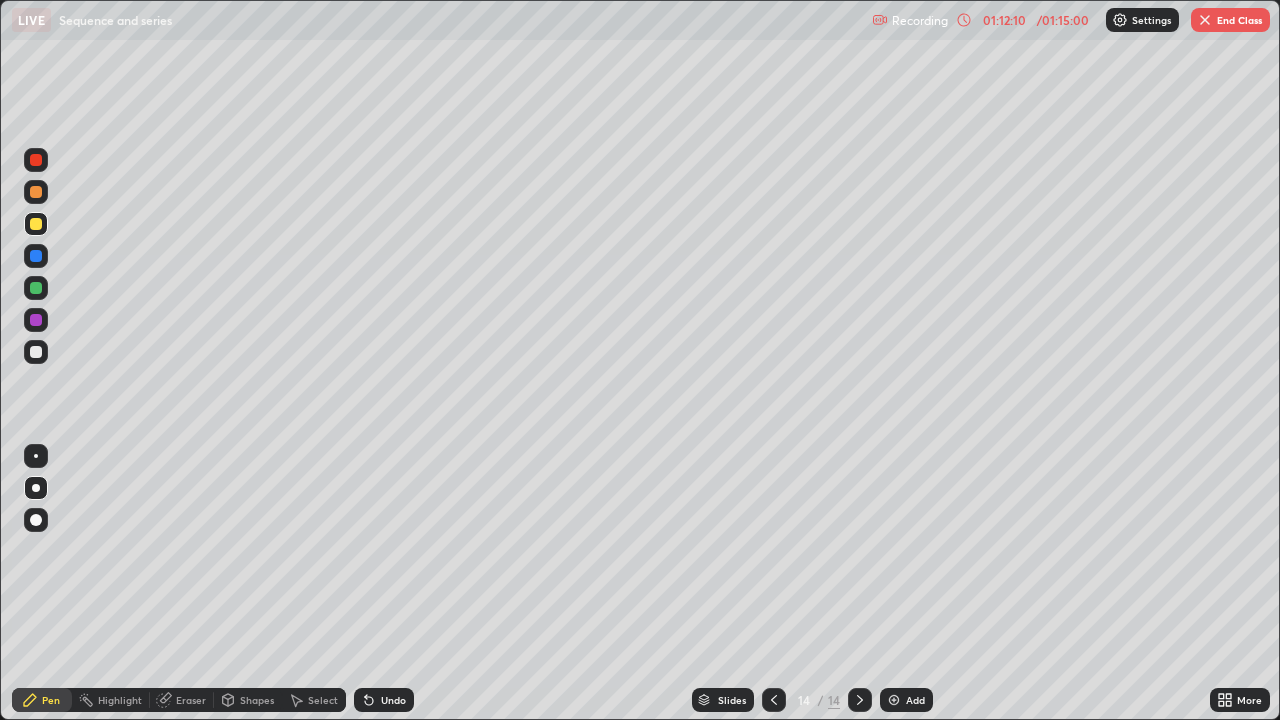 click at bounding box center (36, 288) 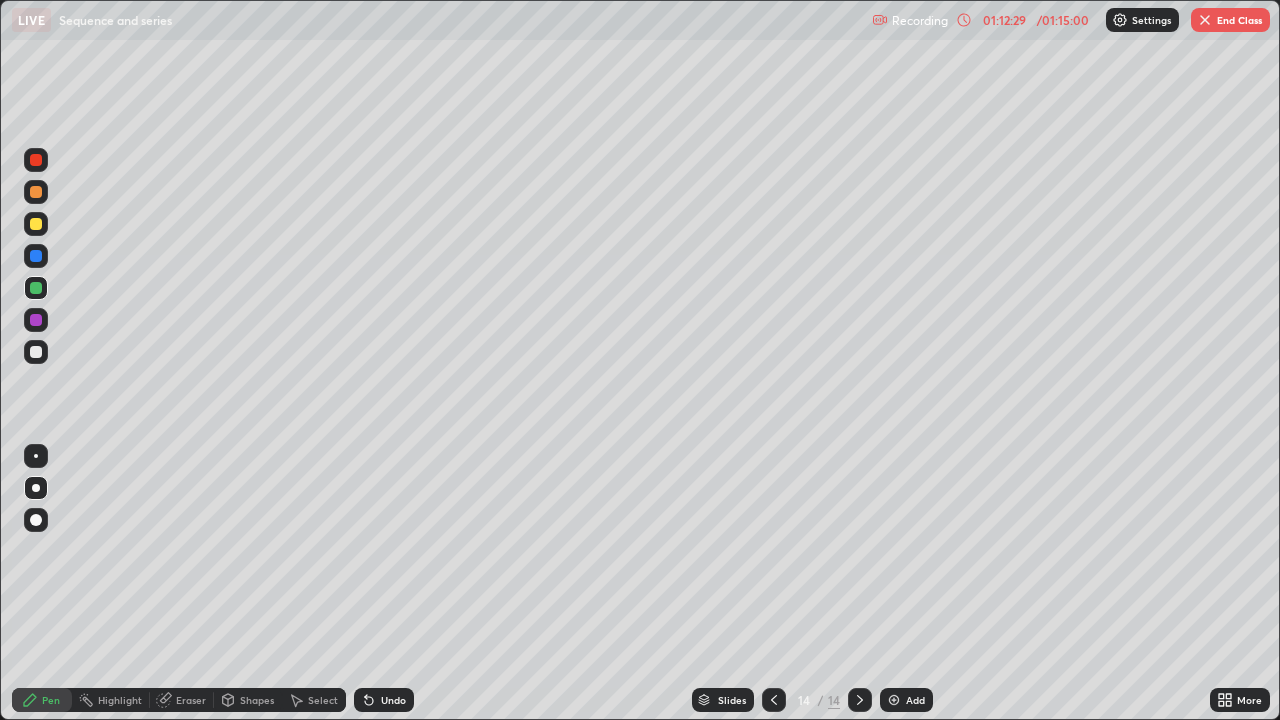 click at bounding box center [36, 256] 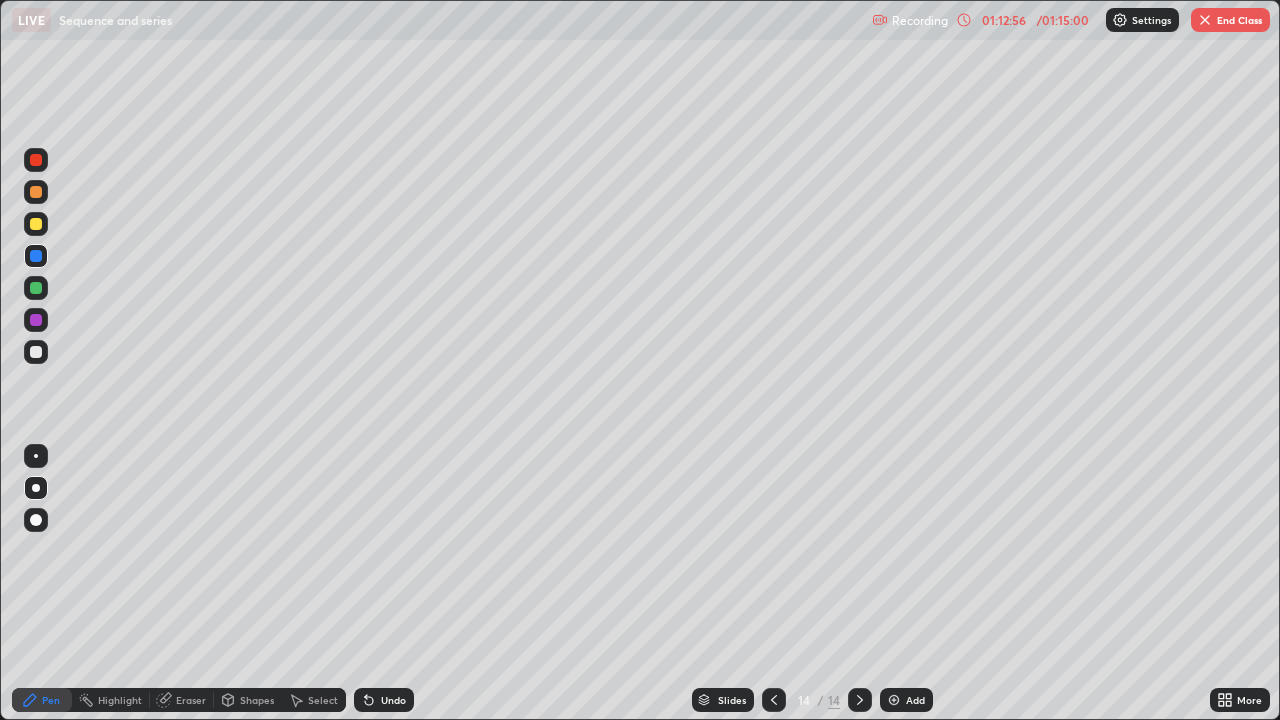 click at bounding box center (36, 352) 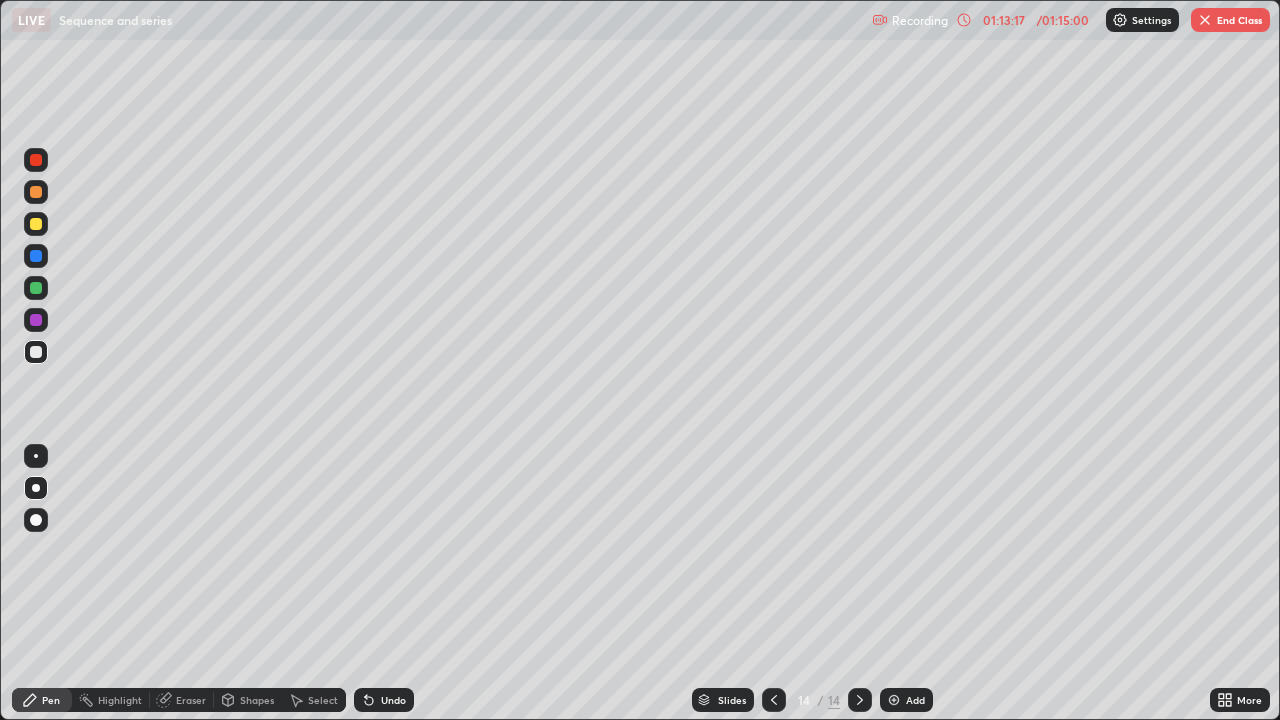 click on "Undo" at bounding box center (393, 700) 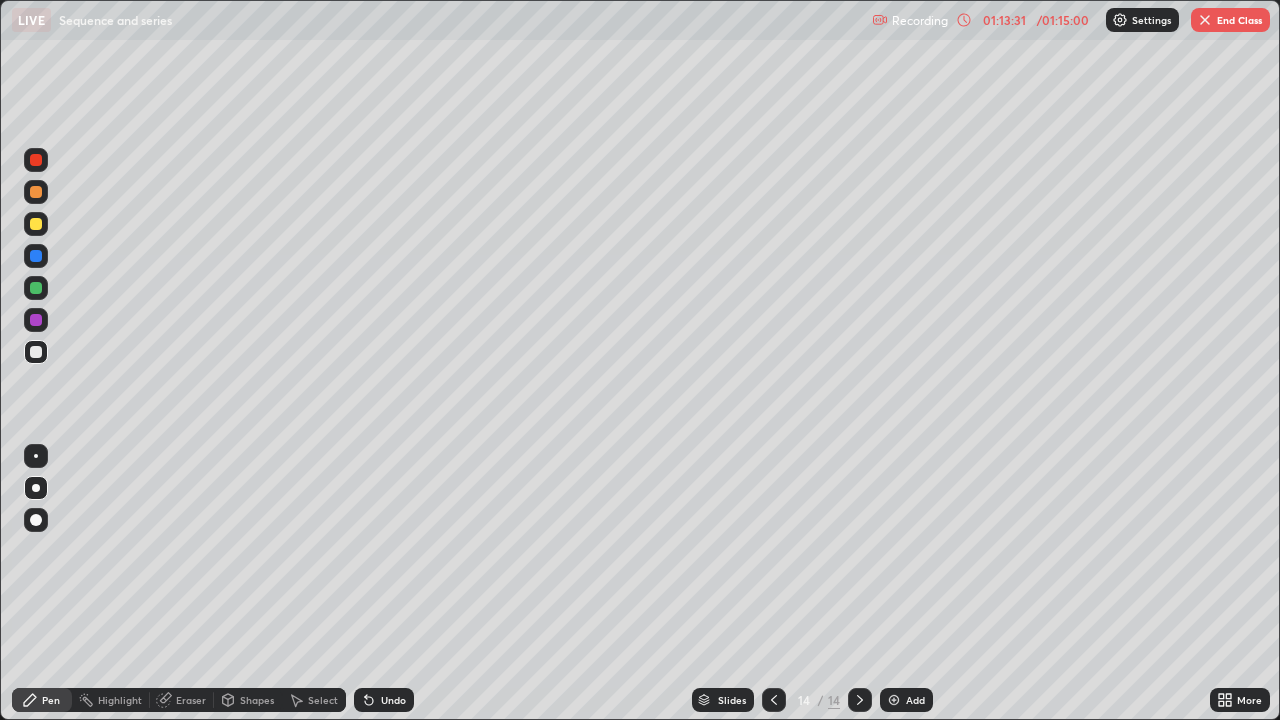 click at bounding box center (36, 288) 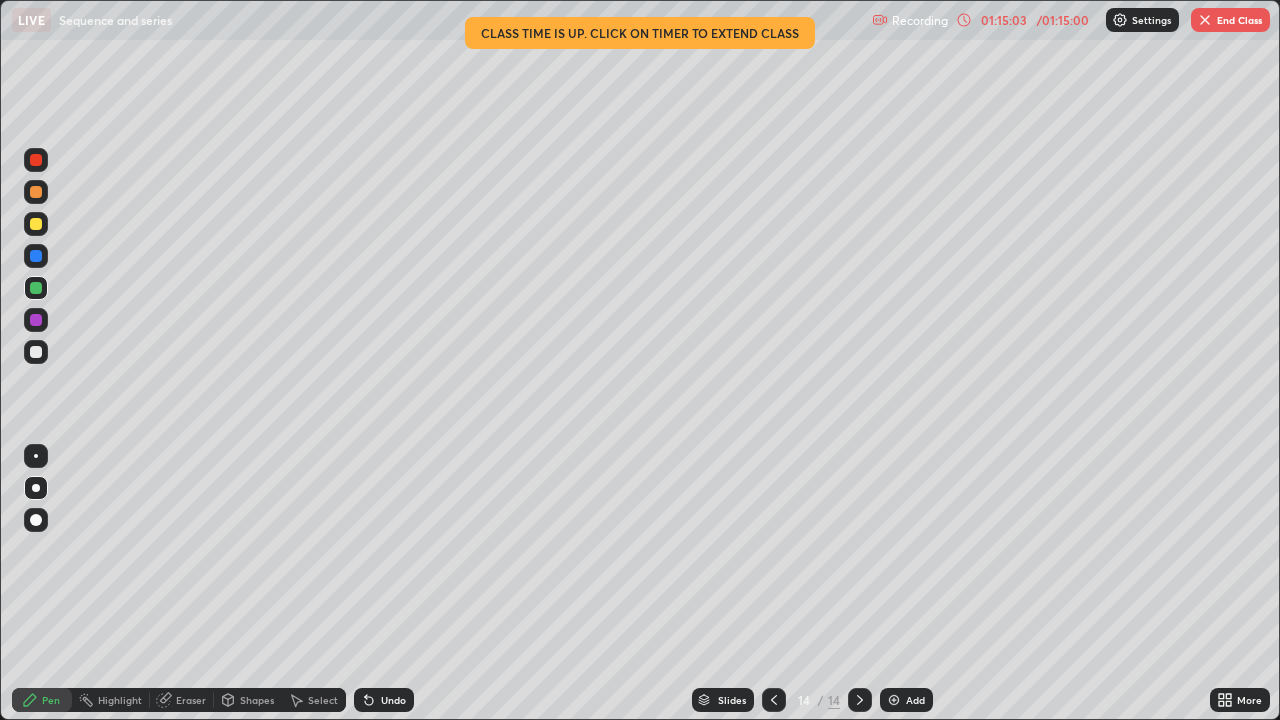 click on "Undo" at bounding box center [393, 700] 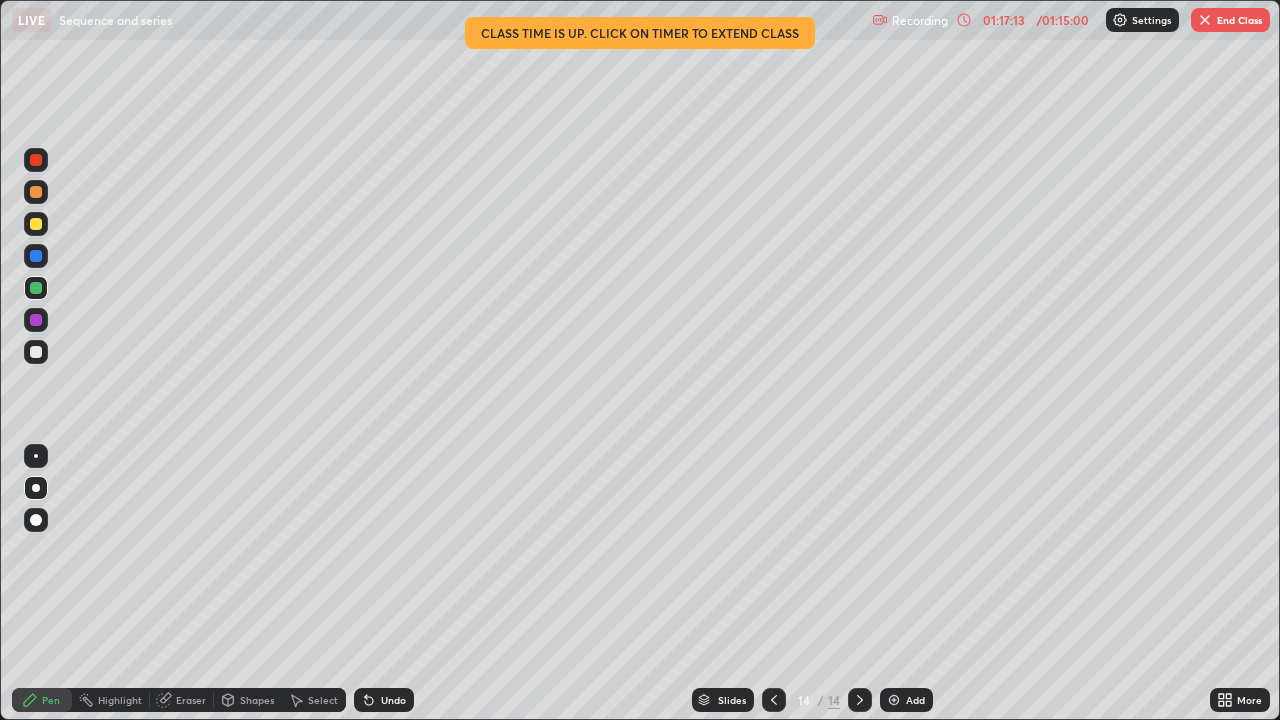 click at bounding box center [1205, 20] 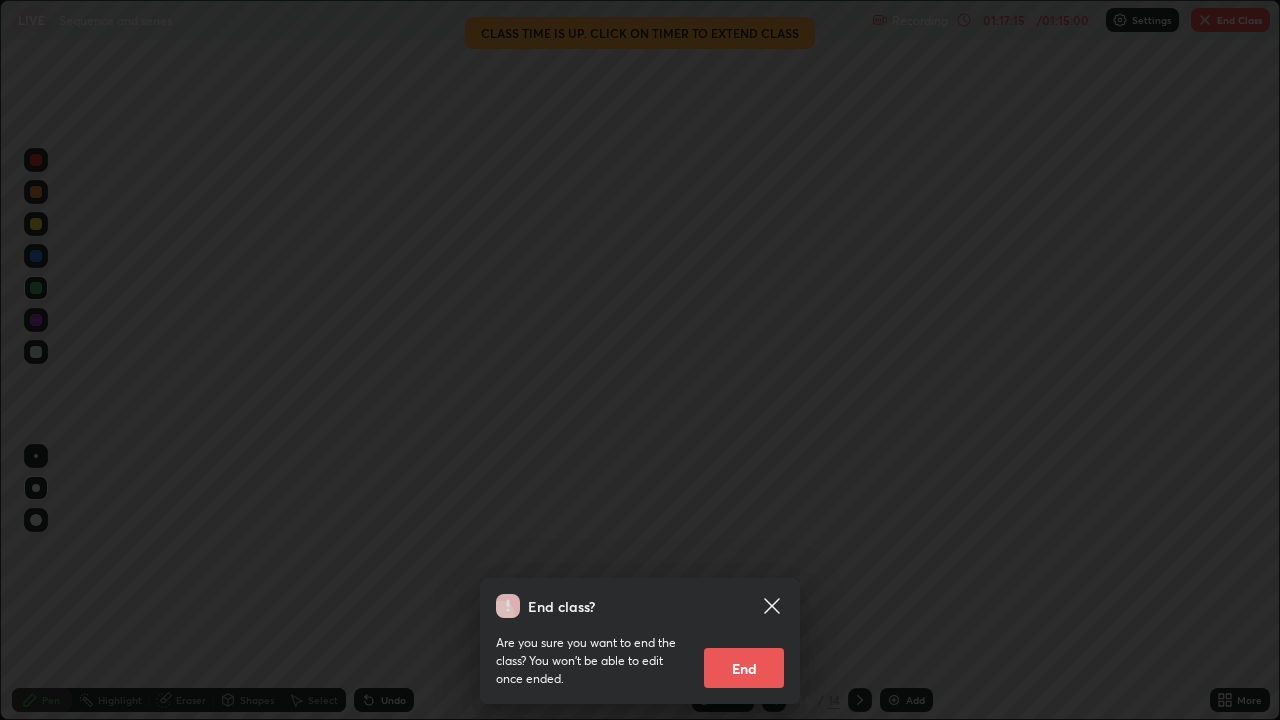 click on "End" at bounding box center (744, 668) 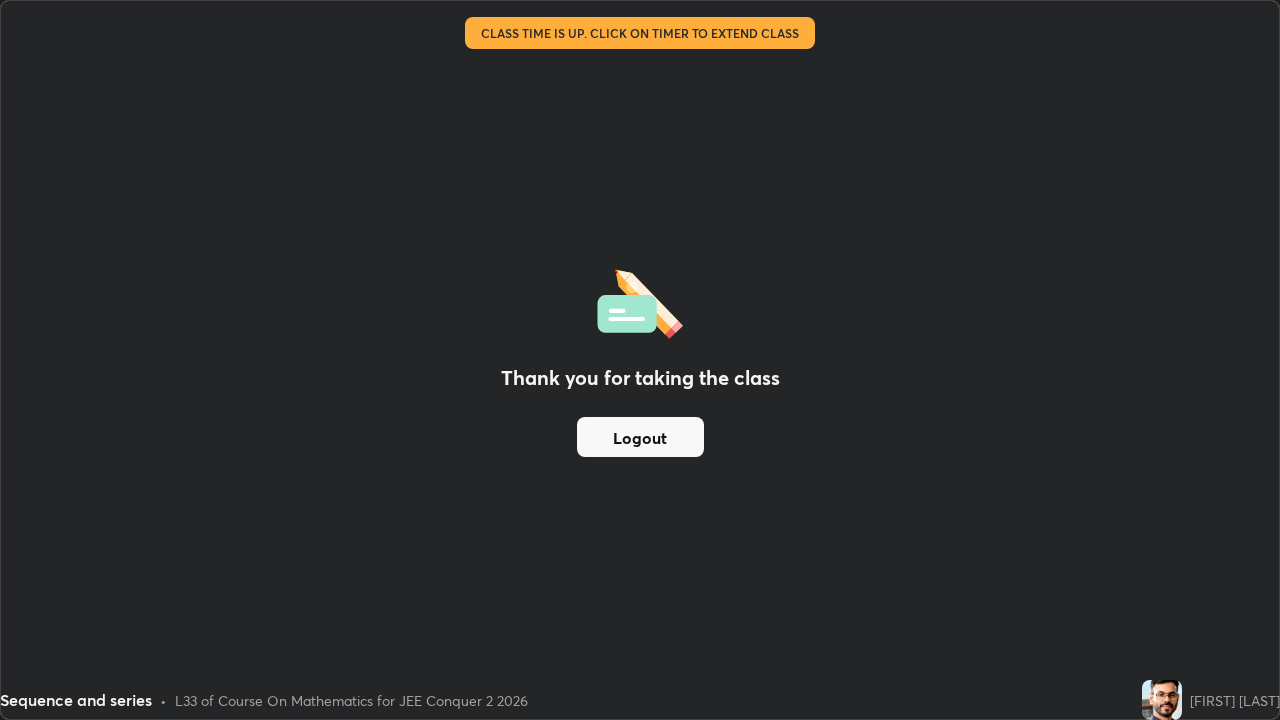 click on "Logout" at bounding box center [640, 437] 